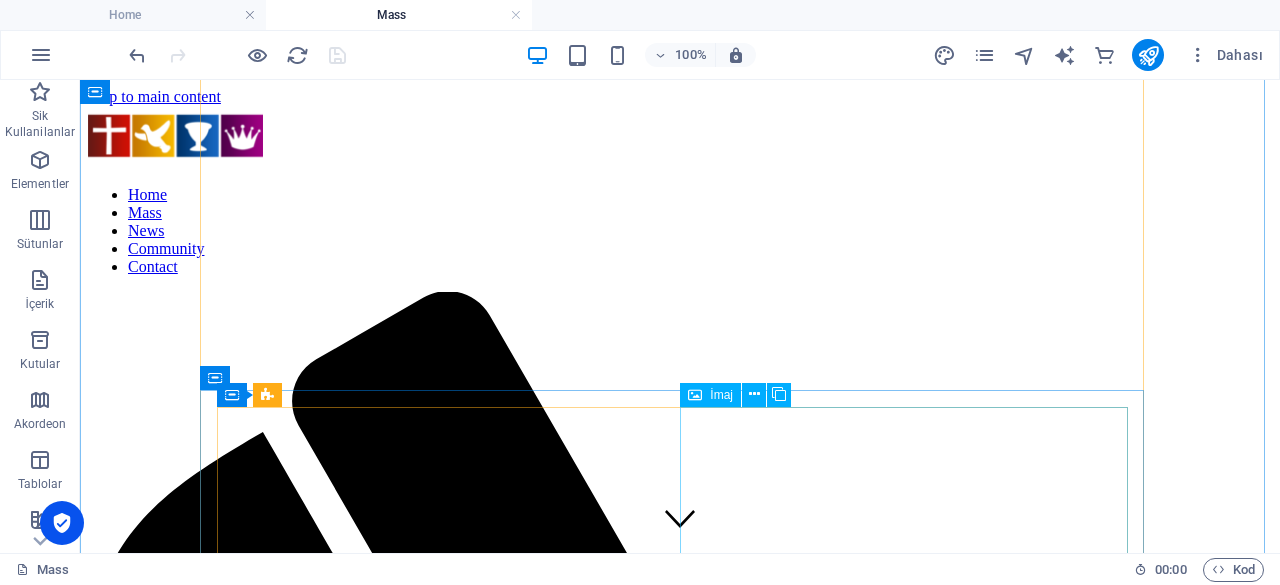 scroll, scrollTop: 0, scrollLeft: 0, axis: both 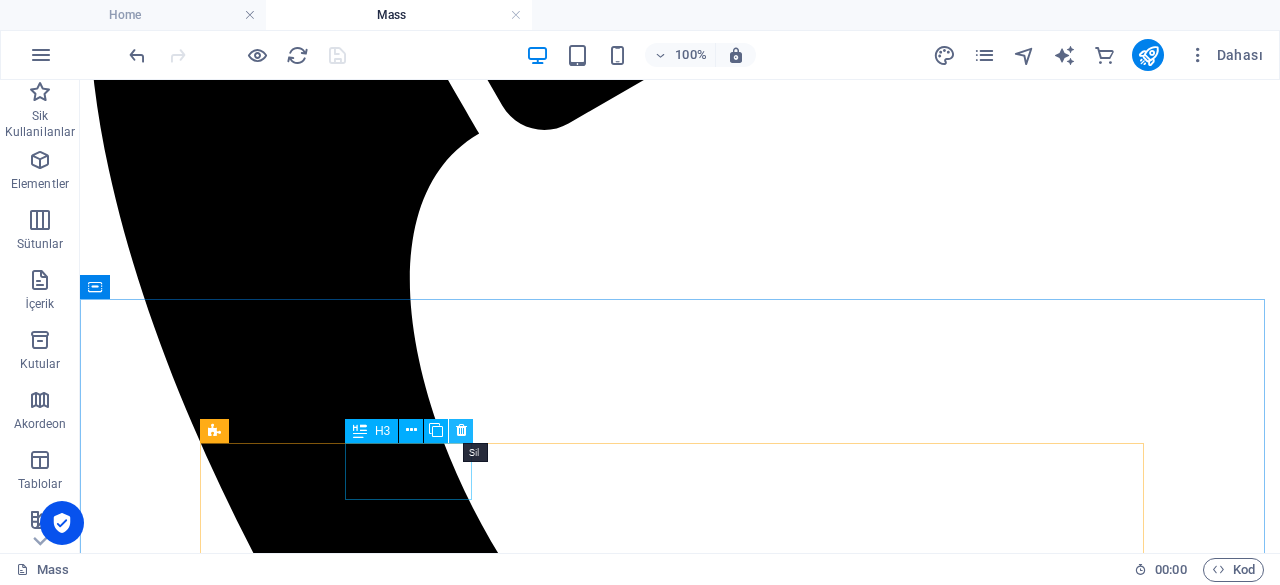 click at bounding box center [461, 430] 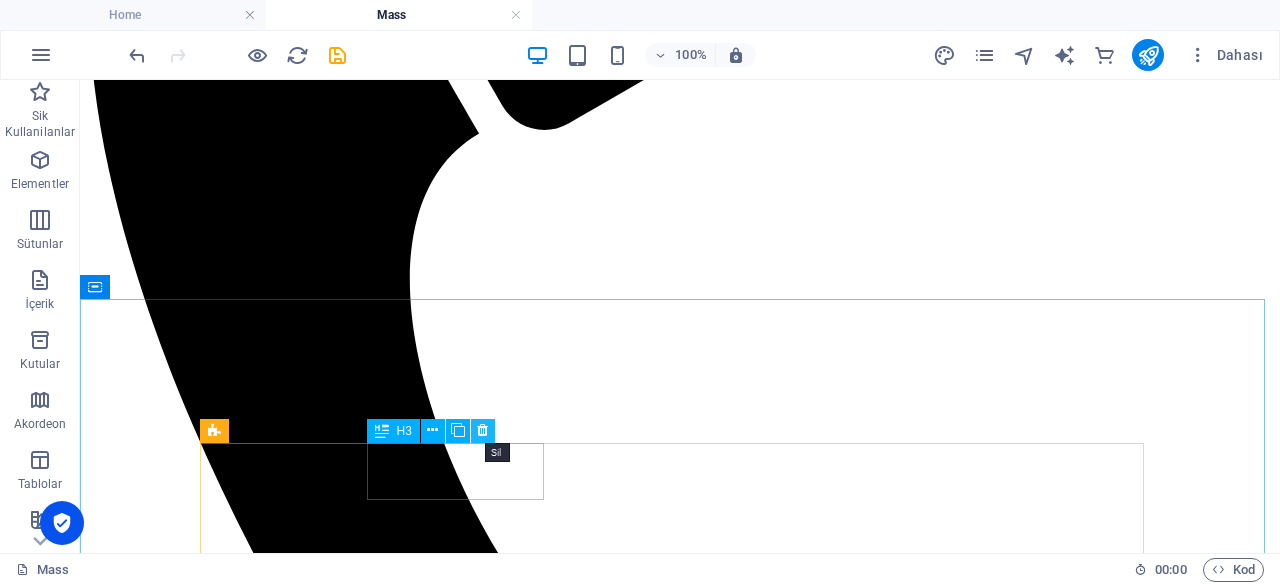 click at bounding box center (482, 430) 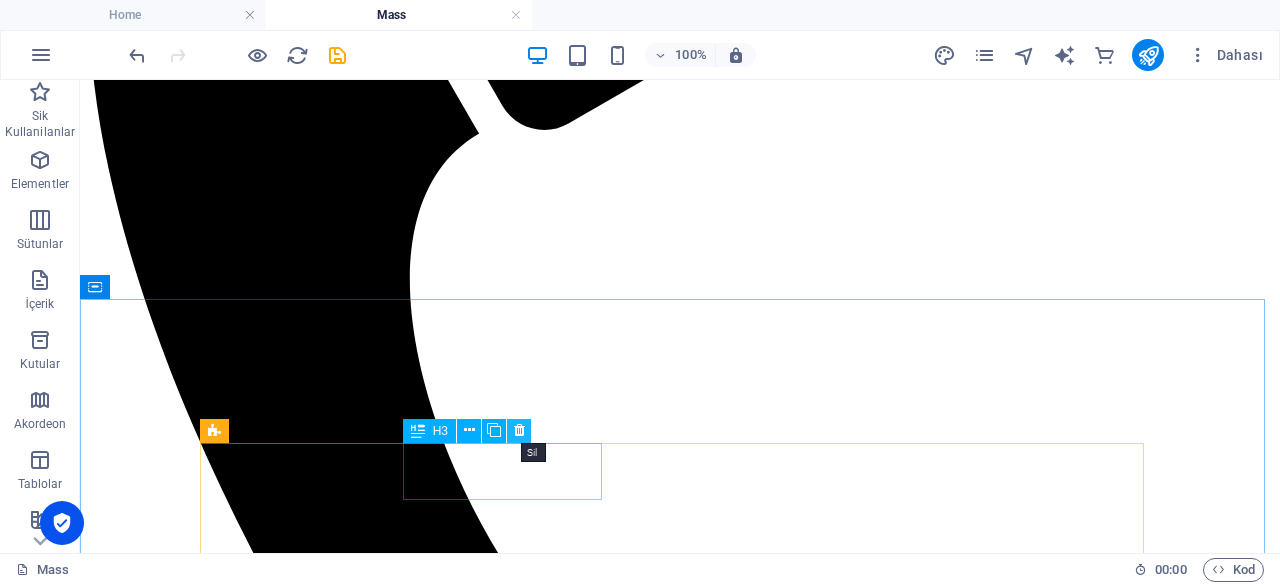 click at bounding box center (519, 430) 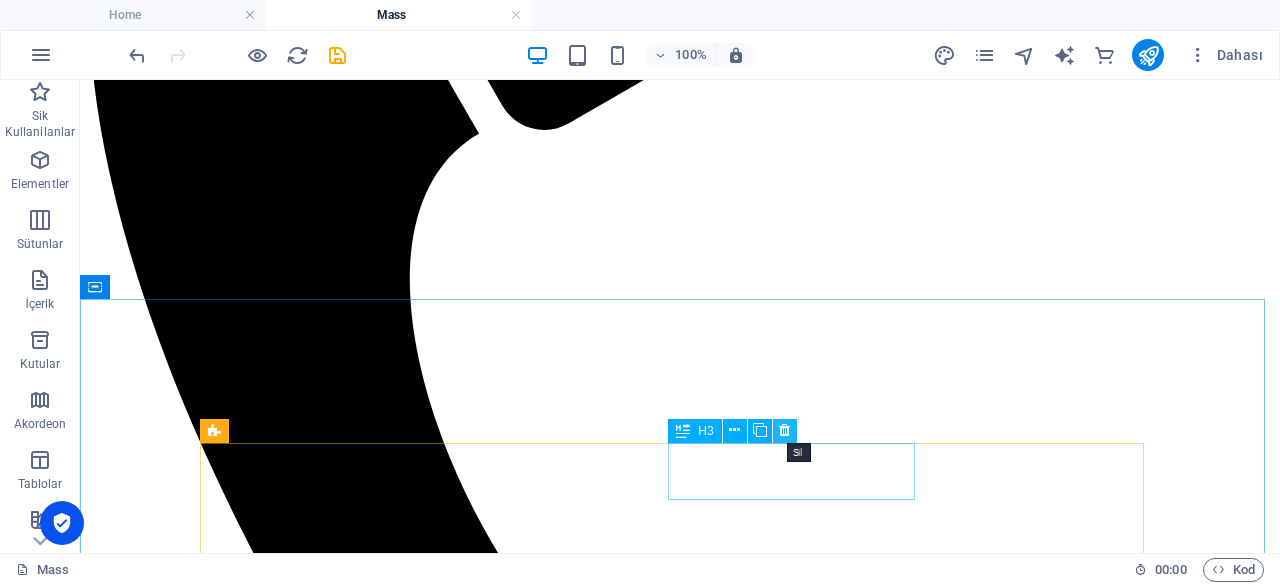 click at bounding box center (784, 430) 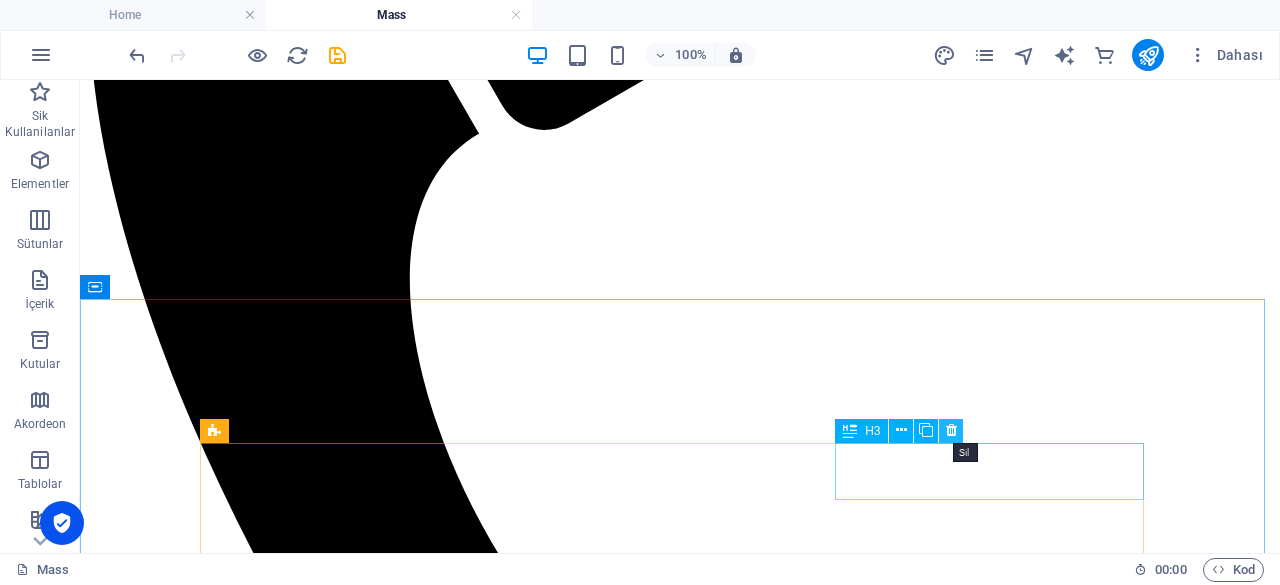 click at bounding box center [951, 430] 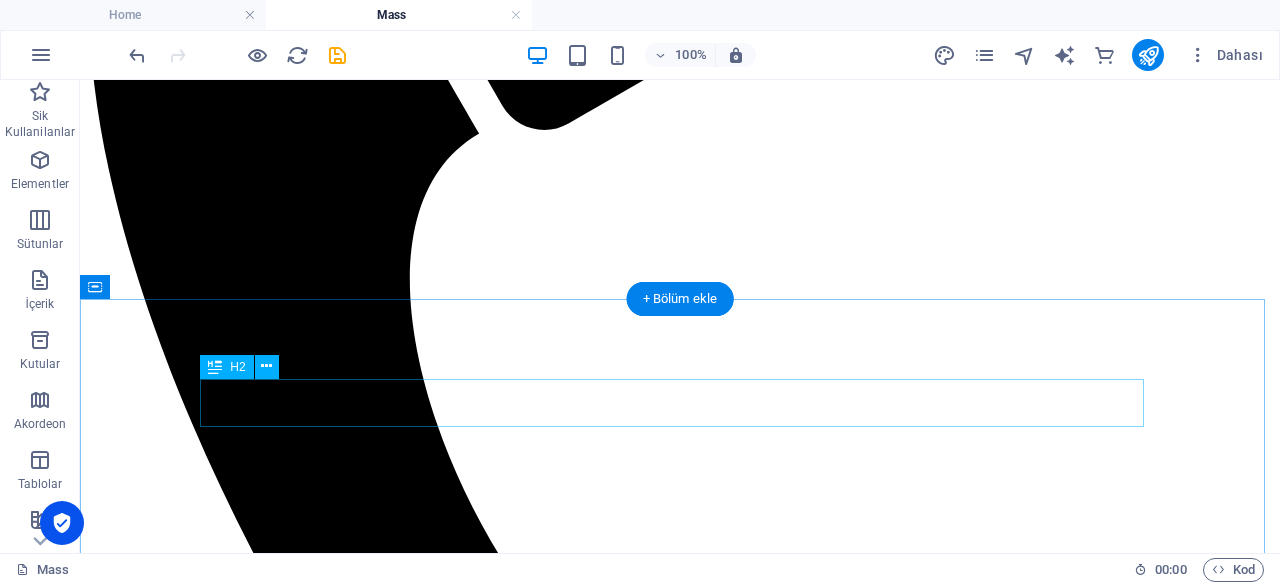 click on "Mass plan" at bounding box center [680, 2054] 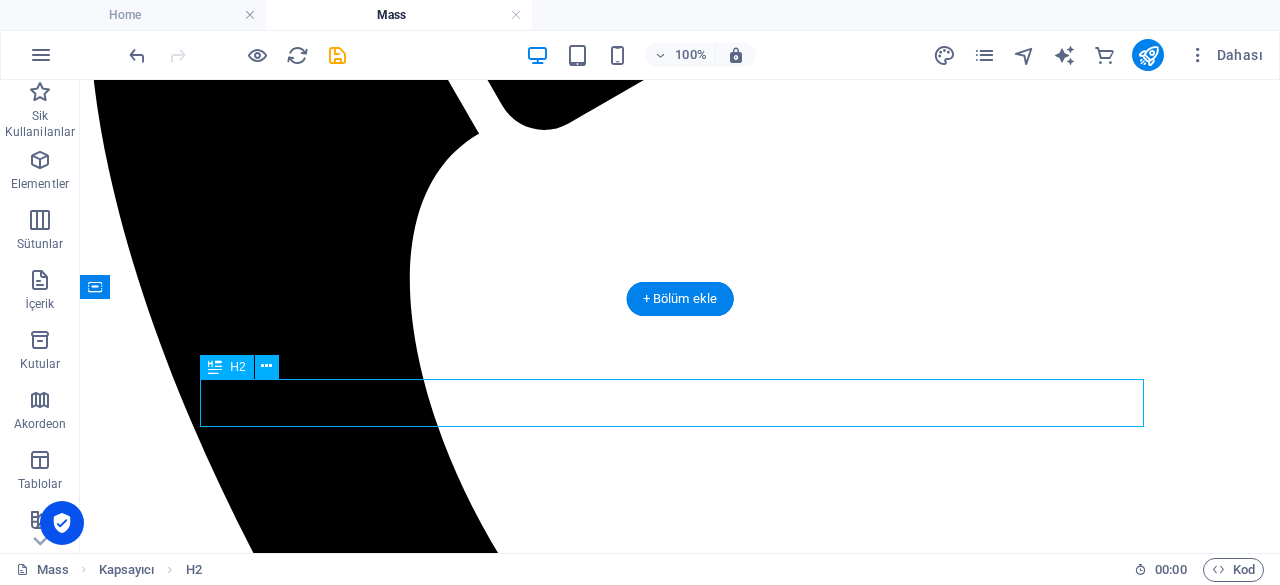 click on "Mass plan" at bounding box center (680, 2054) 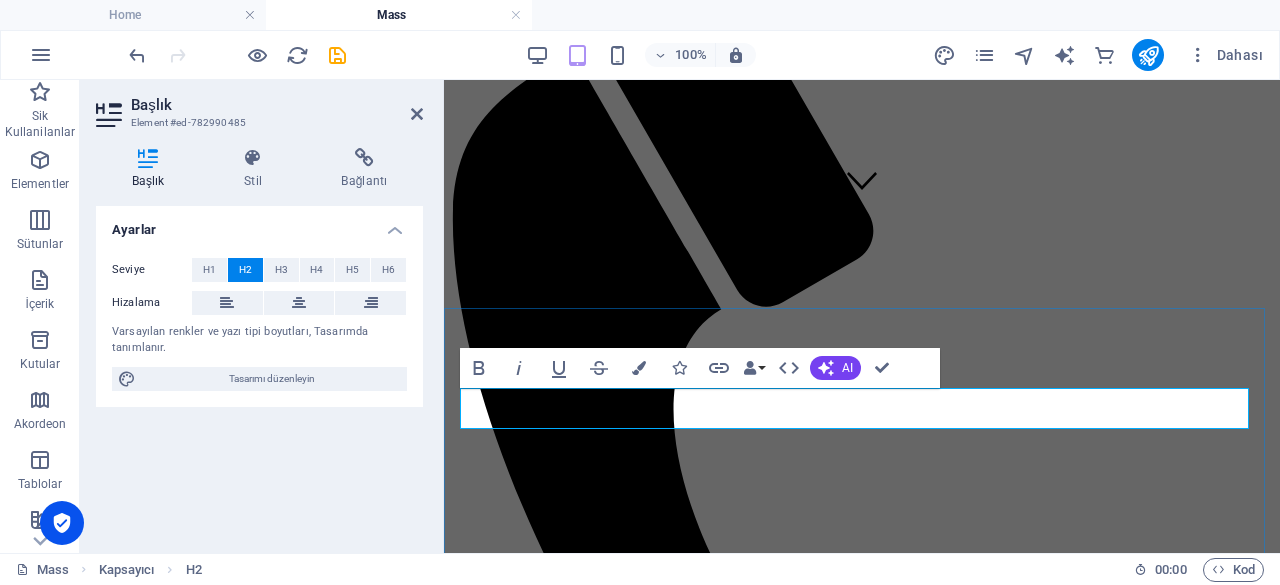 scroll, scrollTop: 338, scrollLeft: 0, axis: vertical 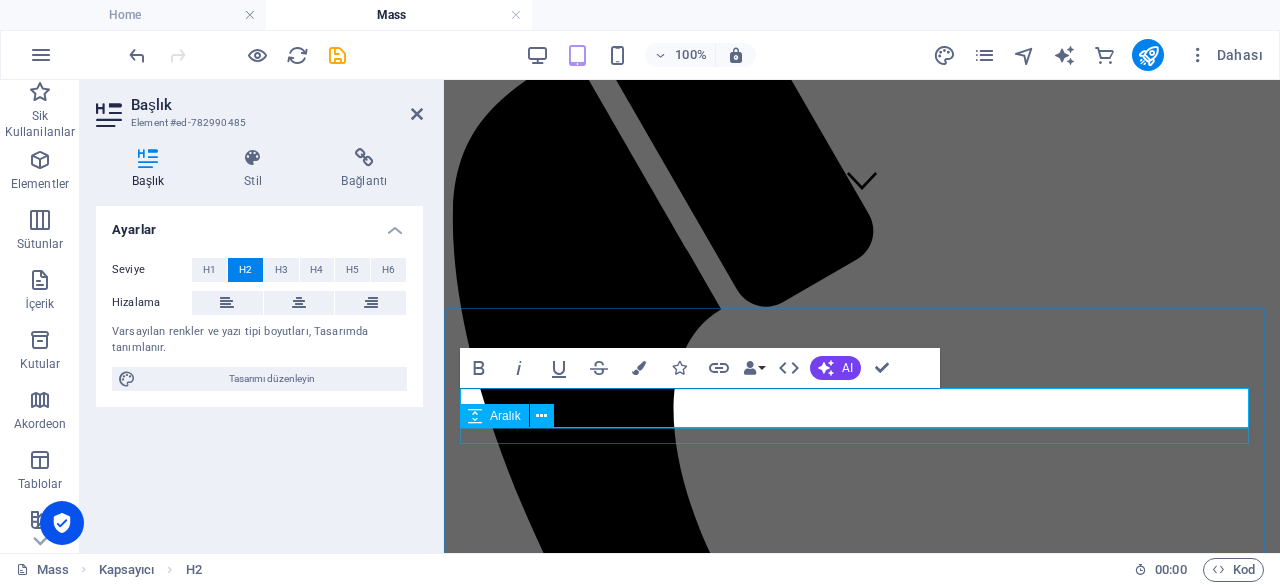 type 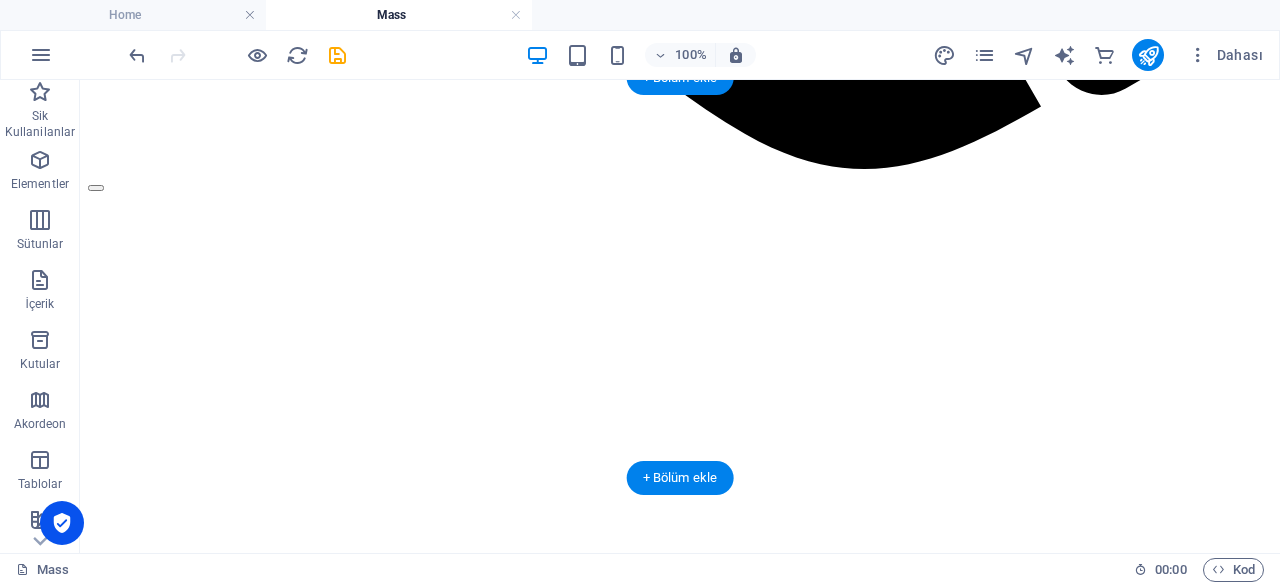 scroll, scrollTop: 1664, scrollLeft: 0, axis: vertical 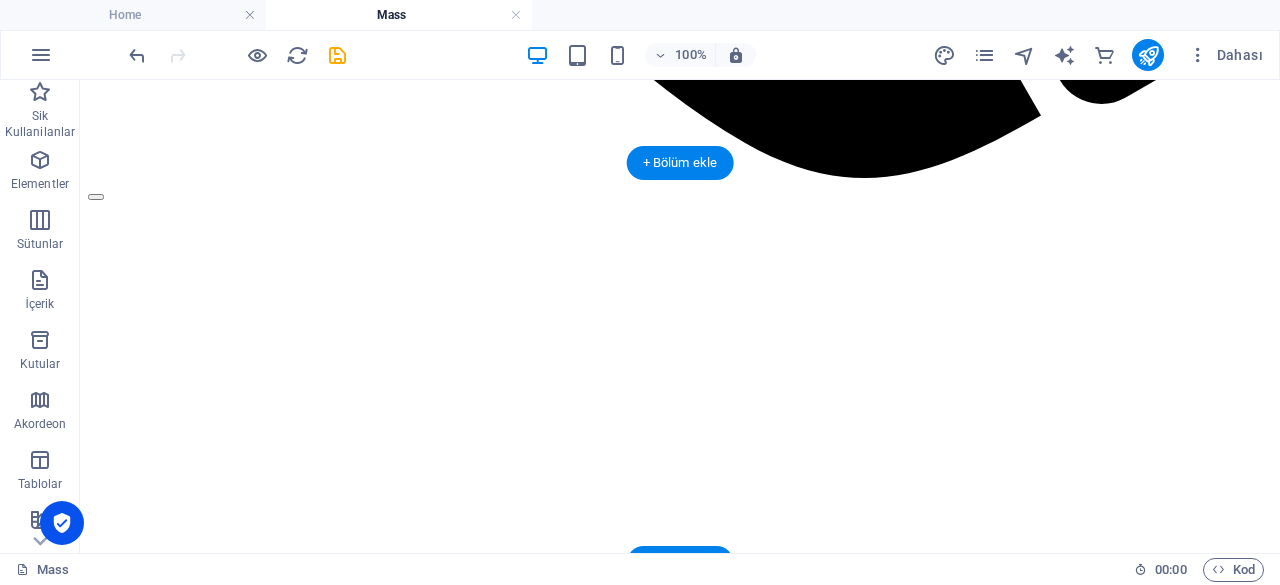 click at bounding box center [680, 2096] 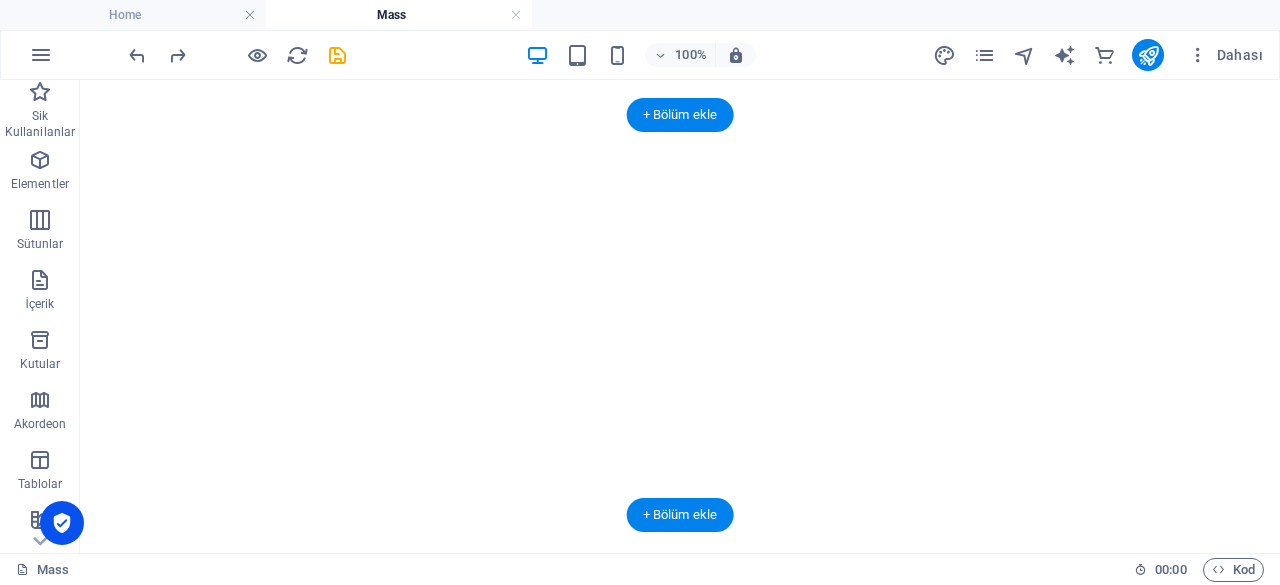 scroll, scrollTop: 1710, scrollLeft: 0, axis: vertical 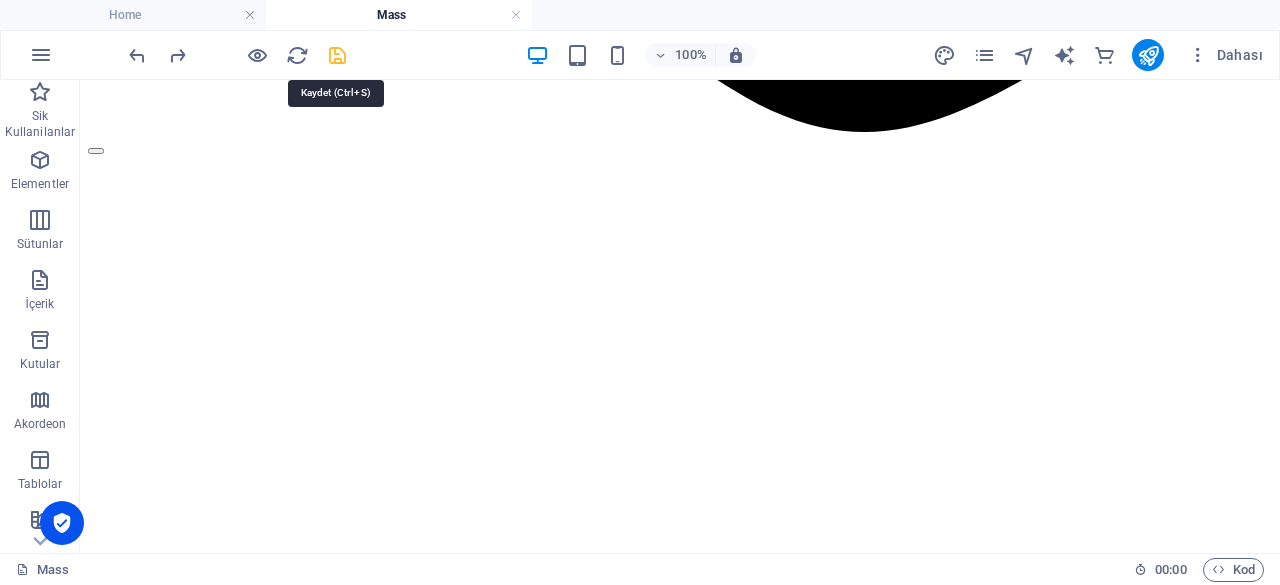 click at bounding box center (337, 55) 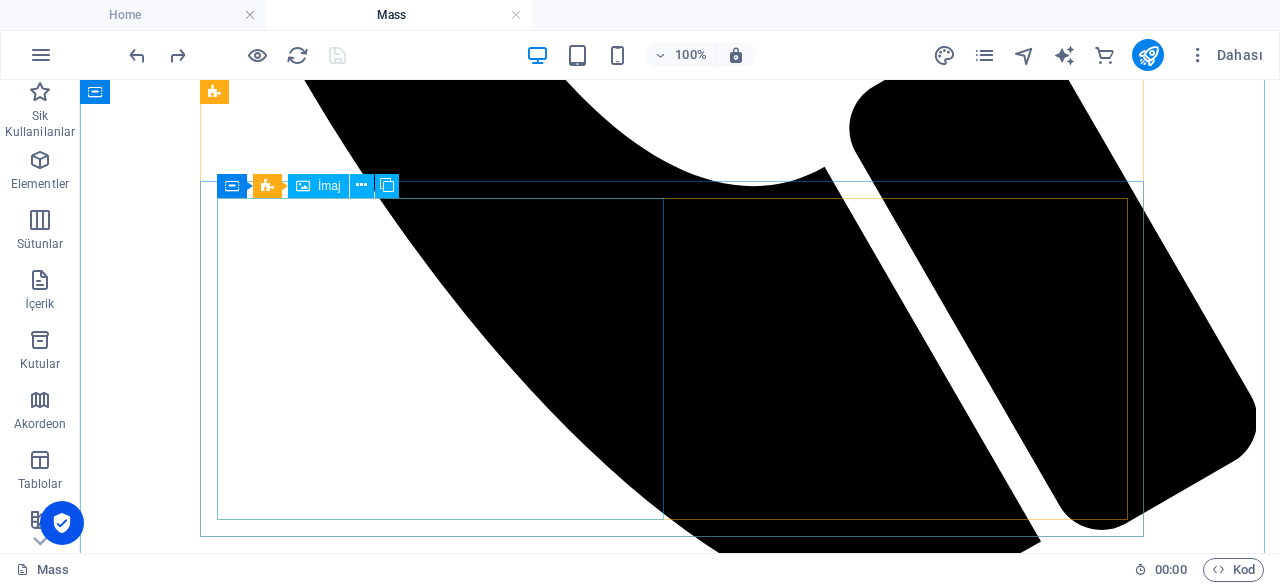 scroll, scrollTop: 1210, scrollLeft: 0, axis: vertical 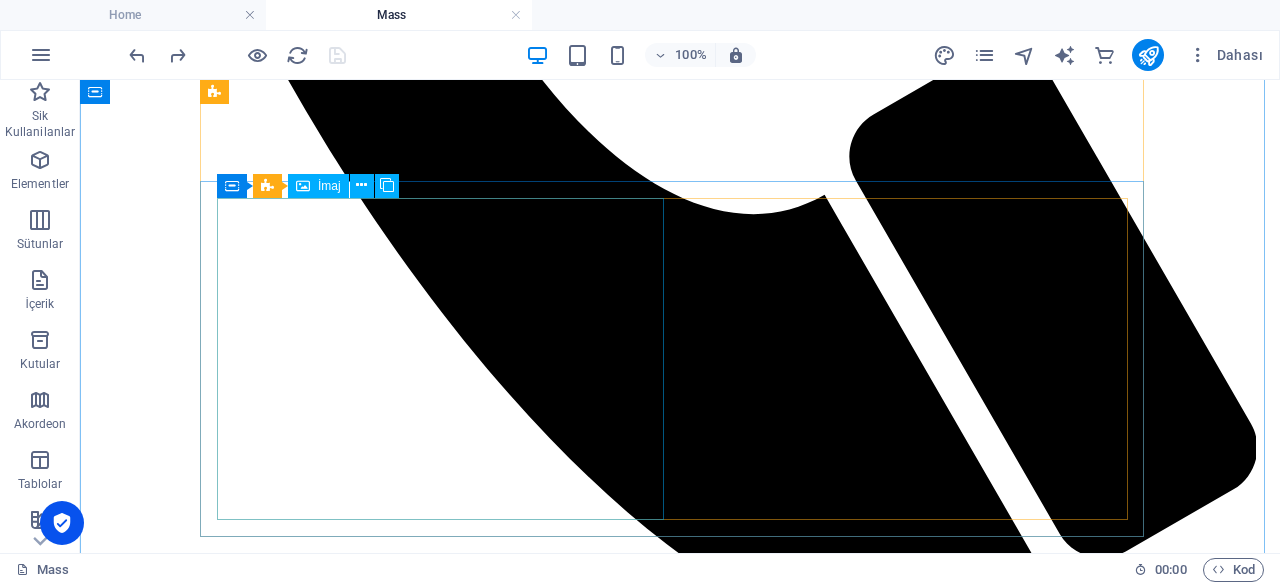 click at bounding box center [265, 2220] 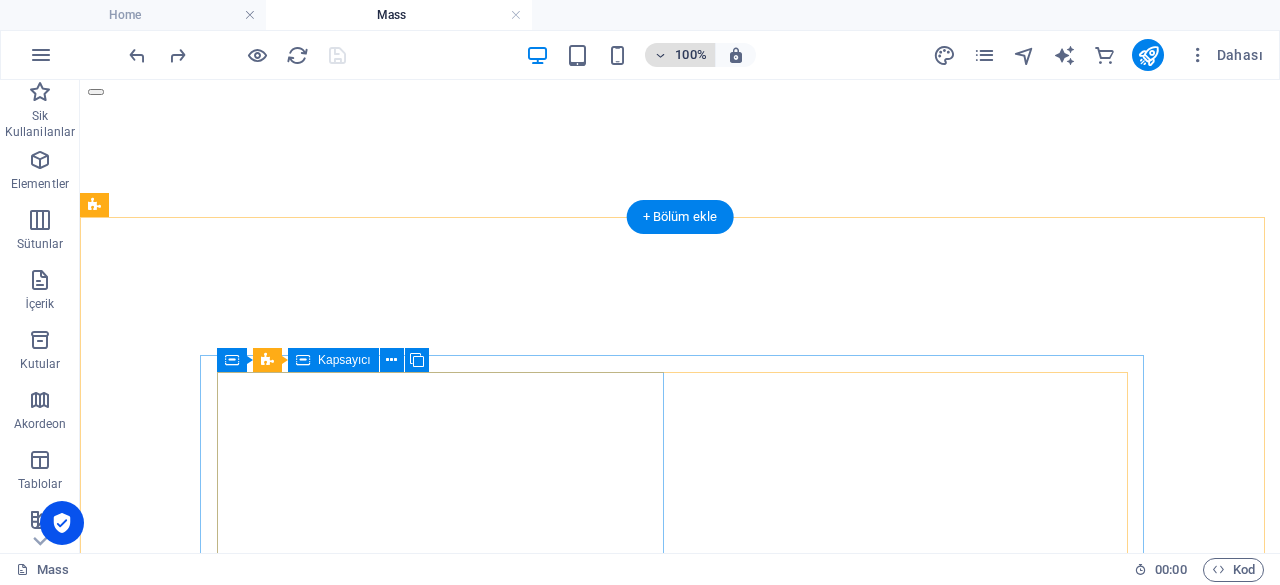 scroll, scrollTop: 1610, scrollLeft: 0, axis: vertical 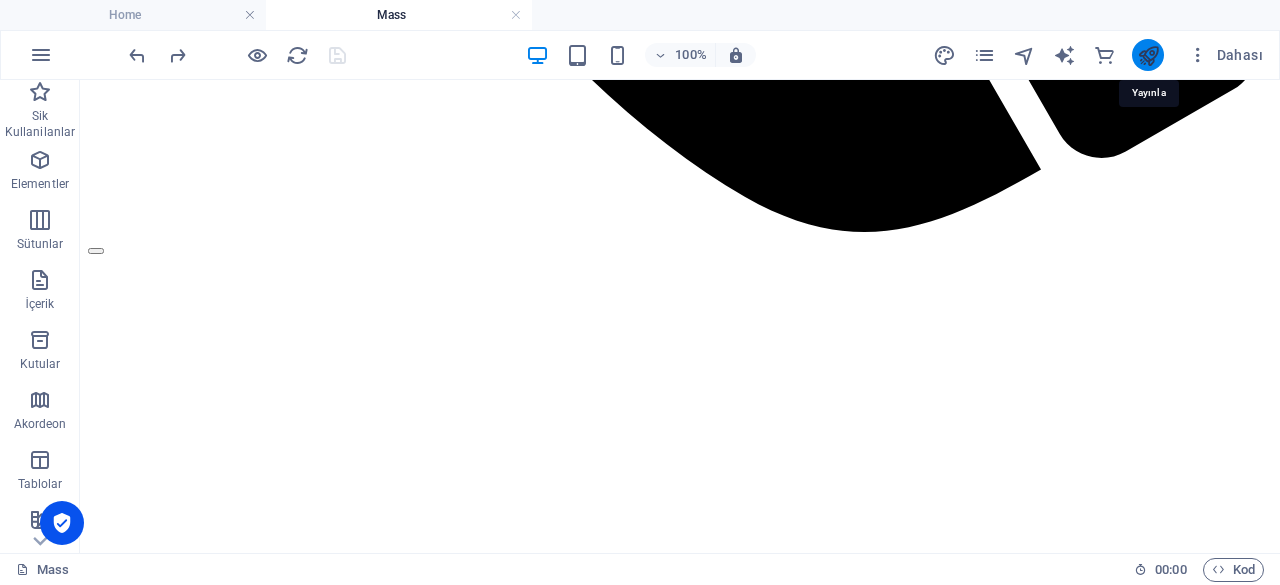 click at bounding box center [1148, 55] 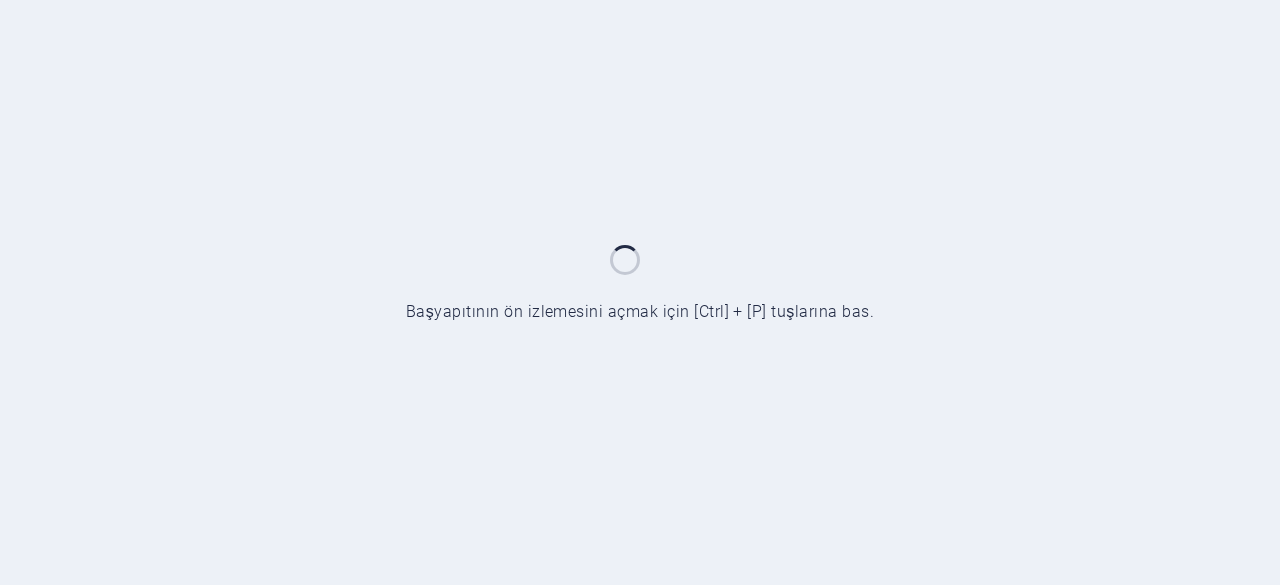 scroll, scrollTop: 0, scrollLeft: 0, axis: both 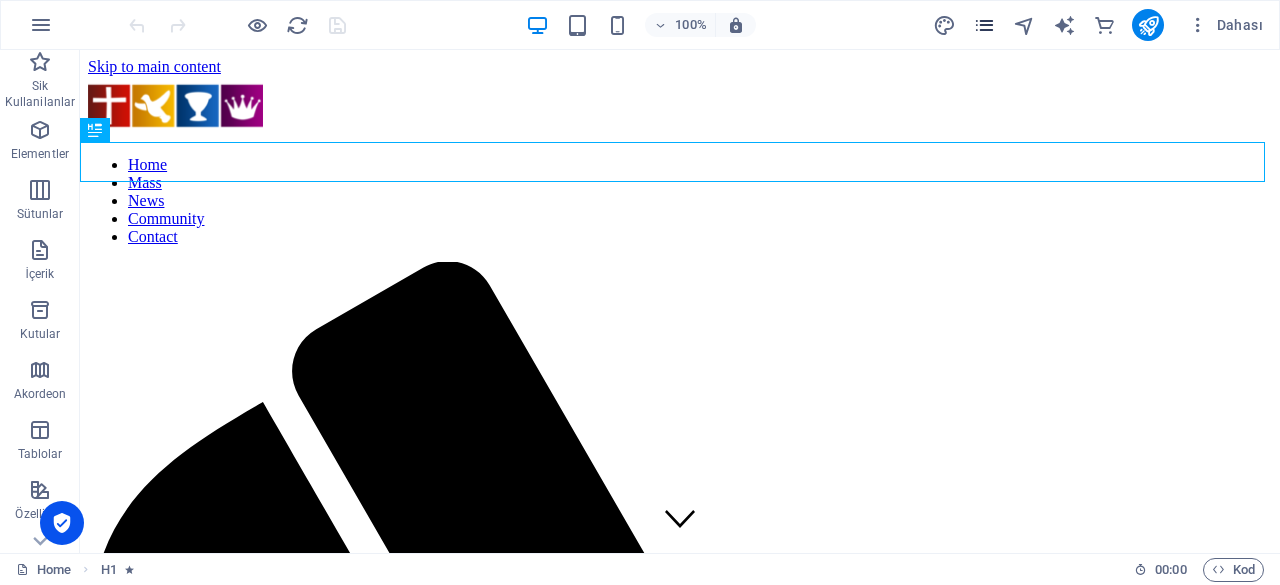 click at bounding box center (984, 25) 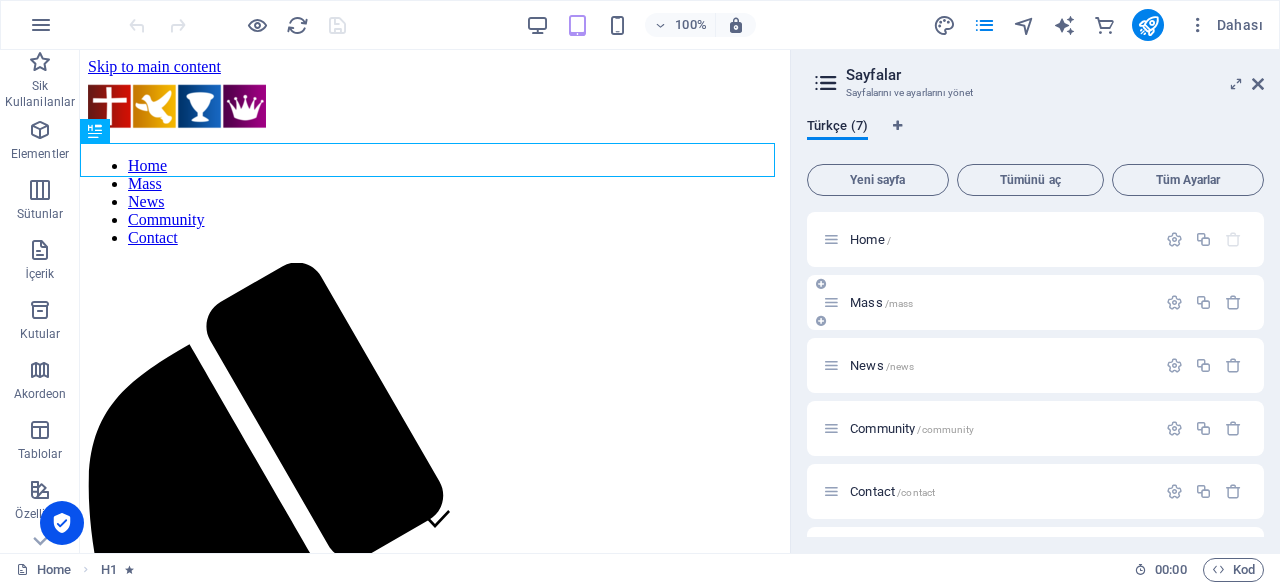 click on "Mass /mass" at bounding box center (881, 302) 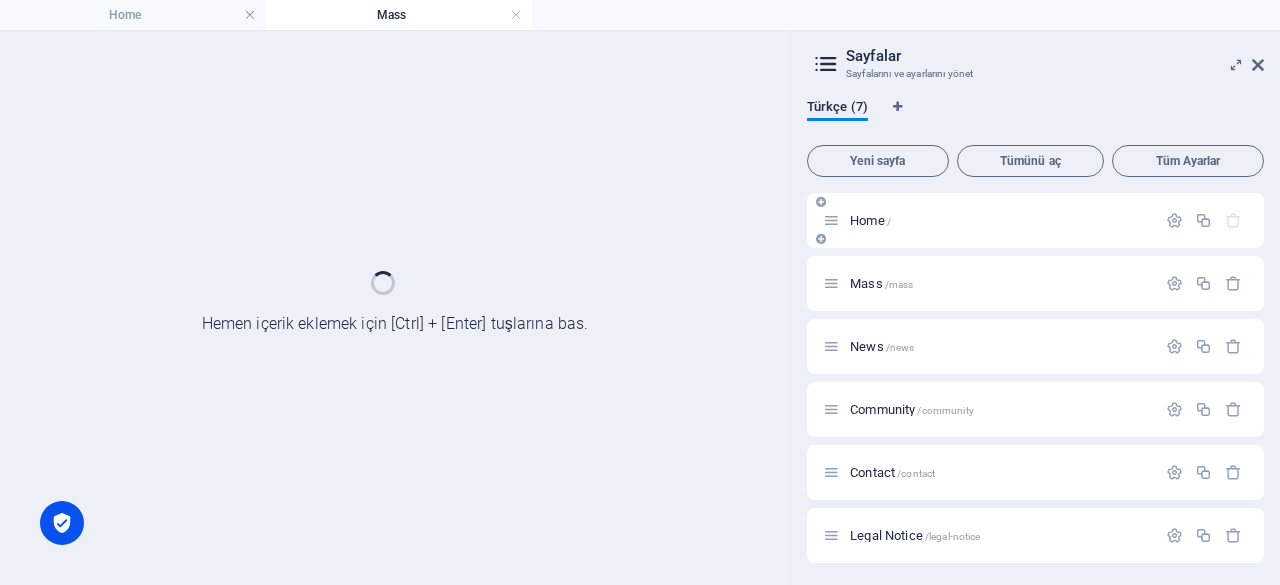 click on "Home /" at bounding box center [870, 220] 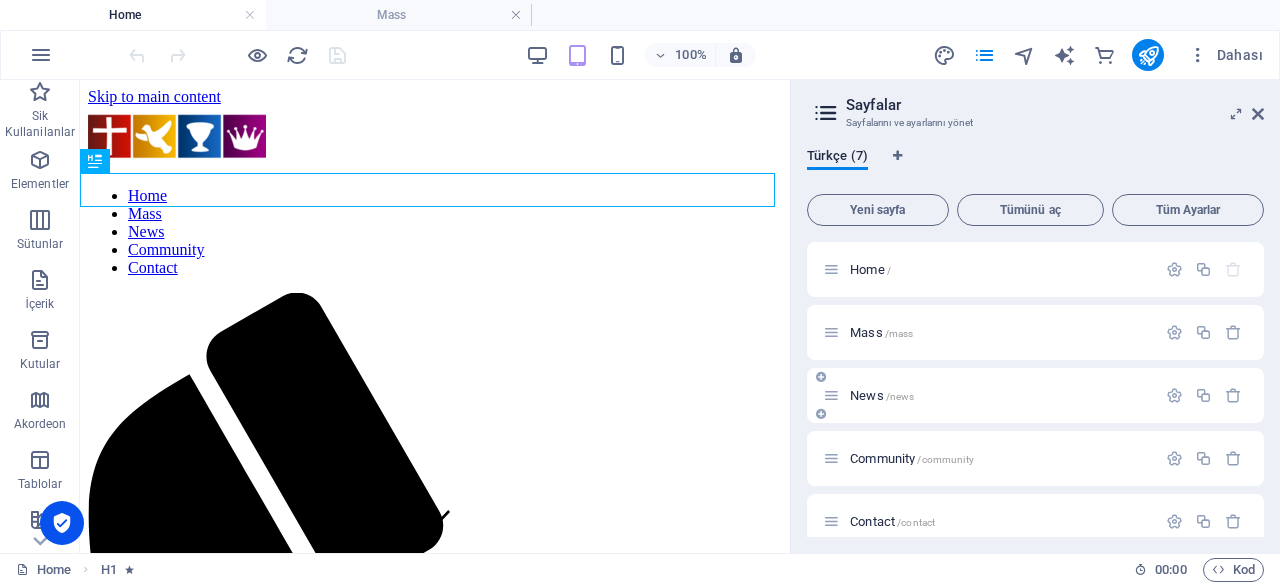 click on "Mass /mass" at bounding box center (881, 332) 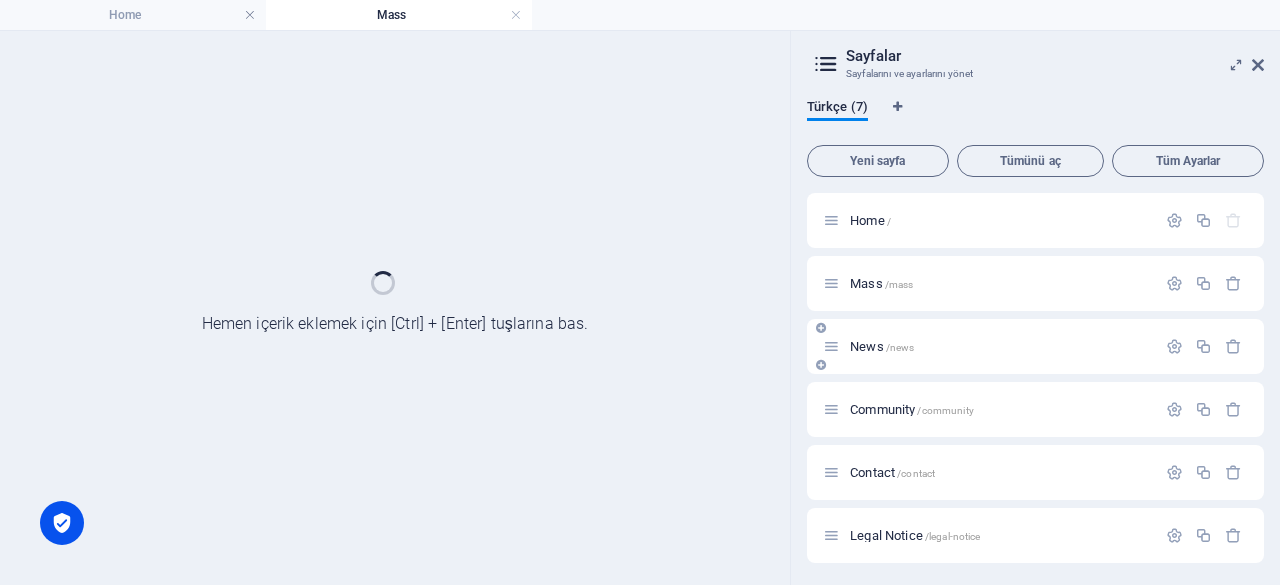 drag, startPoint x: 869, startPoint y: 331, endPoint x: 848, endPoint y: 321, distance: 23.259407 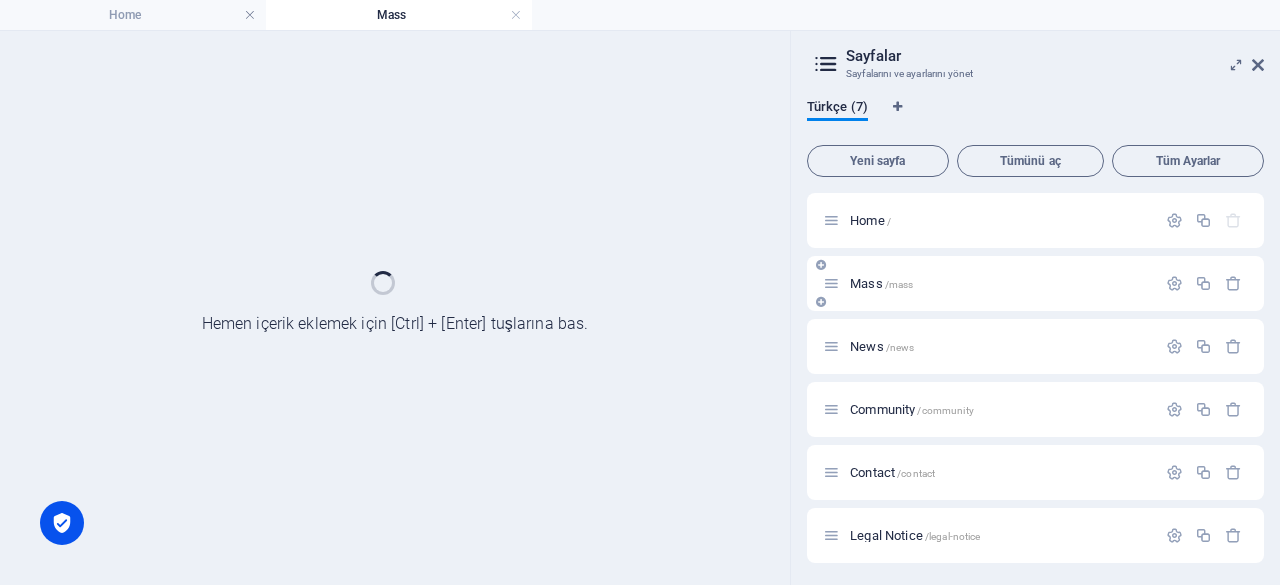 click on "Mass /mass" at bounding box center [881, 283] 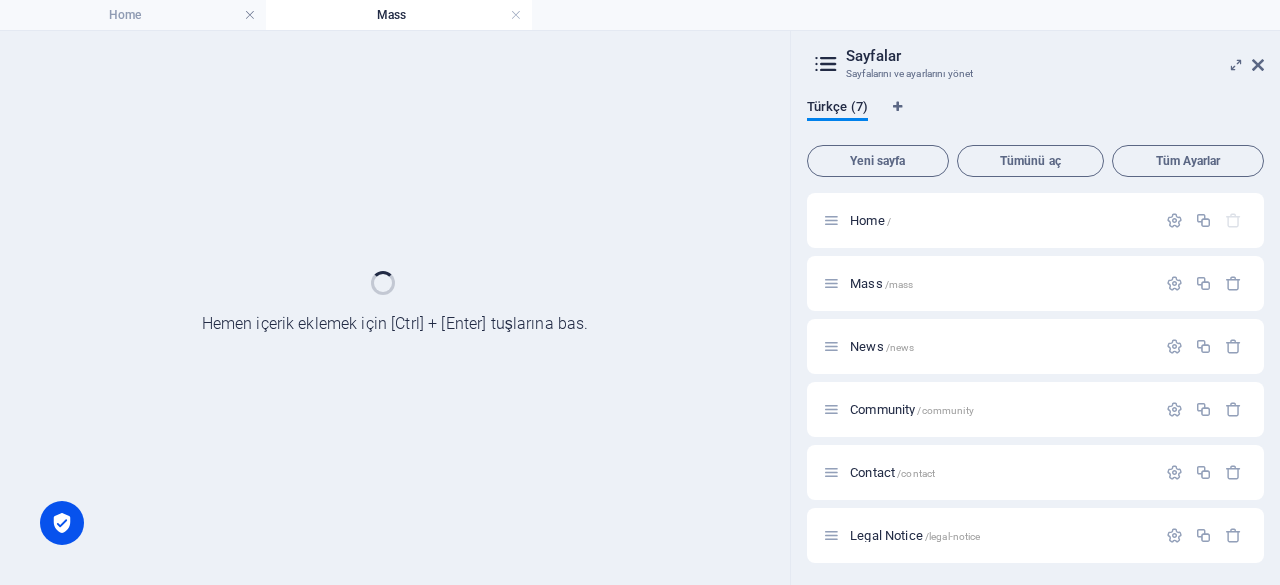 click at bounding box center (395, 308) 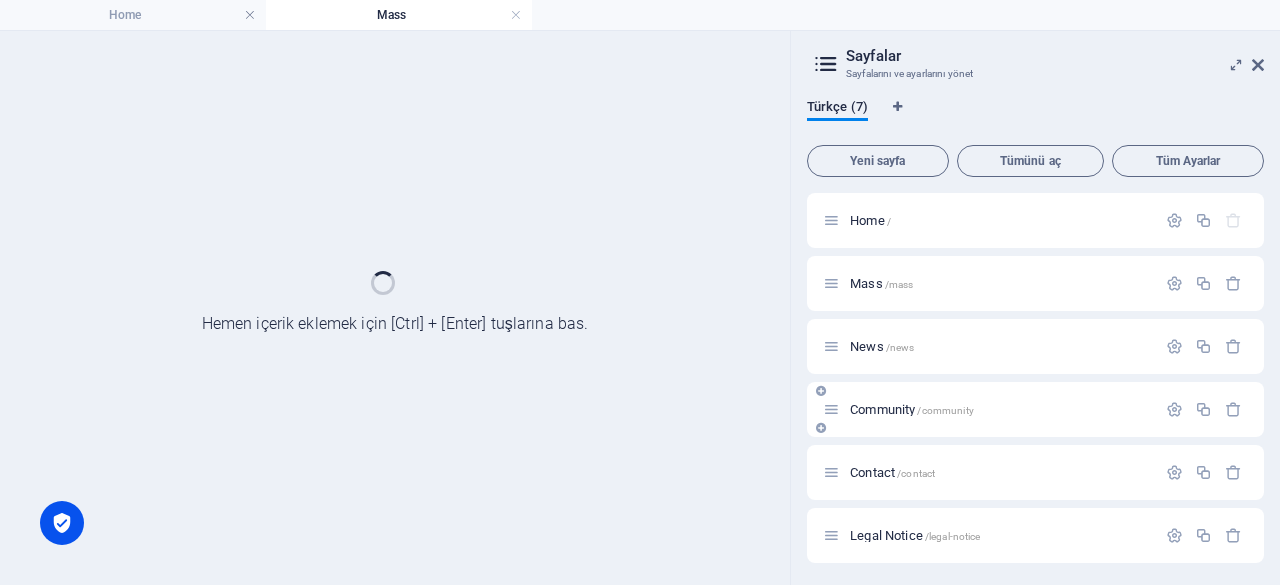 click on "Community /community" at bounding box center [912, 409] 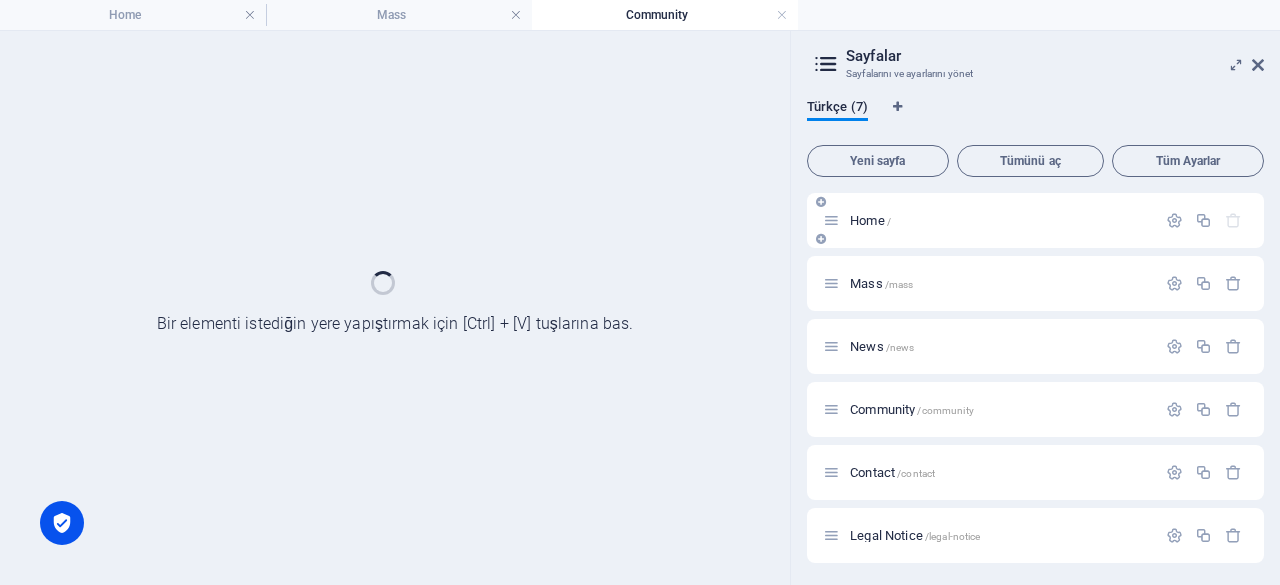 click on "Home /" at bounding box center [989, 220] 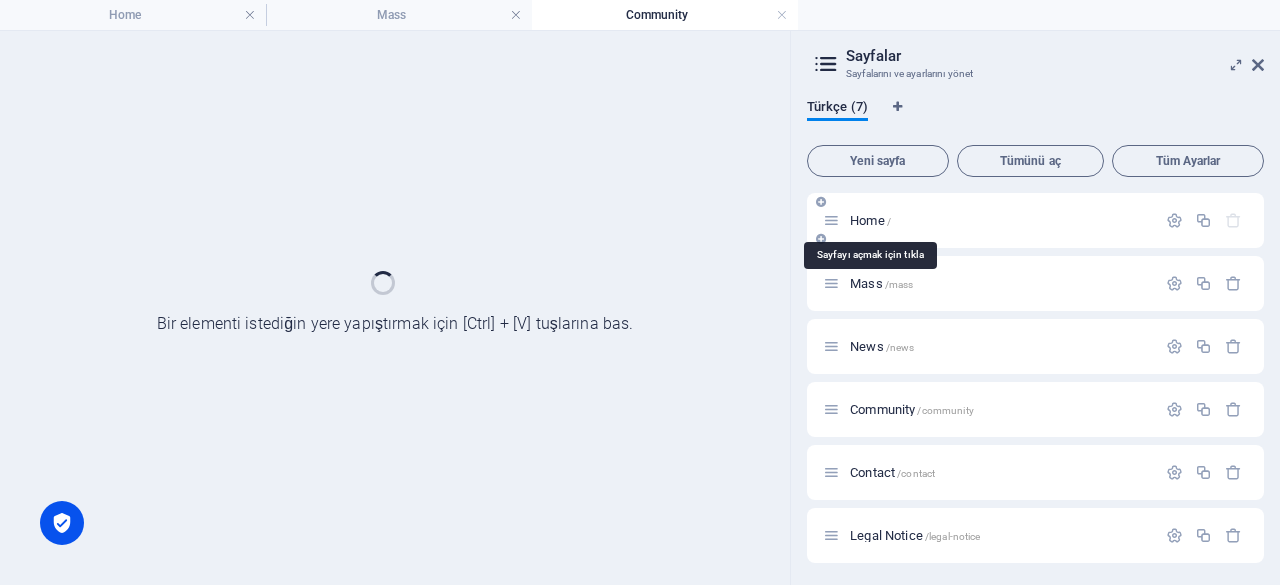 click on "Home /" at bounding box center [870, 220] 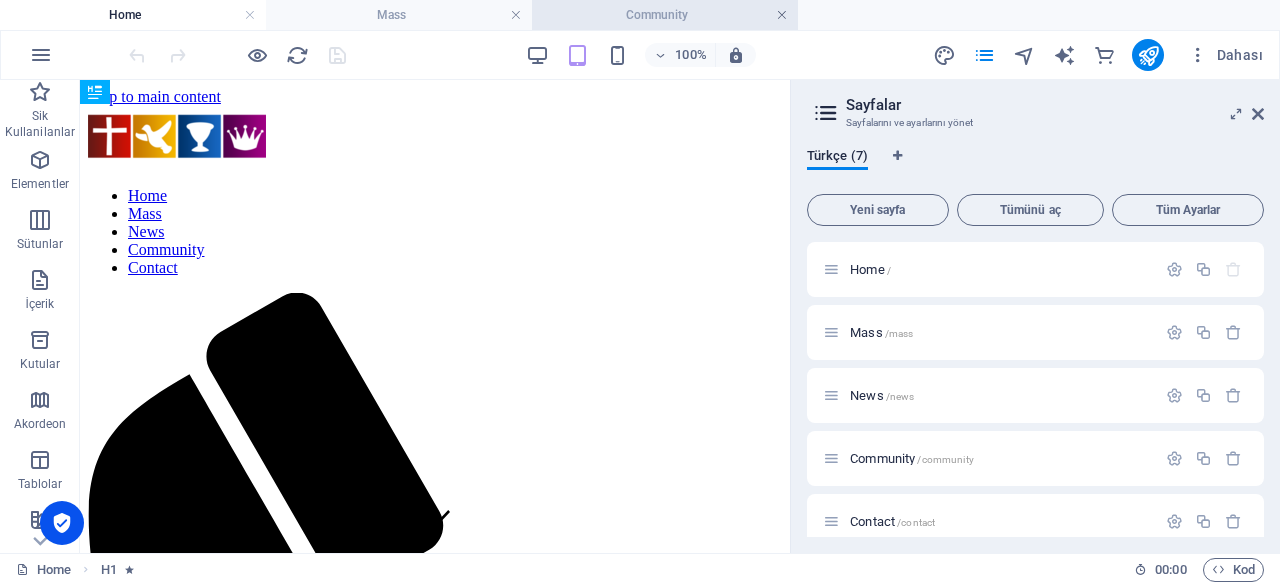 click at bounding box center (782, 15) 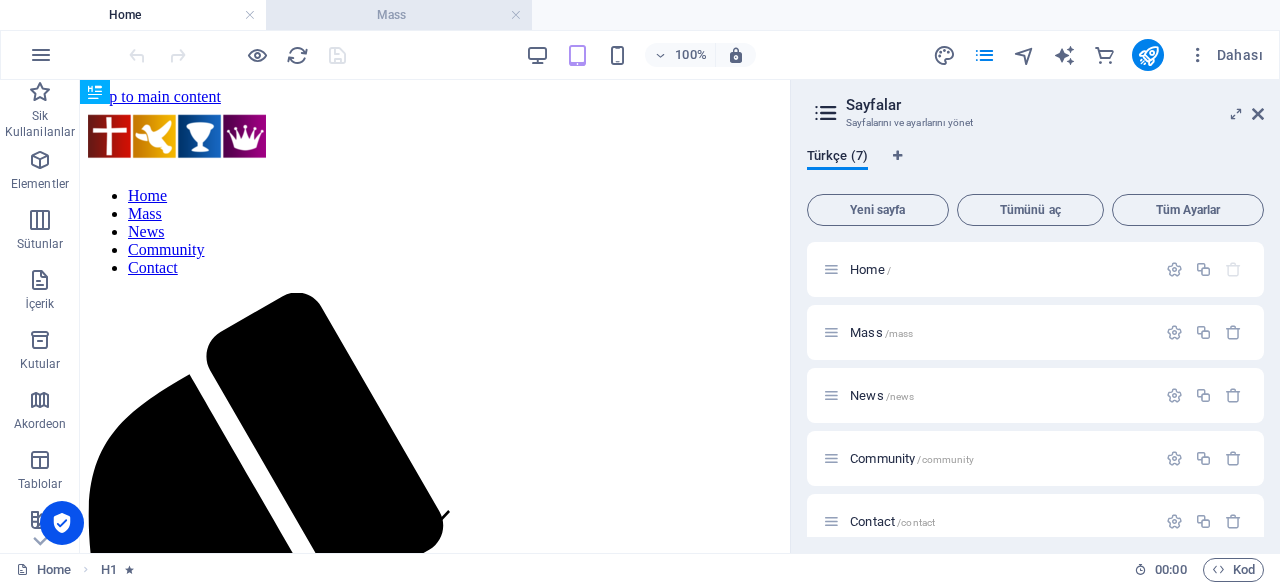 click on "Mass" at bounding box center [399, 15] 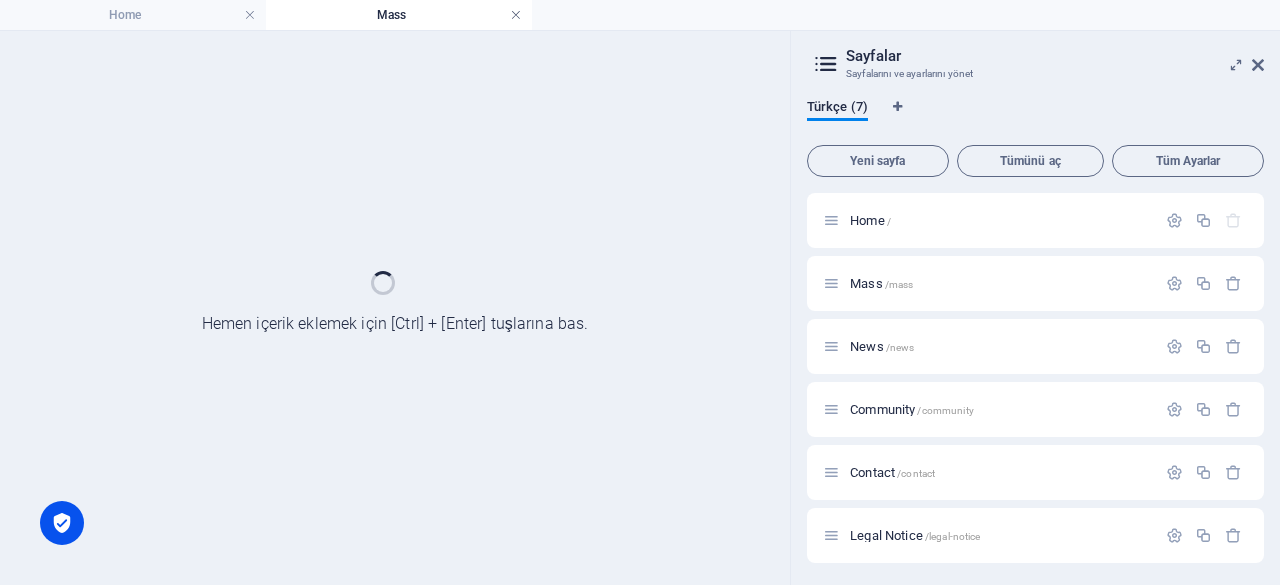 click at bounding box center [516, 15] 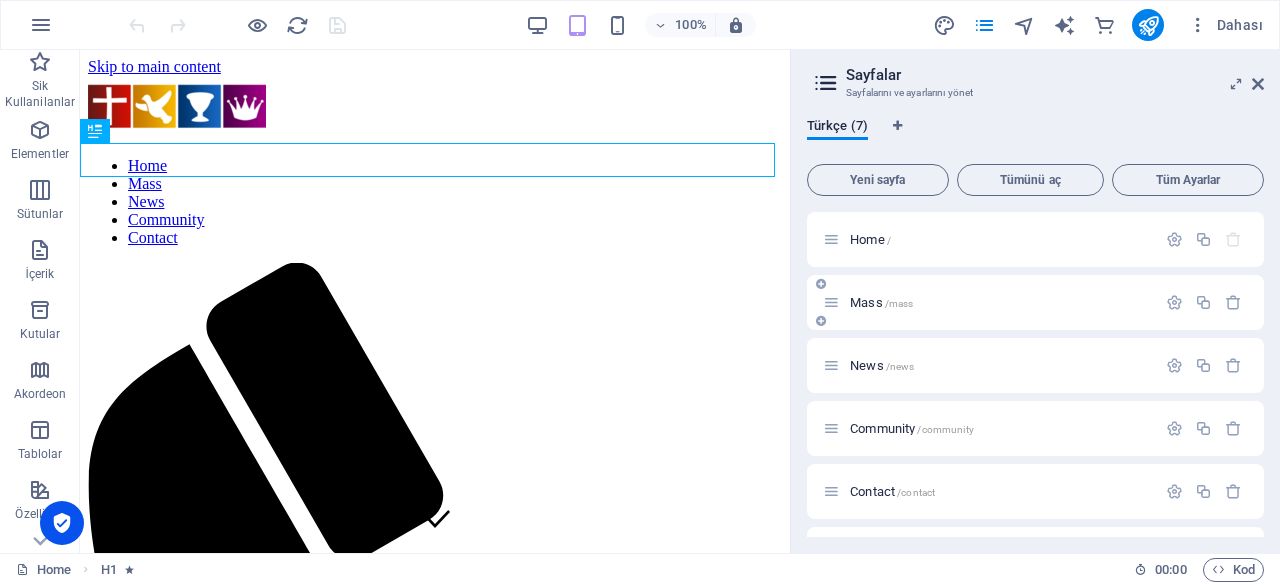 click on "Mass /mass" at bounding box center [881, 302] 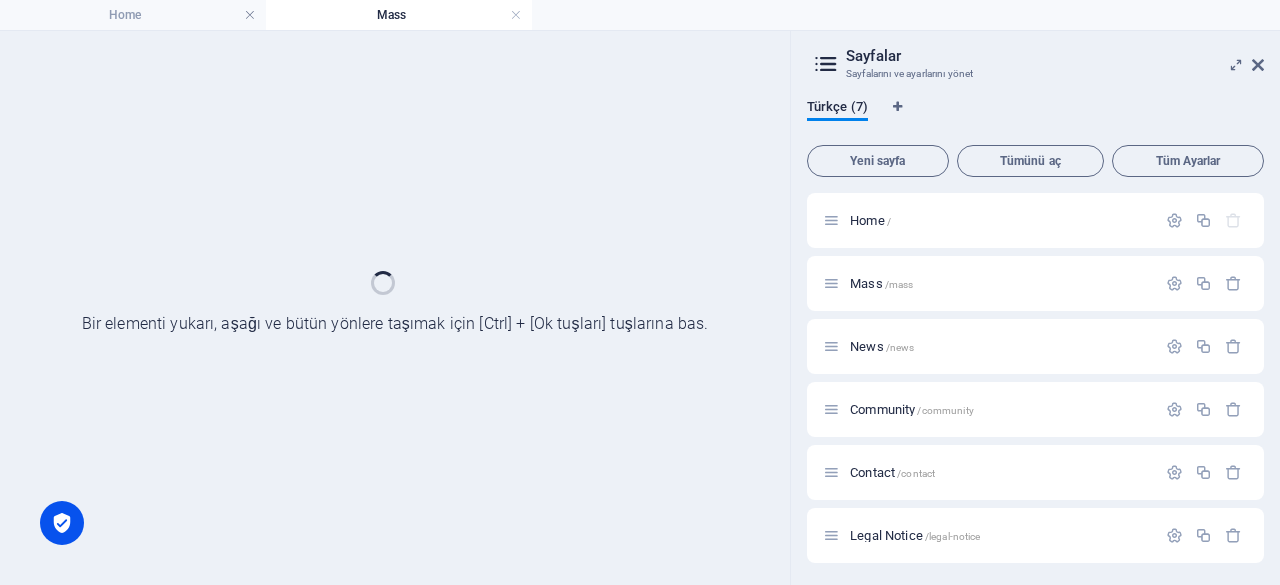 click at bounding box center [395, 308] 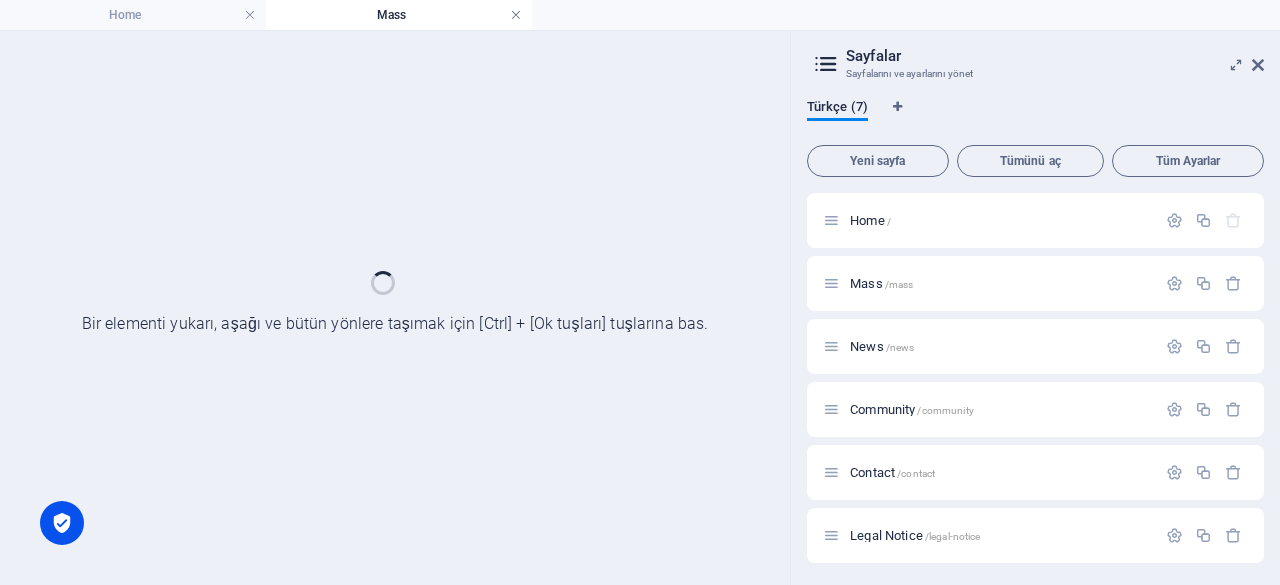 click at bounding box center (516, 15) 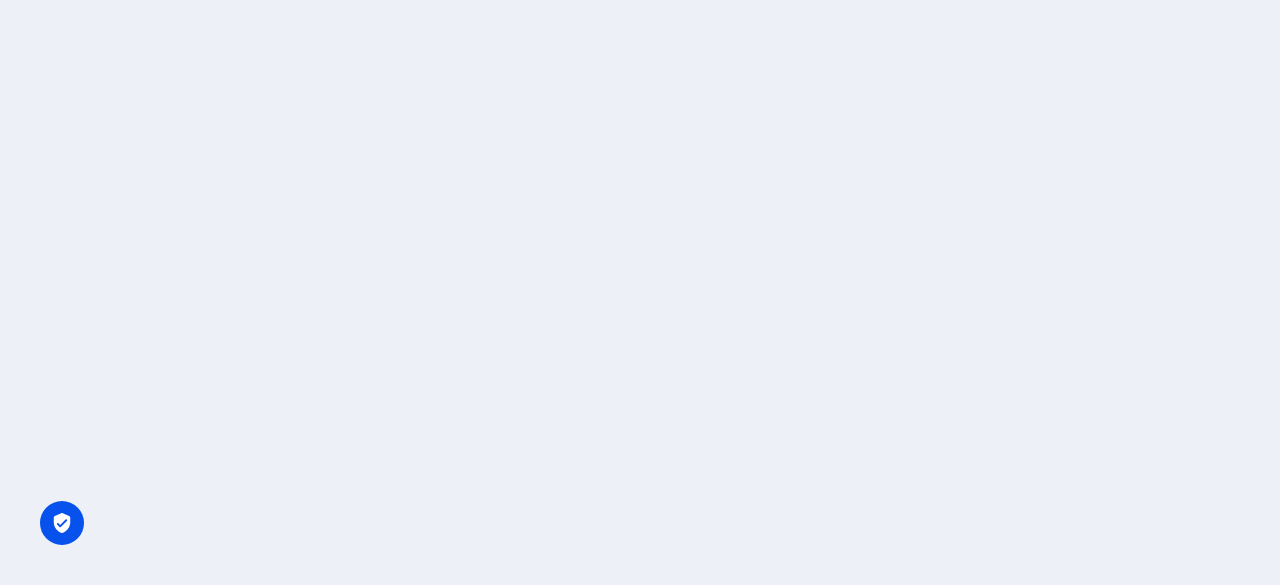 scroll, scrollTop: 0, scrollLeft: 0, axis: both 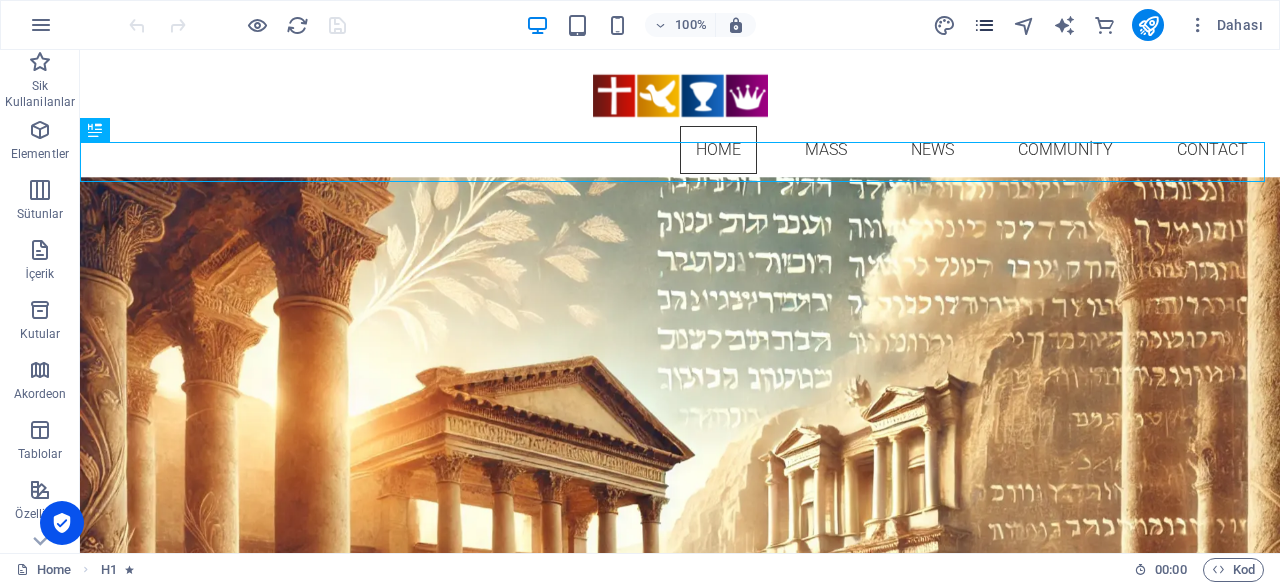 click at bounding box center (984, 25) 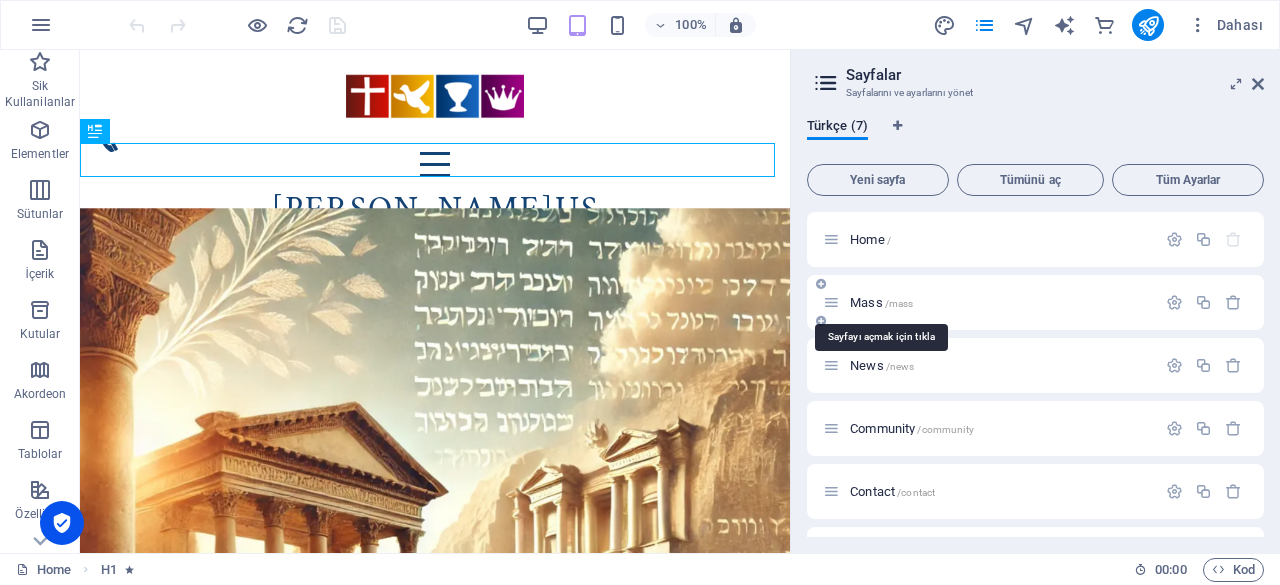 click on "Mass /mass" at bounding box center [881, 302] 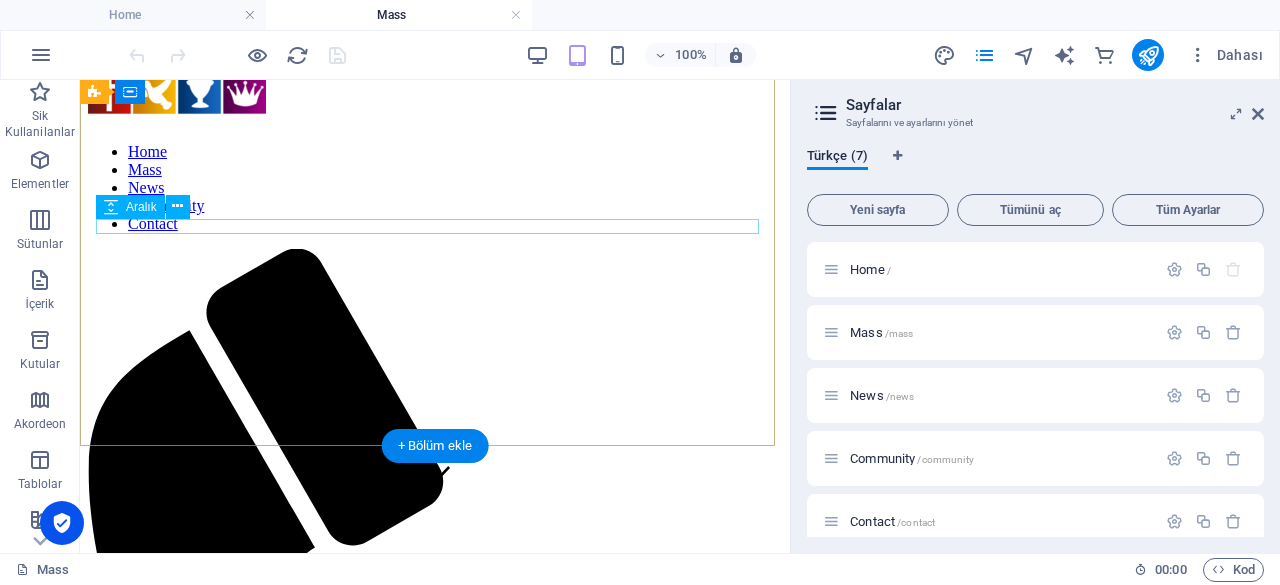 scroll, scrollTop: 0, scrollLeft: 0, axis: both 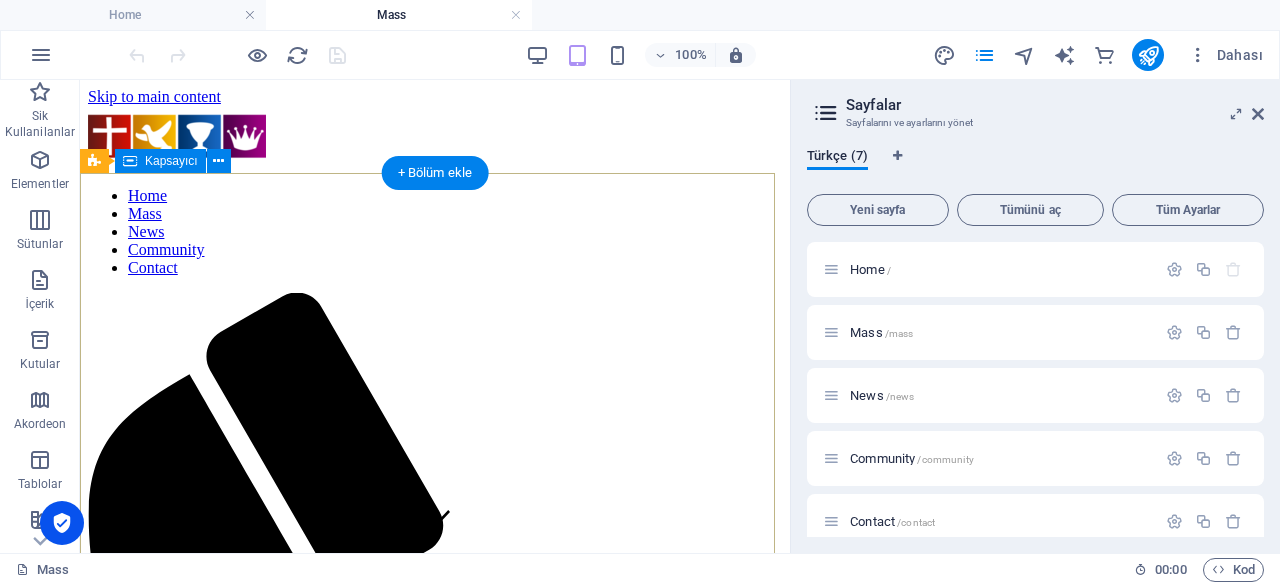 click on "Your MAss IN  [PERSON_NAME], [PERSON_NAME] more" at bounding box center (435, 1768) 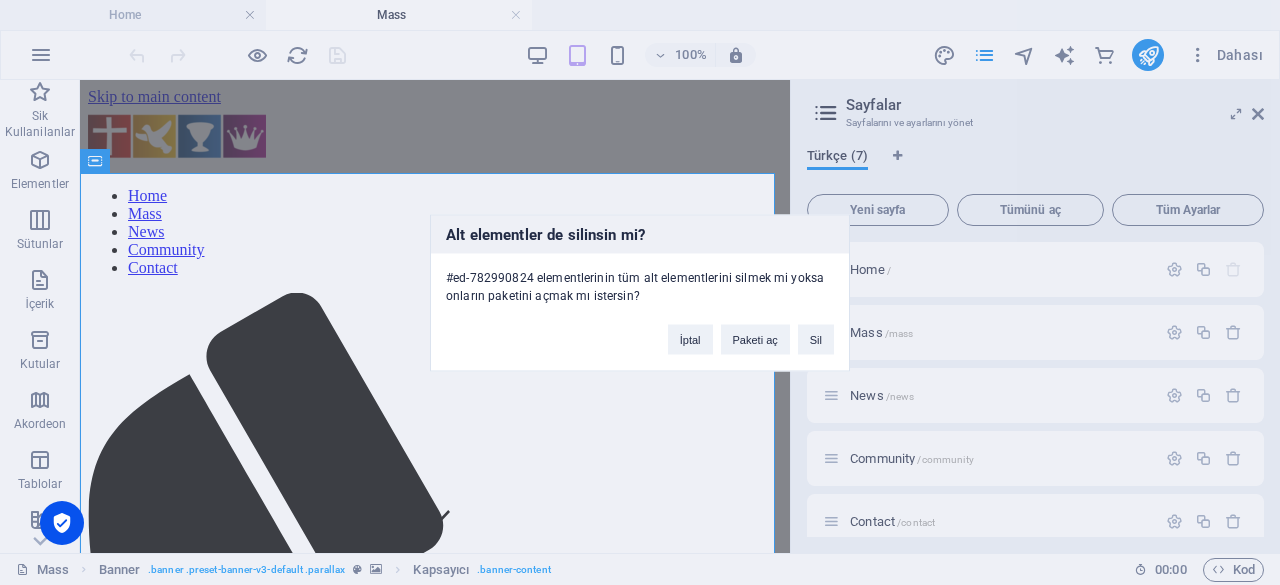 type 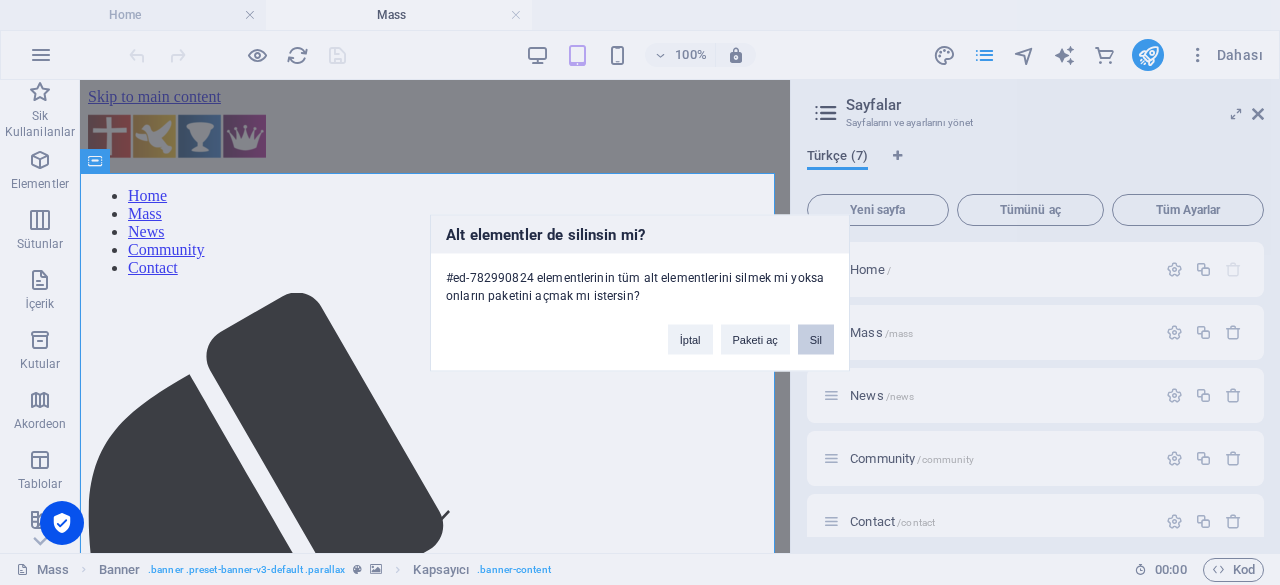 click on "Sil" at bounding box center [816, 339] 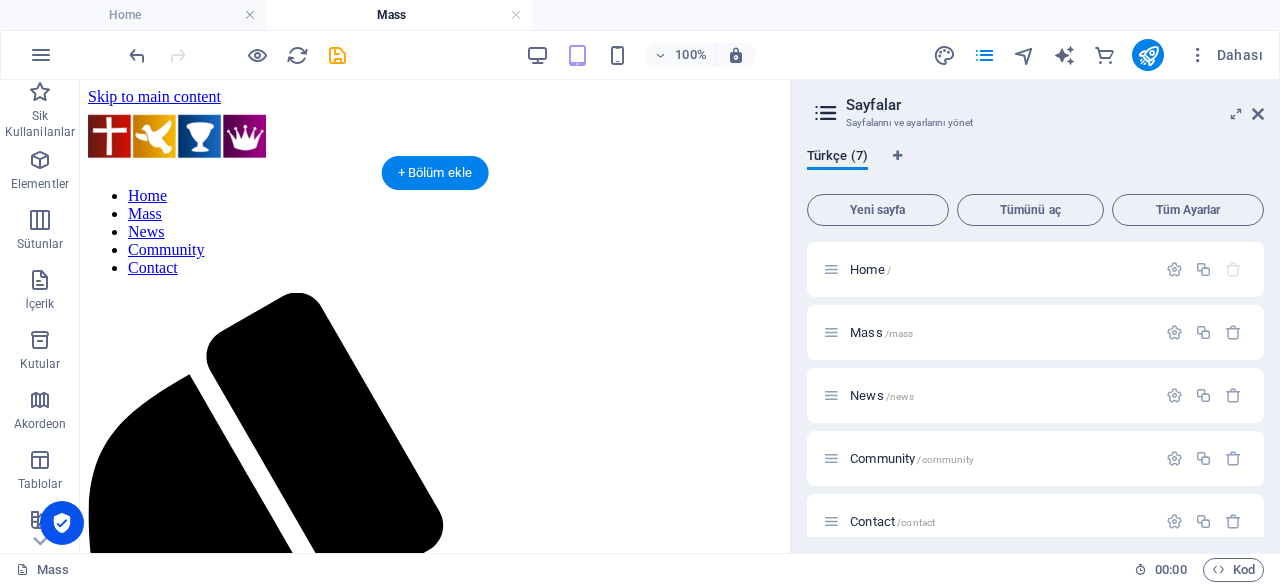 click at bounding box center [435, 1178] 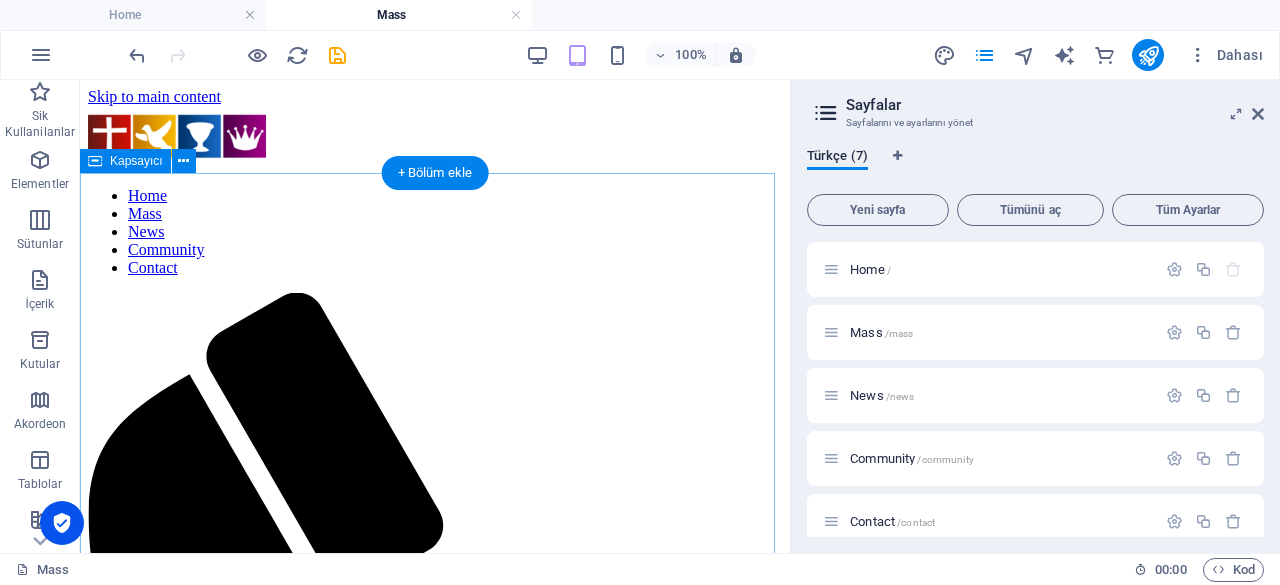 click on "ibadet günleri perşembe perşembe 14:30 Dua Toplantısı Her hafta perşembe günleri kilisemizde dua toplantıları düzenlenmektedir. Misafirlerimize her zaman kapımız açıktır.  Pazar pazar 15:30  Pazar İbadeti Her pazar Manisa'da yaşayan İsa Mesih inanlılarıyla ve misafirlerimizle bir araya gelip Tanrı'yı yüceltiyoruz. Siz de bir Hristiyan topluluğunun nasıl olduğunu ve ibadetlerini merak ediyorsanız bizi ziyaret edebilirsiniz." at bounding box center (435, 1677) 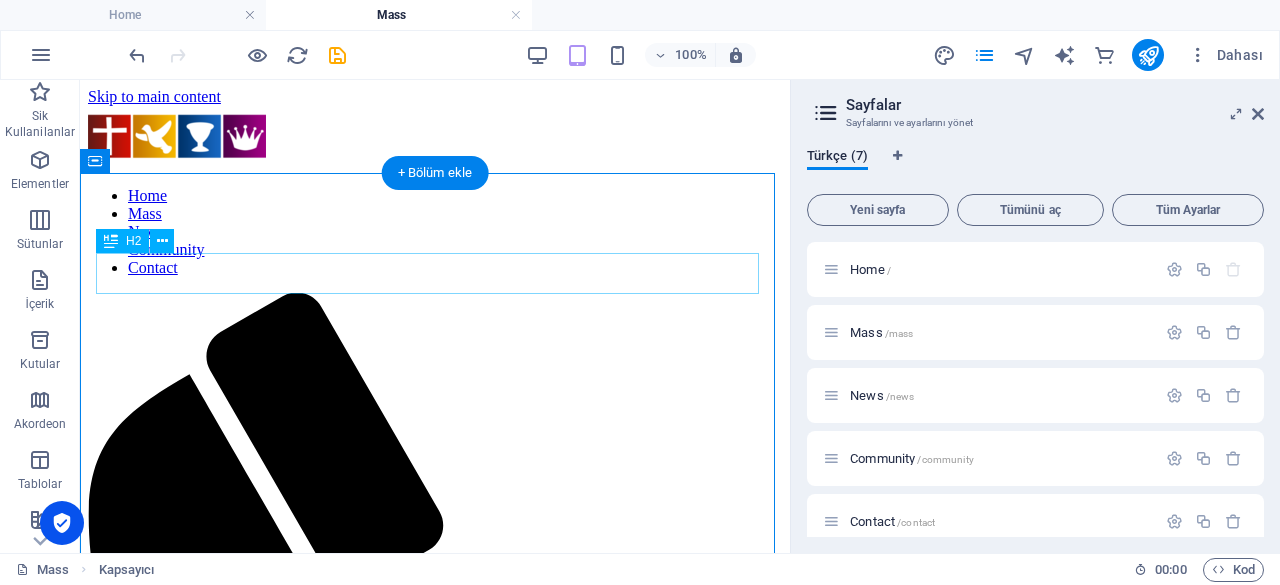 click on "[DEMOGRAPHIC_DATA] günleri" at bounding box center [435, 1248] 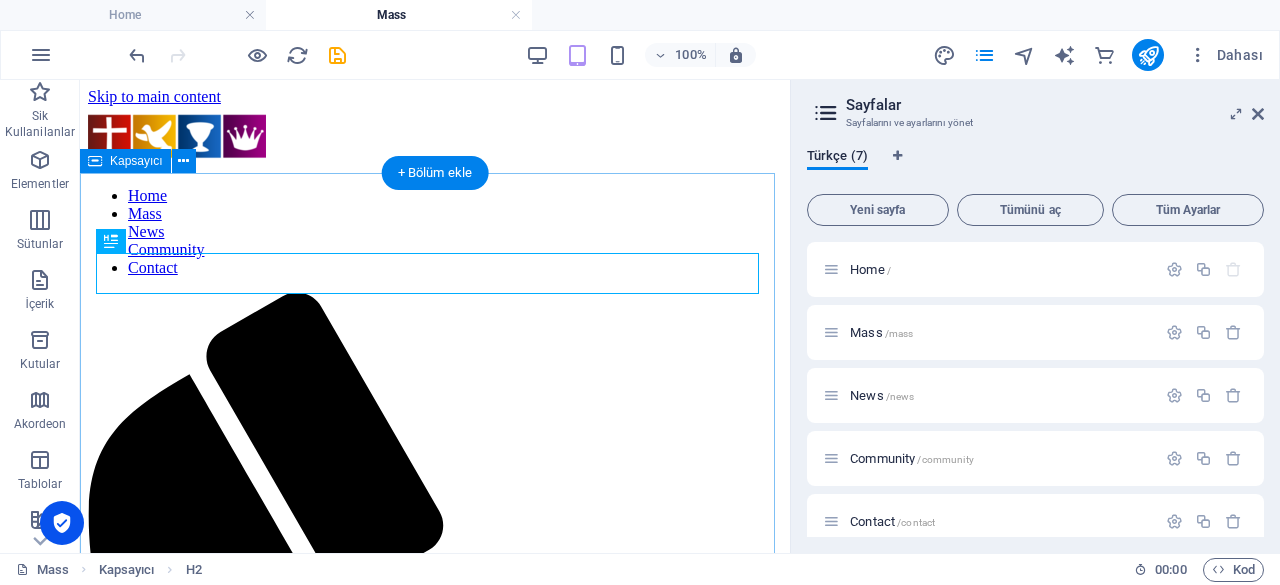 click on "ibadet günleri perşembe perşembe 14:30 Dua Toplantısı Her hafta perşembe günleri kilisemizde dua toplantıları düzenlenmektedir. Misafirlerimize her zaman kapımız açıktır.  Pazar pazar 15:30  Pazar İbadeti Her pazar Manisa'da yaşayan İsa Mesih inanlılarıyla ve misafirlerimizle bir araya gelip Tanrı'yı yüceltiyoruz. Siz de bir Hristiyan topluluğunun nasıl olduğunu ve ibadetlerini merak ediyorsanız bizi ziyaret edebilirsiniz." at bounding box center [435, 1677] 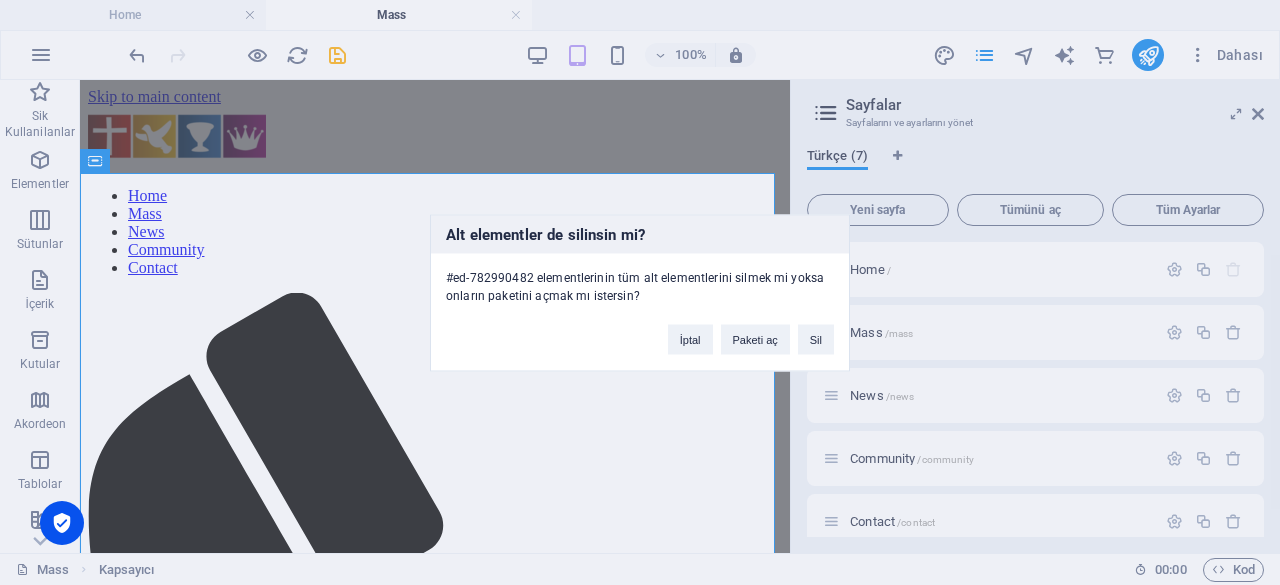 type 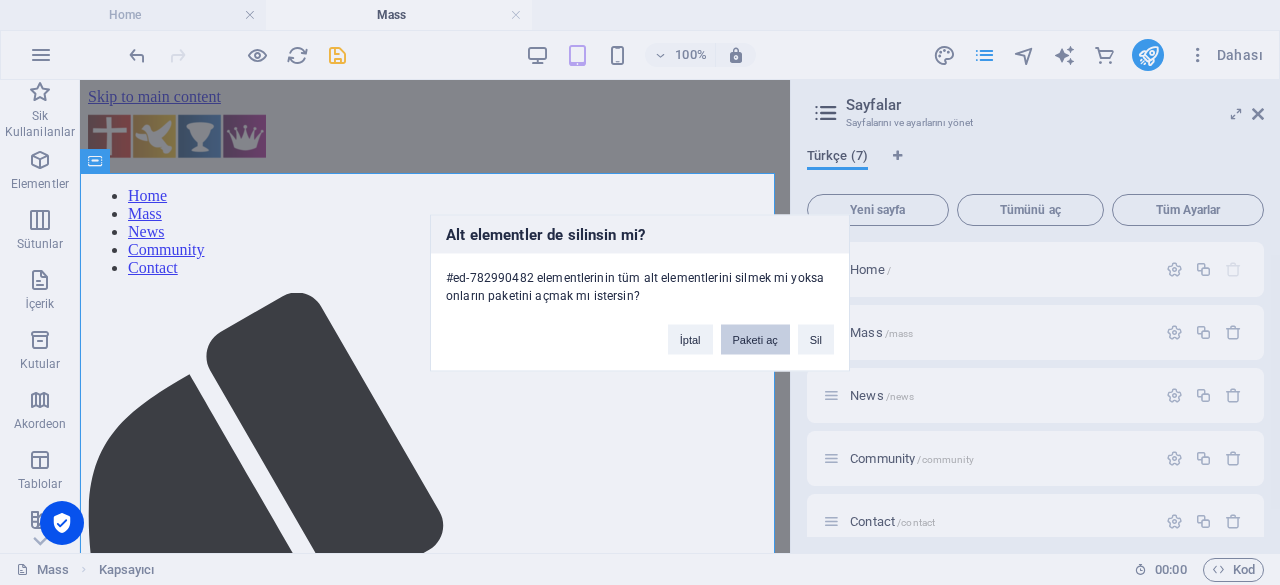 click on "Paketi aç" at bounding box center [755, 339] 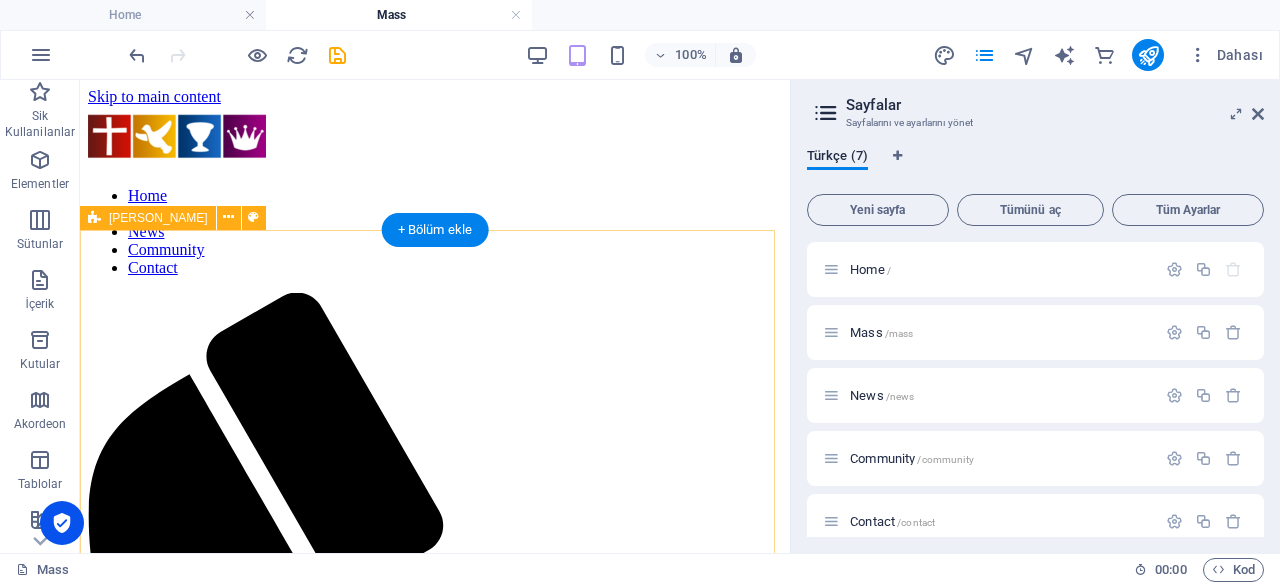 click on "perşembe perşembe 14:30 Dua Toplantısı Her hafta perşembe günleri kilisemizde dua toplantıları düzenlenmektedir. Misafirlerimize her zaman kapımız açıktır.  Pazar pazar 15:30  Pazar İbadeti Her pazar Manisa'da yaşayan İsa Mesih inanlılarıyla ve misafirlerimizle bir araya gelip Tanrı'yı yüceltiyoruz. Siz de bir Hristiyan topluluğunun nasıl olduğunu ve ibadetlerini merak ediyorsanız bizi ziyaret edebilirsiniz." at bounding box center (435, 1719) 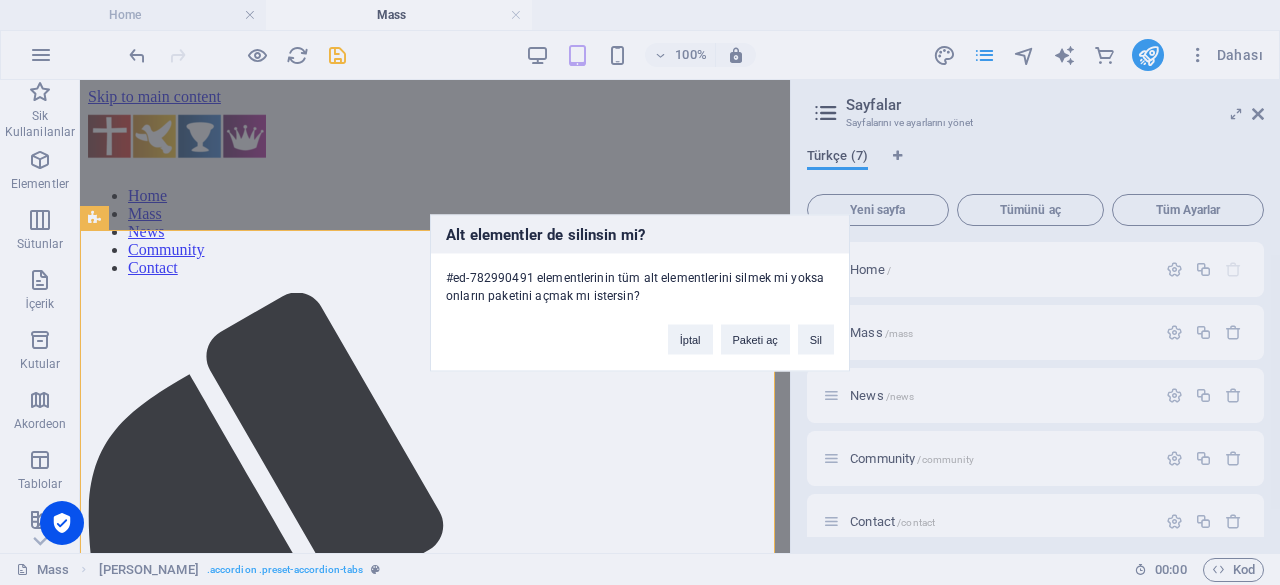 type 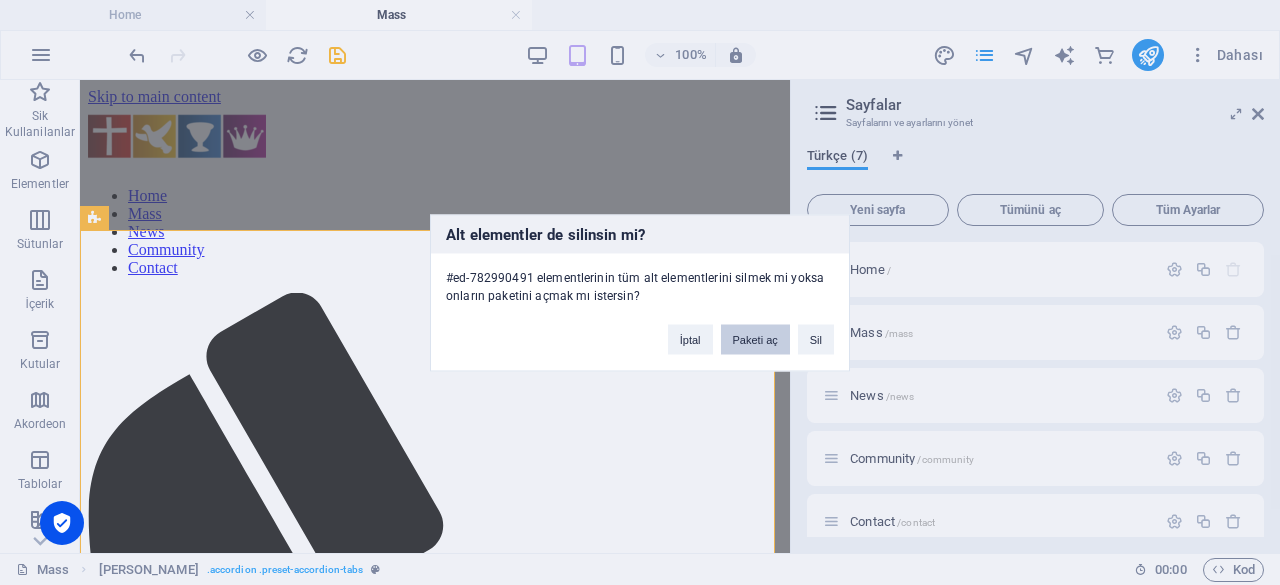 click on "Paketi aç" at bounding box center (755, 339) 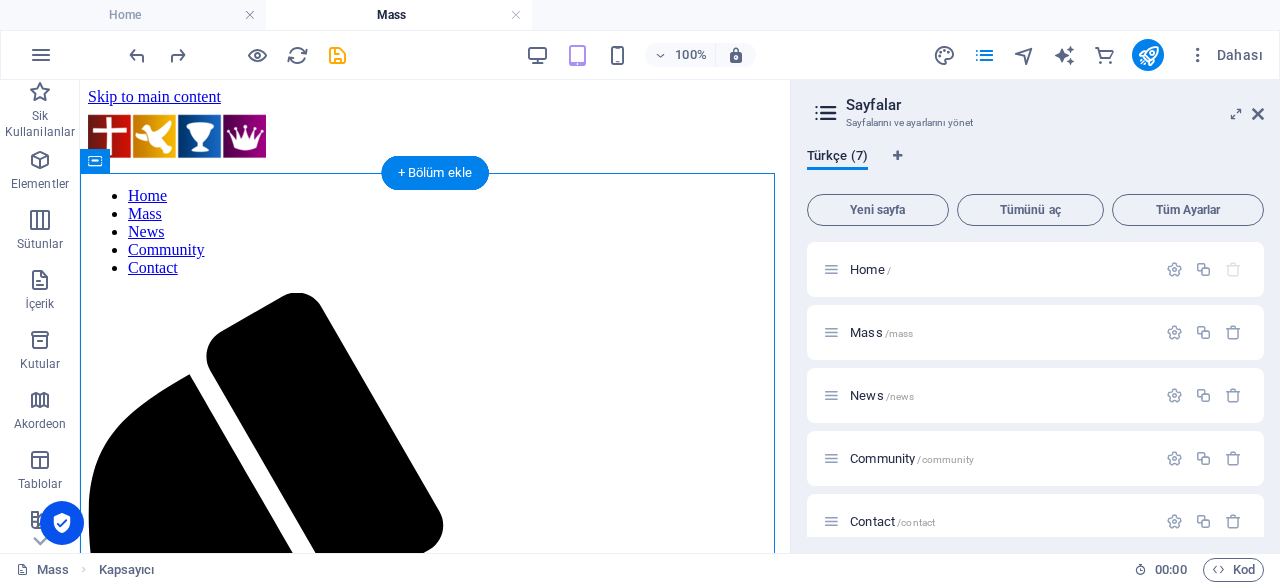 drag, startPoint x: 422, startPoint y: 271, endPoint x: 436, endPoint y: 206, distance: 66.4906 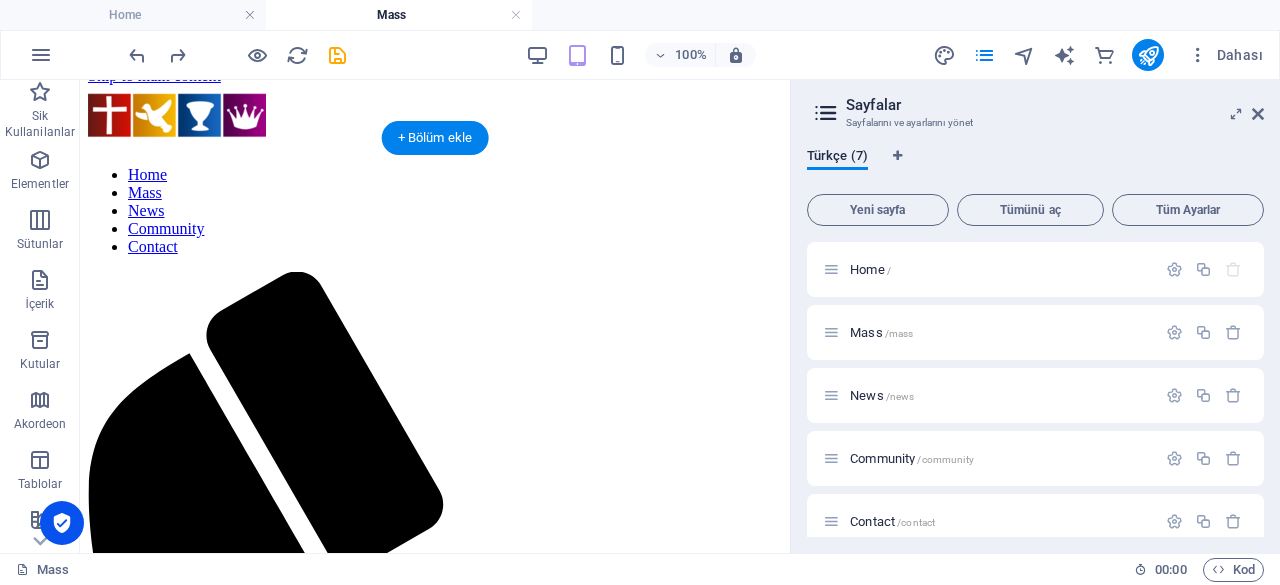 scroll, scrollTop: 0, scrollLeft: 0, axis: both 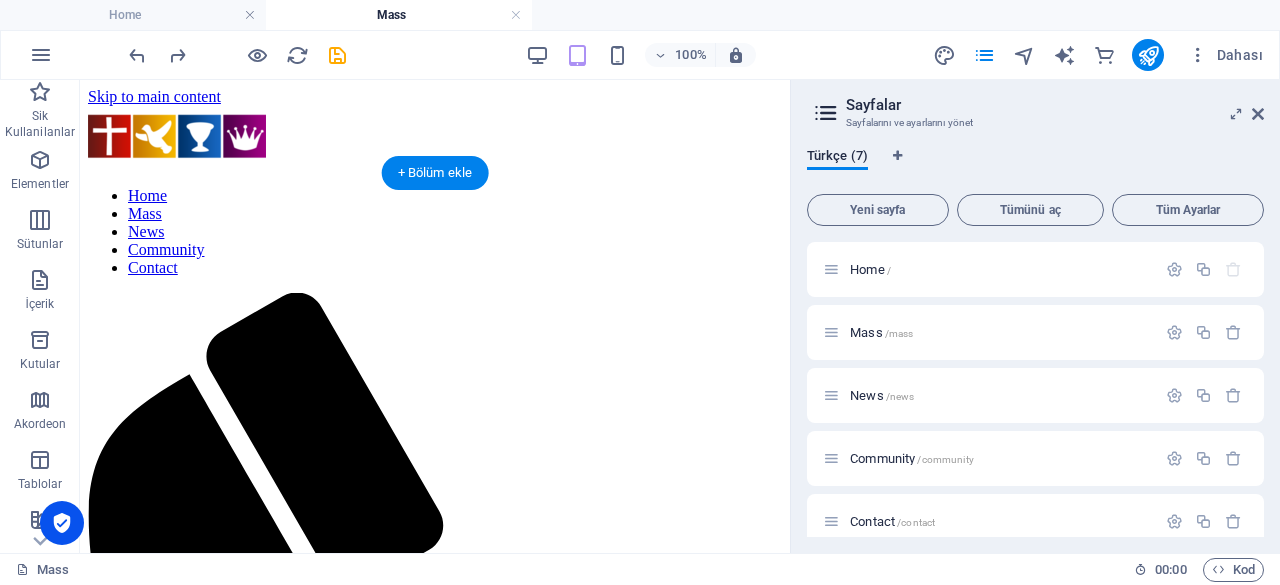 click at bounding box center (435, 1215) 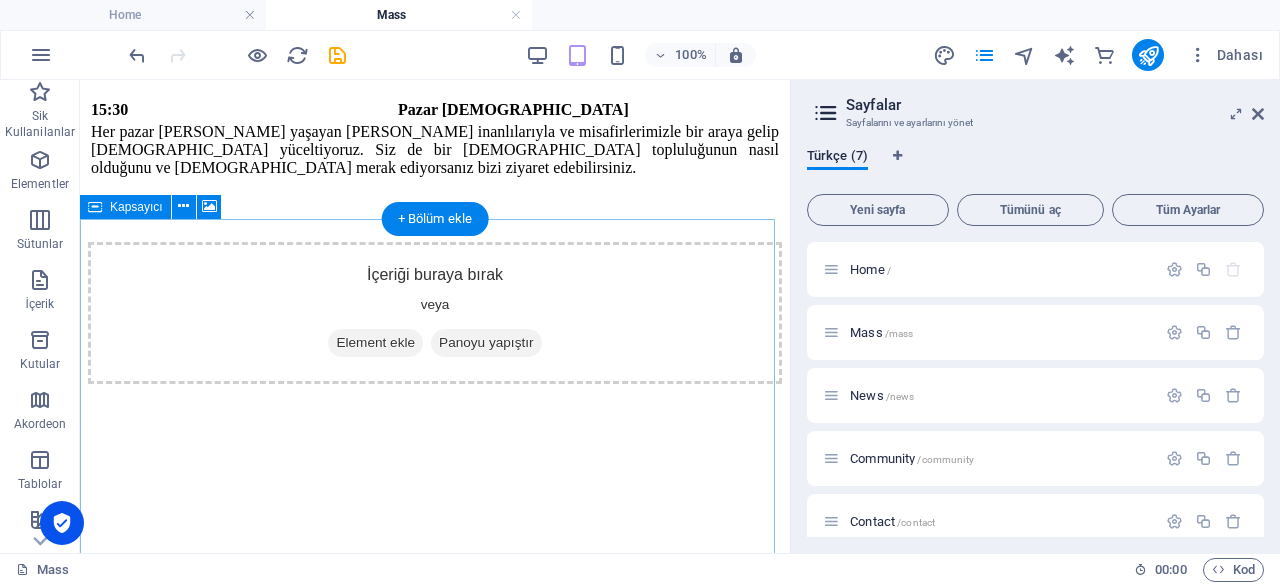 scroll, scrollTop: 1826, scrollLeft: 0, axis: vertical 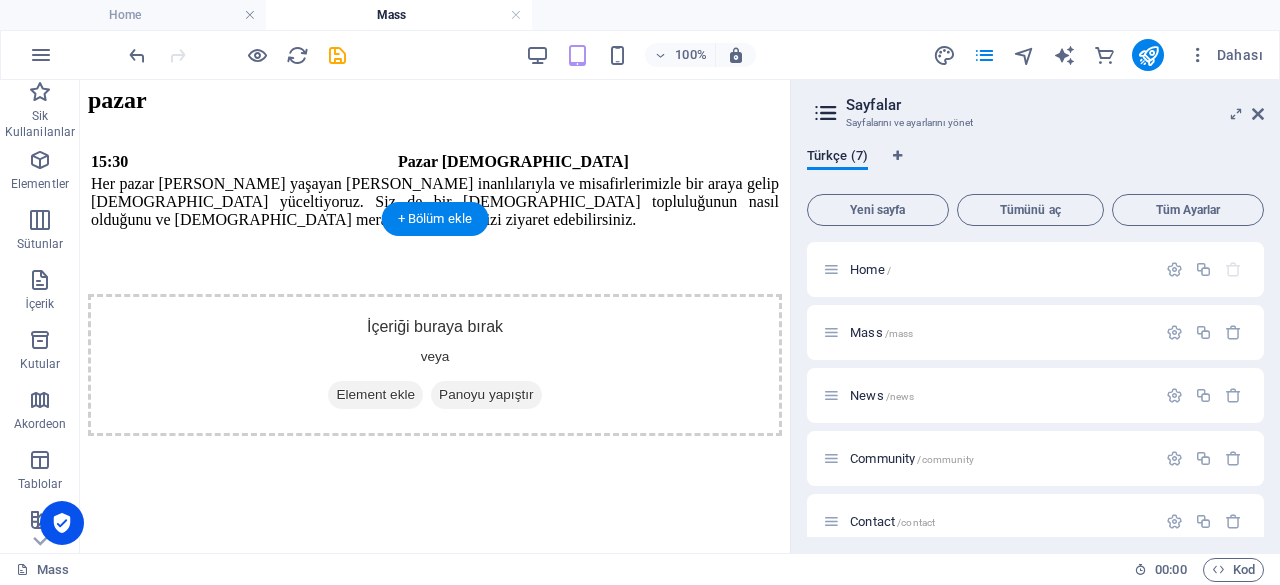 click at bounding box center (435, 294) 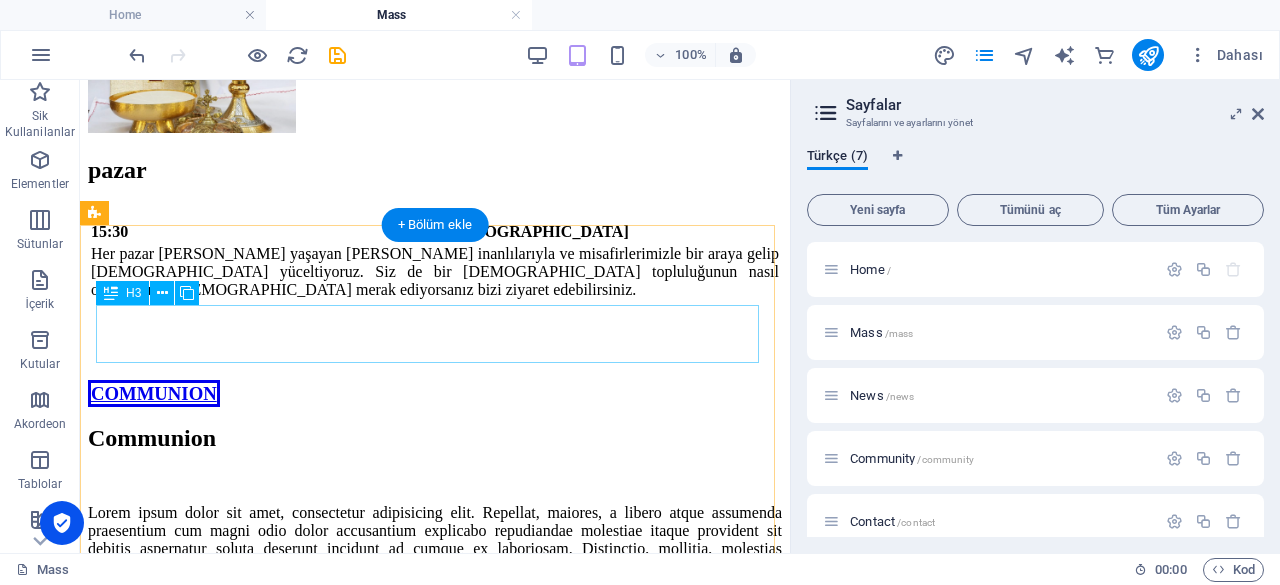 scroll, scrollTop: 1726, scrollLeft: 0, axis: vertical 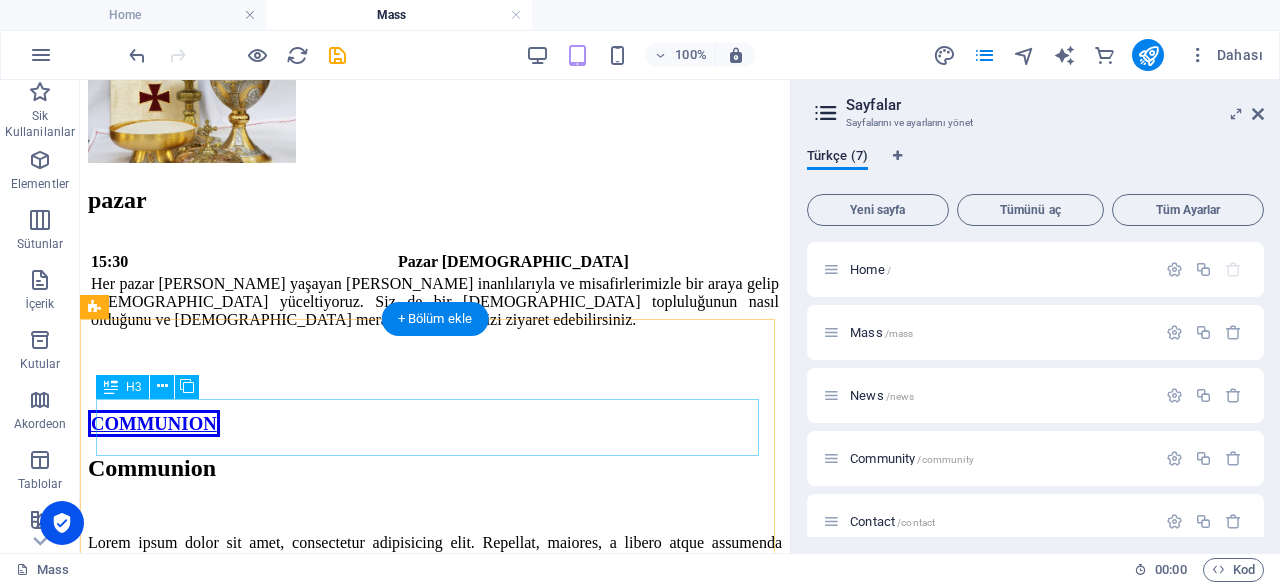 click on "COMMUNION" at bounding box center [435, 424] 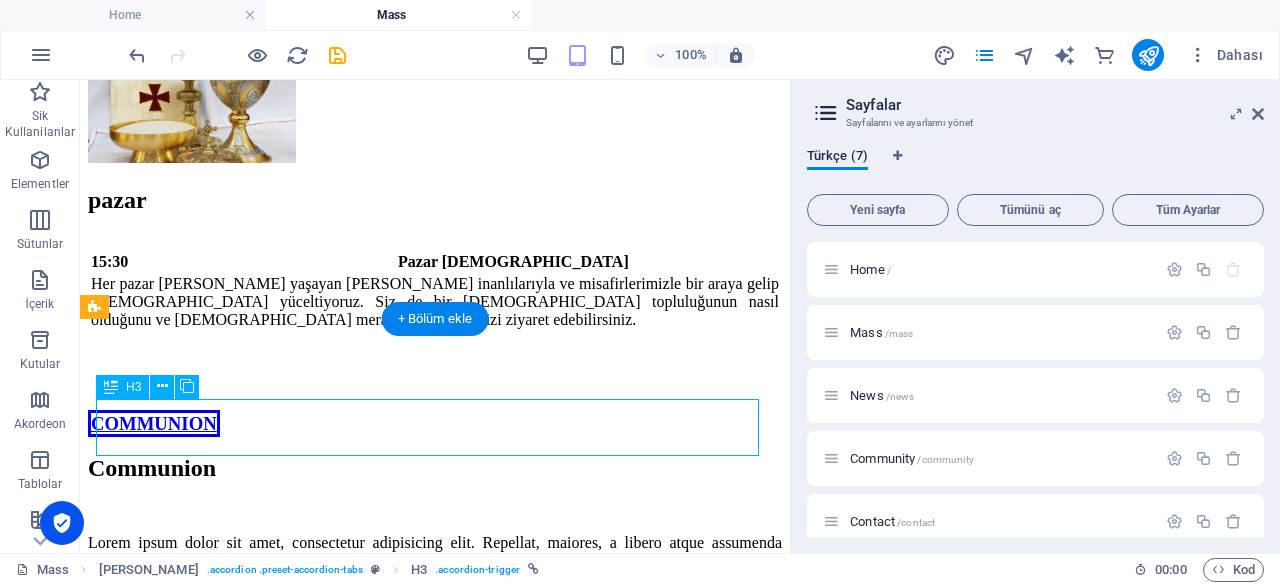 click on "COMMUNION" at bounding box center (435, 424) 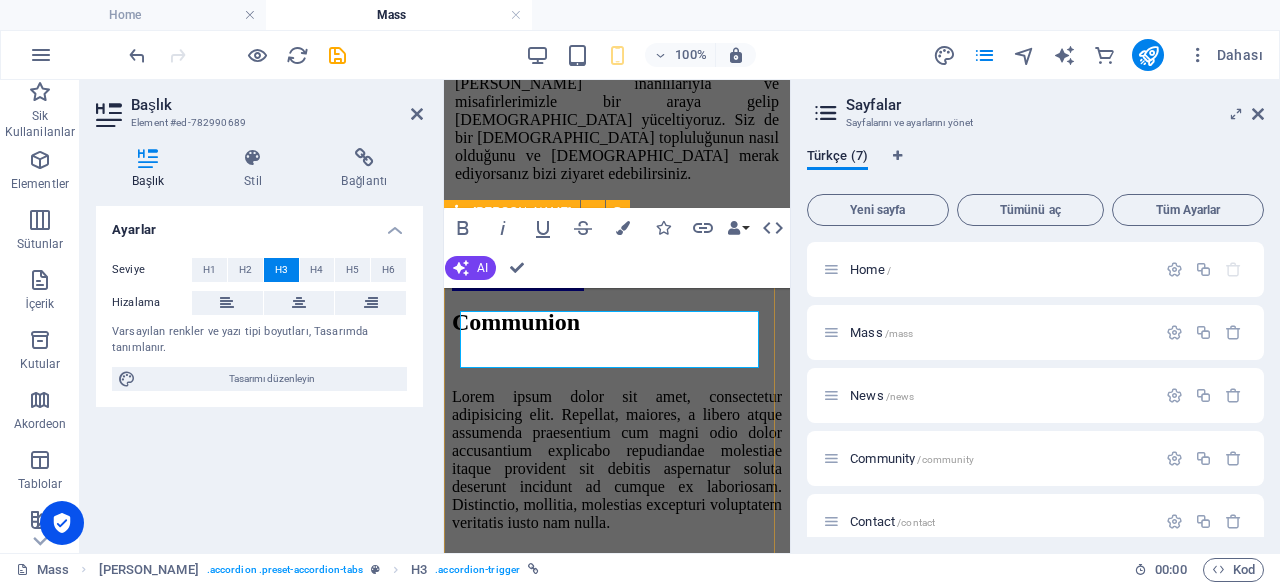 scroll, scrollTop: 1364, scrollLeft: 0, axis: vertical 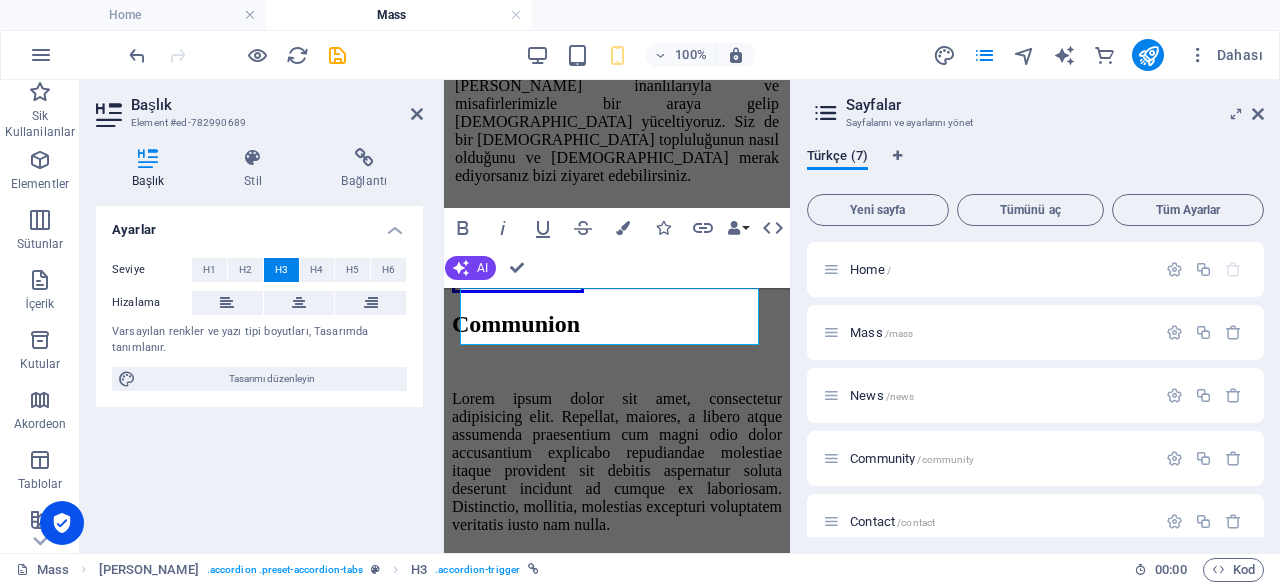 click on "Ayarlar Seviye H1 H2 H3 H4 H5 H6 Hizalama Varsayılan renkler ve yazı tipi boyutları, Tasarımda tanımlanır. Tasarımı düzenleyin" at bounding box center [259, 371] 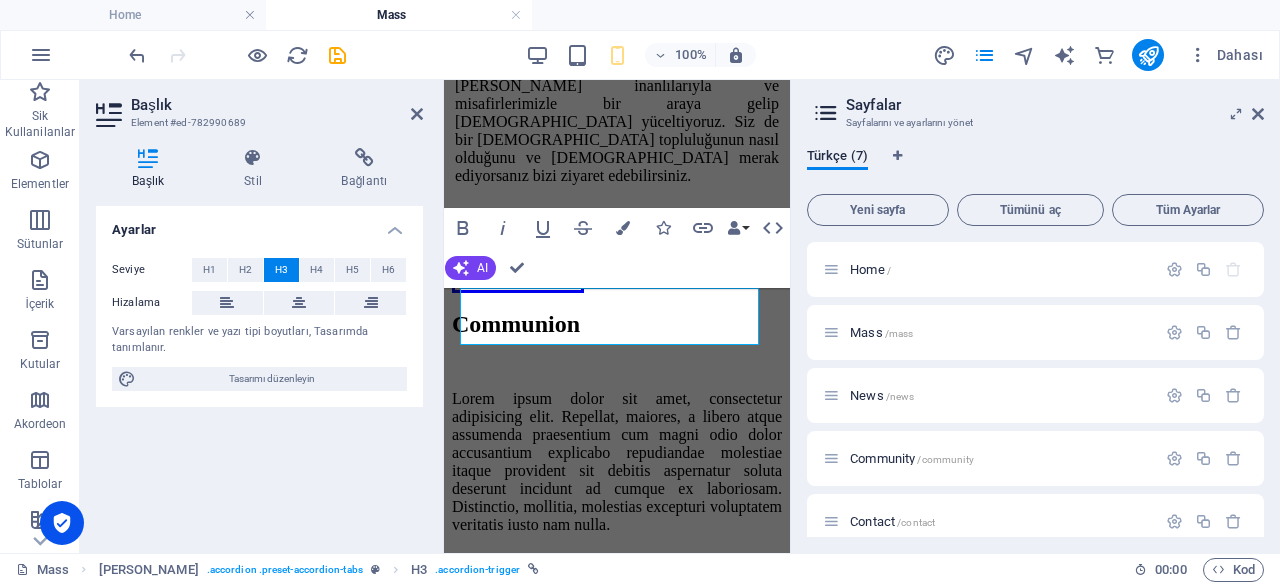 click on "Sayfalar" at bounding box center (1055, 105) 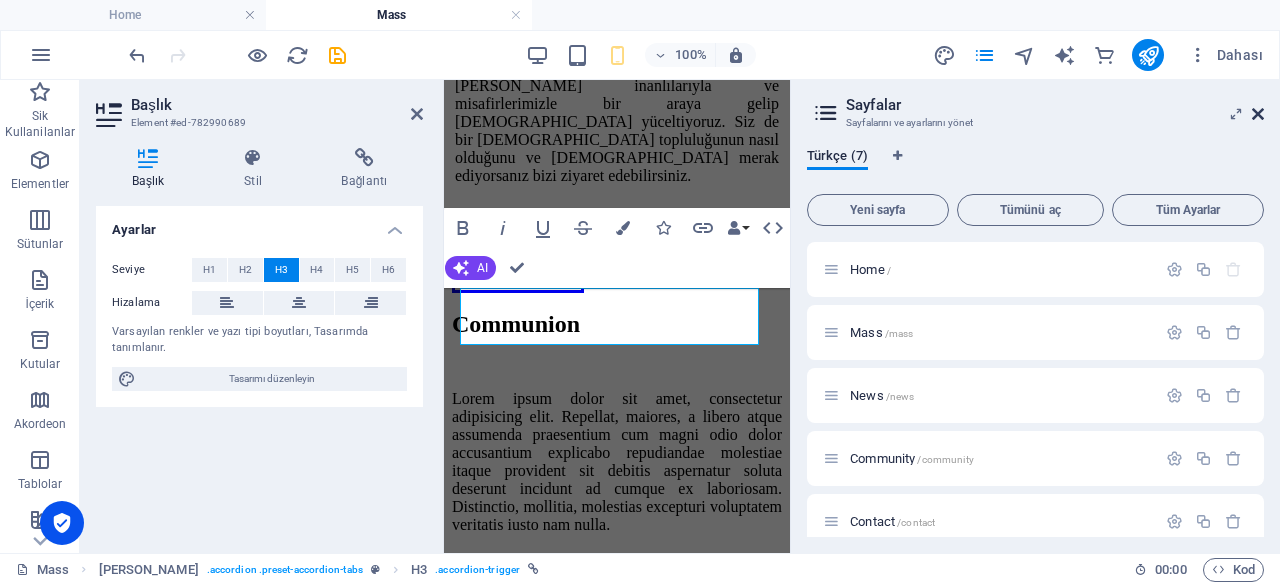 click at bounding box center [1258, 114] 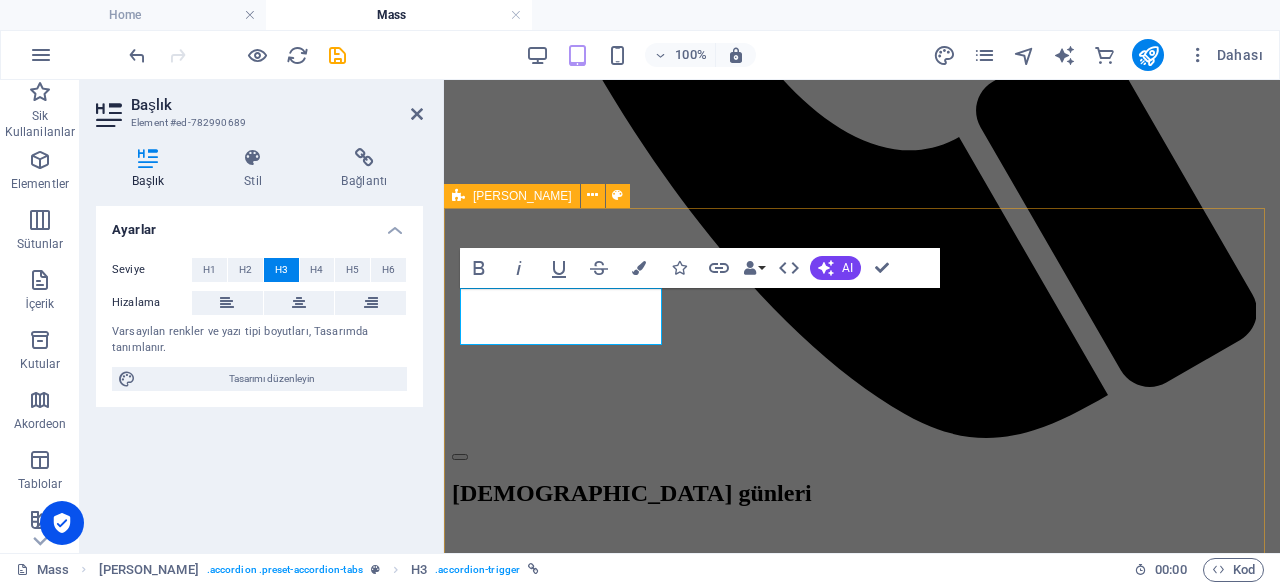 click on "COMMUNION Communion Lorem ipsum dolor sit amet, consectetur adipisicing elit. Repellat, maiores, a libero atque assumenda praesentium cum magni odio dolor accusantium explicabo repudiandae molestiae itaque provident sit debitis aspernatur soluta deserunt incidunt ad cumque ex laboriosam. Distinctio, mollitia, molestias excepturi voluptatem veritatis iusto nam nulla. Contact now     christening christening Lorem ipsum dolor sit amet, consectetur adipisicing elit. Repellat, maiores, a libero atque assumenda praesentium cum magni odio dolor accusantium explicabo repudiandae molestiae itaque provident sit debitis aspernatur soluta deserunt incidunt ad cumque ex laboriosam. Distinctio, mollitia, molestias excepturi voluptatem veritatis iusto nam nulla. Contact now Wedding Wedding Contact now FUNERAL funeral Contact now" at bounding box center [862, 2435] 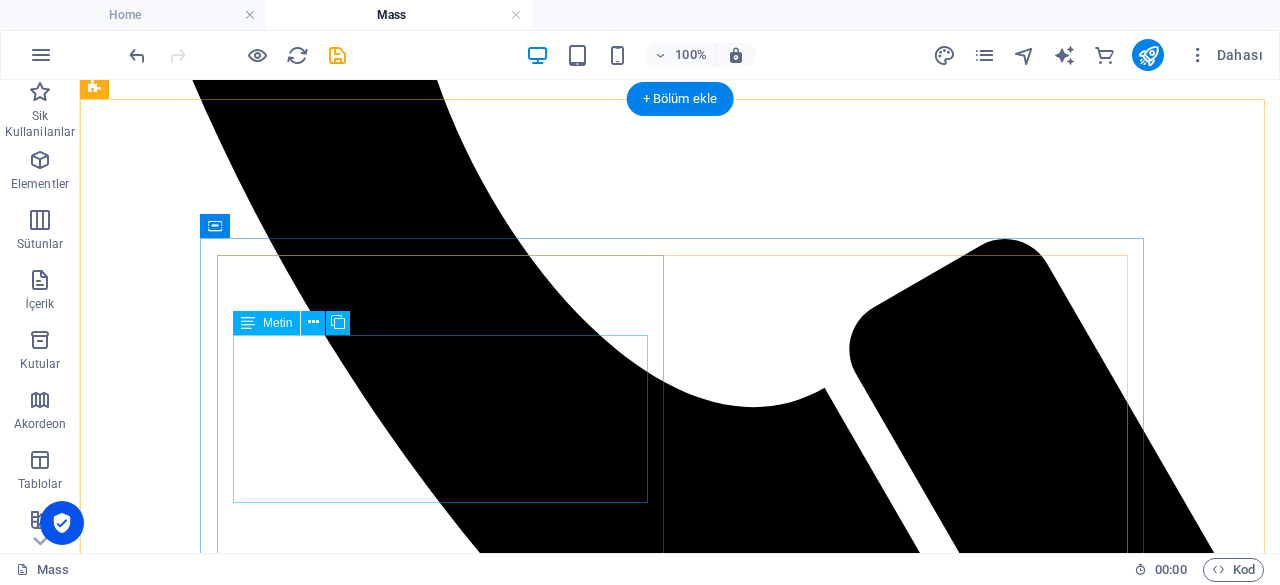 scroll, scrollTop: 1020, scrollLeft: 0, axis: vertical 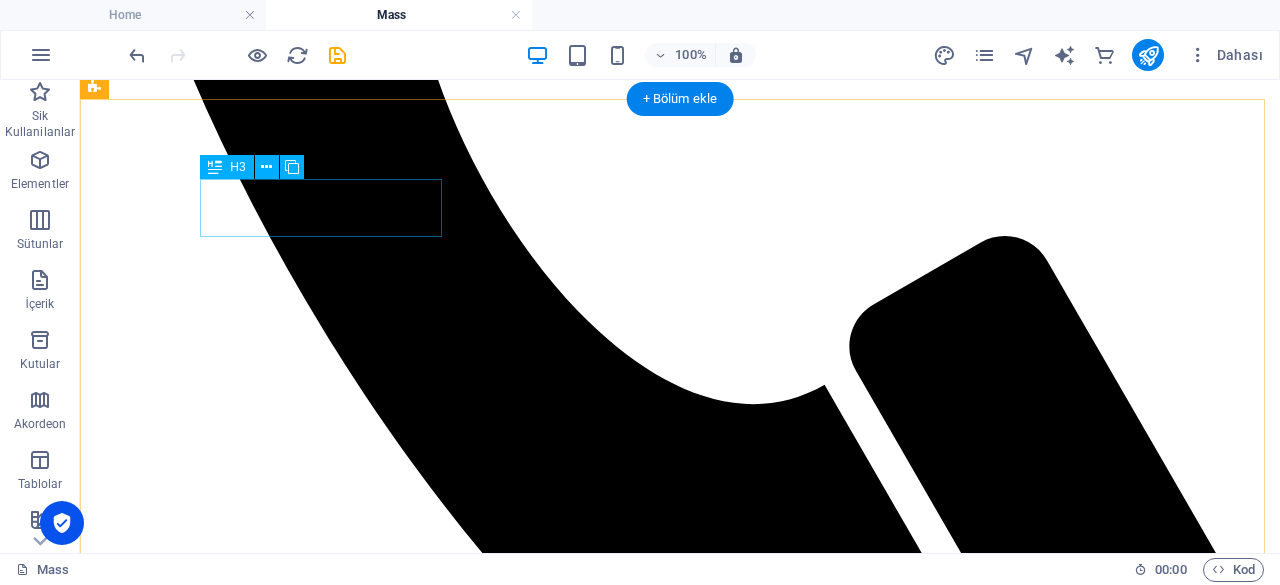 click on "COMMUNION" at bounding box center (680, 1940) 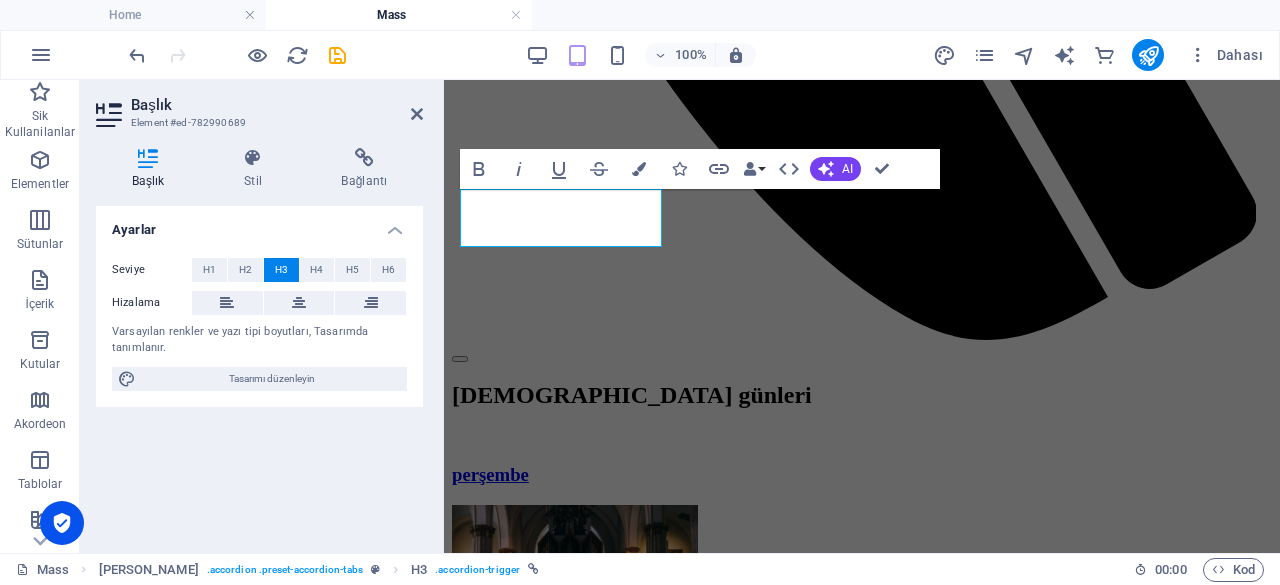scroll, scrollTop: 1021, scrollLeft: 0, axis: vertical 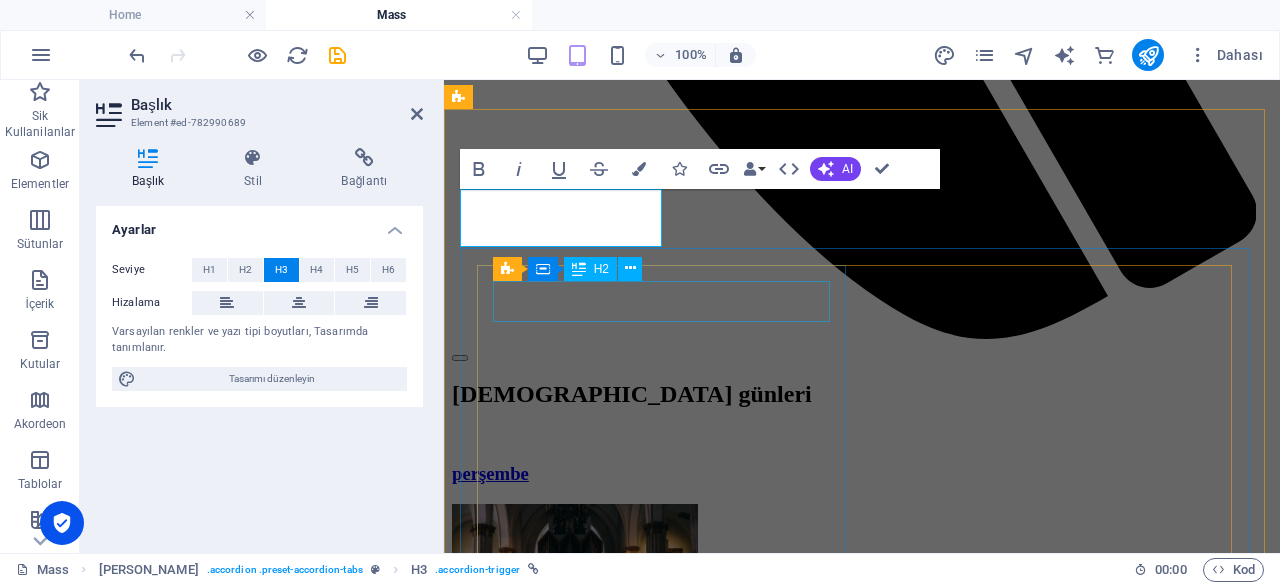 type 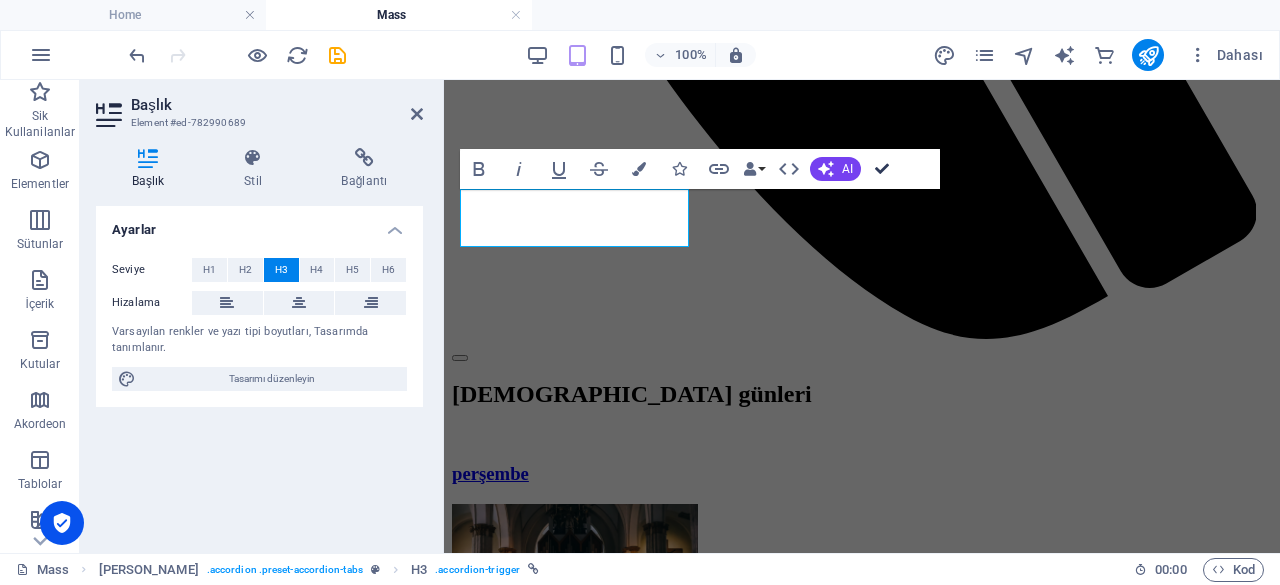 drag, startPoint x: 887, startPoint y: 171, endPoint x: 746, endPoint y: 169, distance: 141.01419 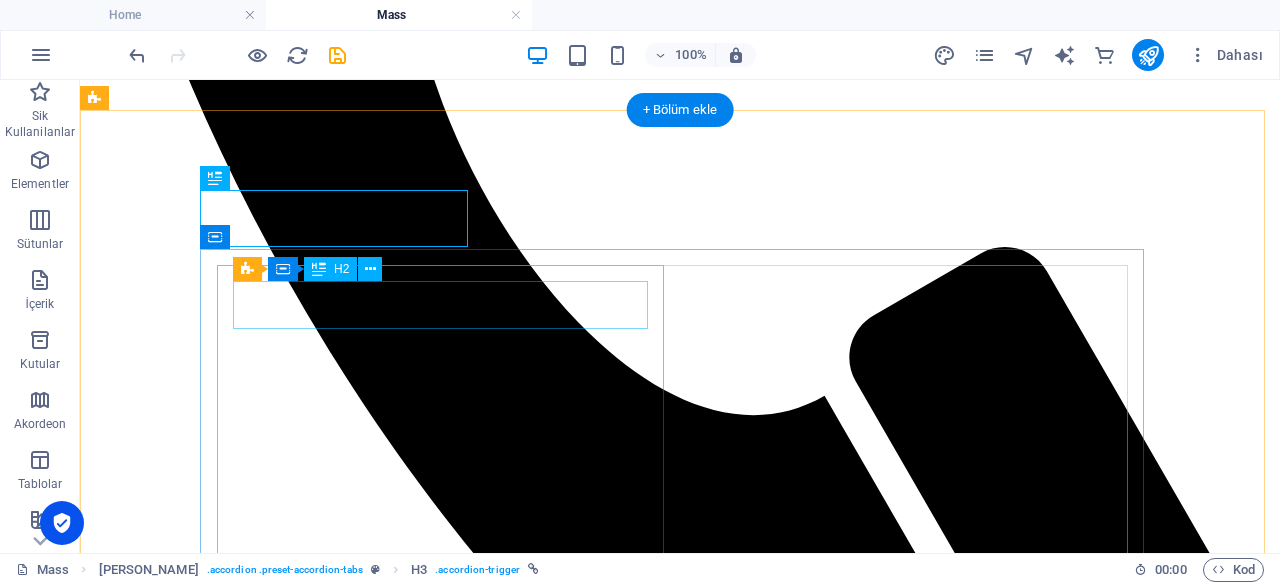 click on "Communion" at bounding box center [680, 1995] 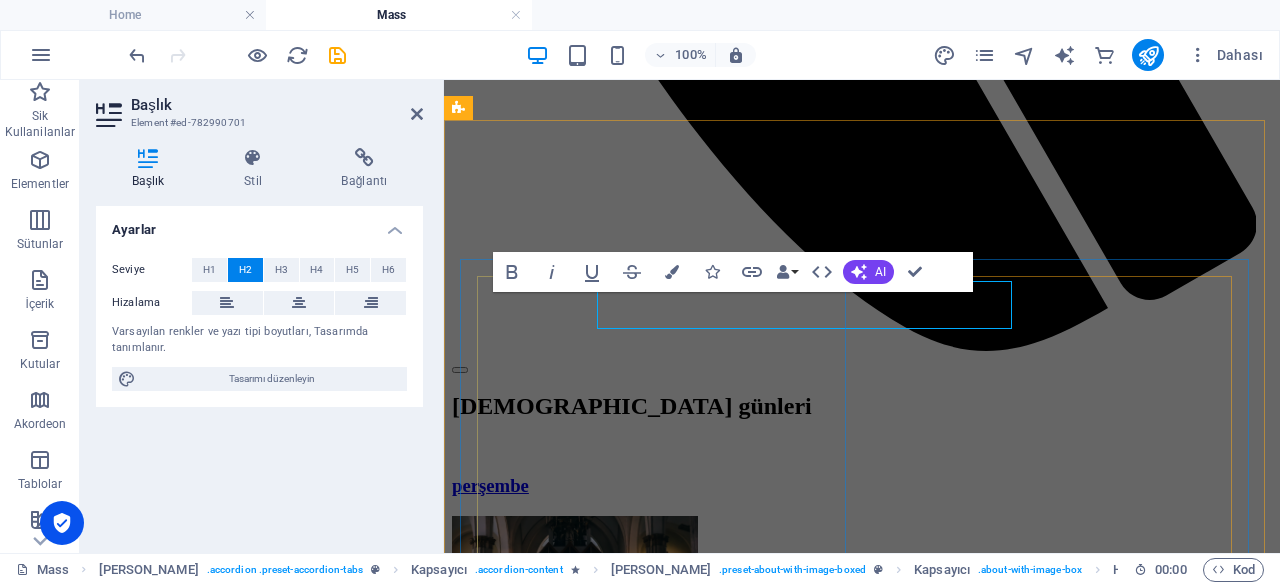 scroll, scrollTop: 1010, scrollLeft: 0, axis: vertical 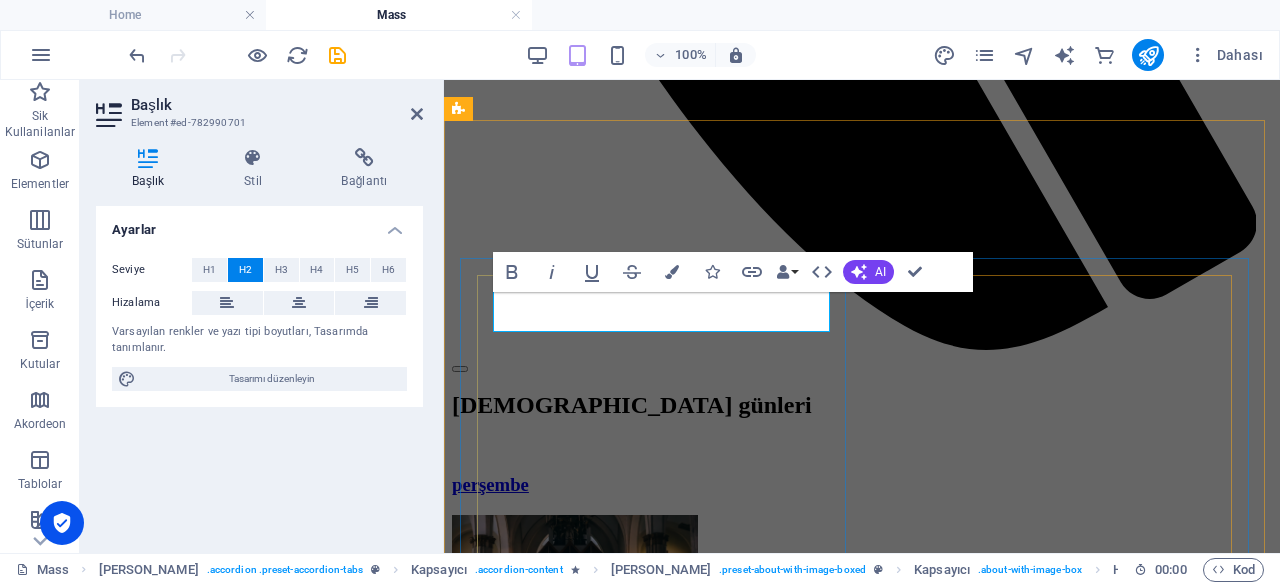type 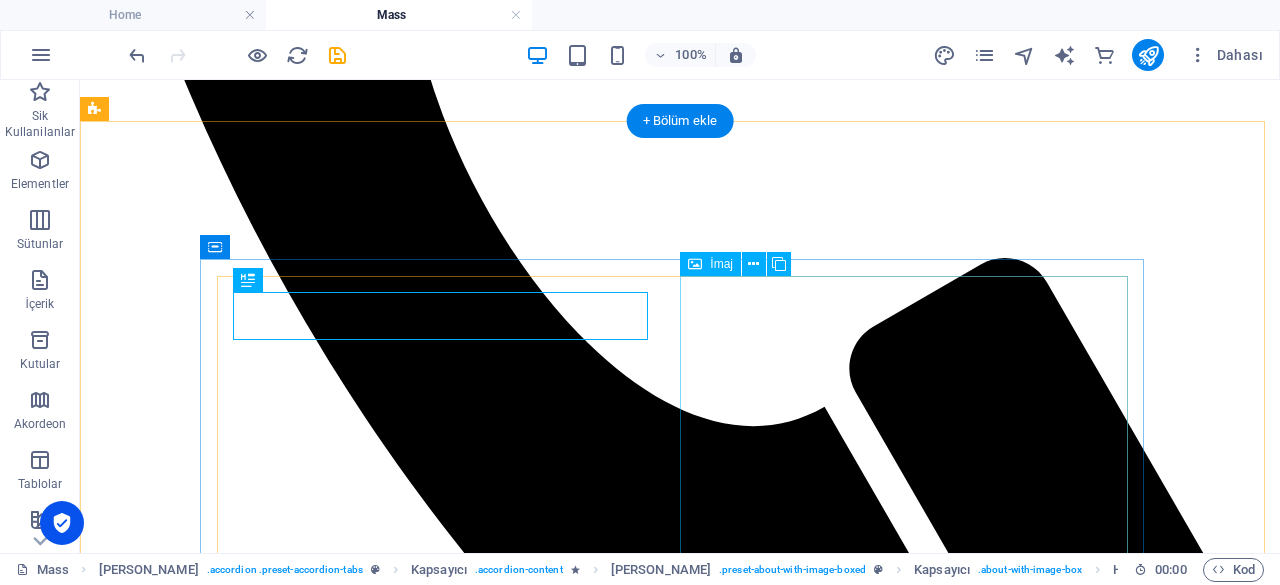 scroll, scrollTop: 1098, scrollLeft: 0, axis: vertical 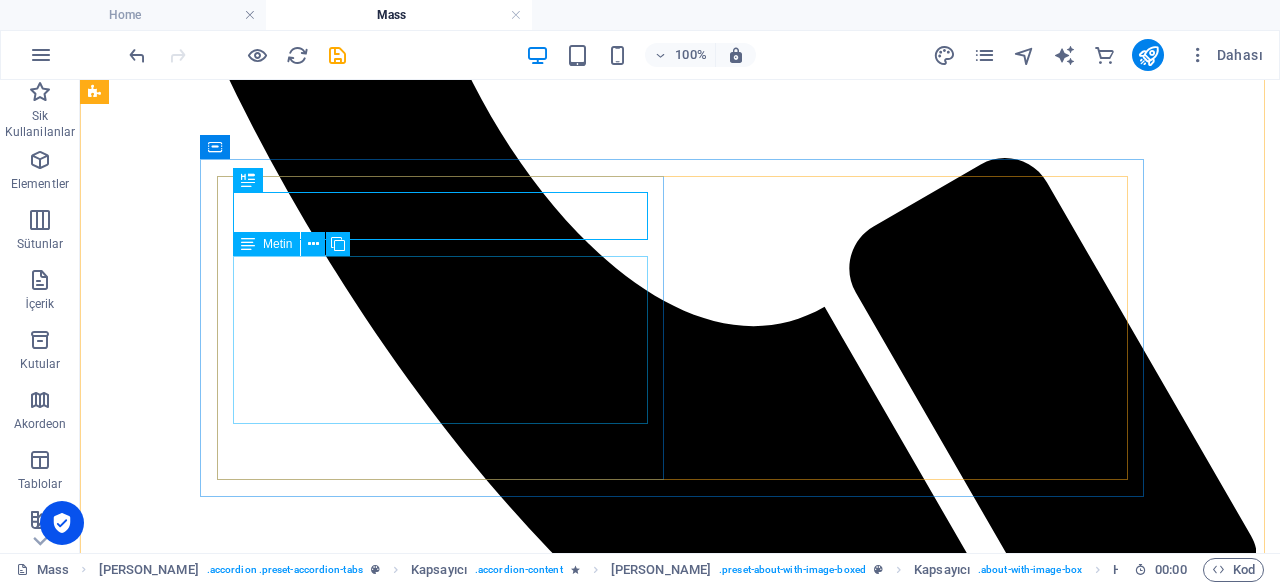 click on "Lorem ipsum dolor sit amet, consectetur adipisicing elit. Repellat, maiores, a libero atque assumenda praesentium cum magni odio dolor accusantium explicabo repudiandae molestiae itaque provident sit debitis aspernatur soluta deserunt incidunt ad cumque ex laboriosam. Distinctio, mollitia, molestias excepturi voluptatem veritatis iusto nam nulla." at bounding box center (680, 1989) 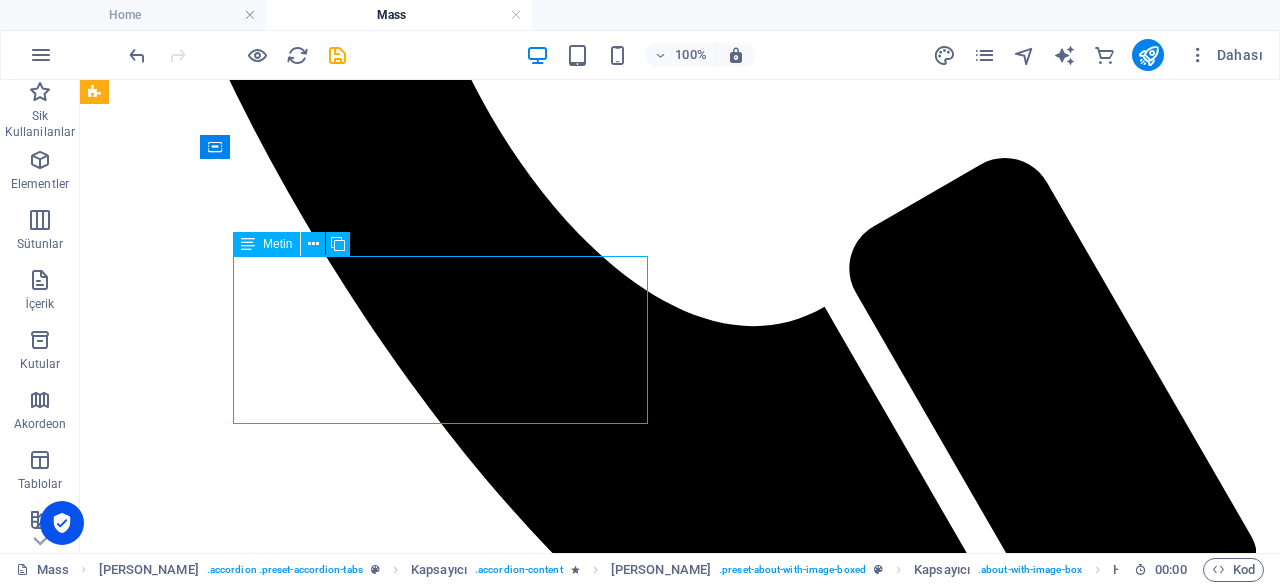 click on "Lorem ipsum dolor sit amet, consectetur adipisicing elit. Repellat, maiores, a libero atque assumenda praesentium cum magni odio dolor accusantium explicabo repudiandae molestiae itaque provident sit debitis aspernatur soluta deserunt incidunt ad cumque ex laboriosam. Distinctio, mollitia, molestias excepturi voluptatem veritatis iusto nam nulla." at bounding box center [680, 1989] 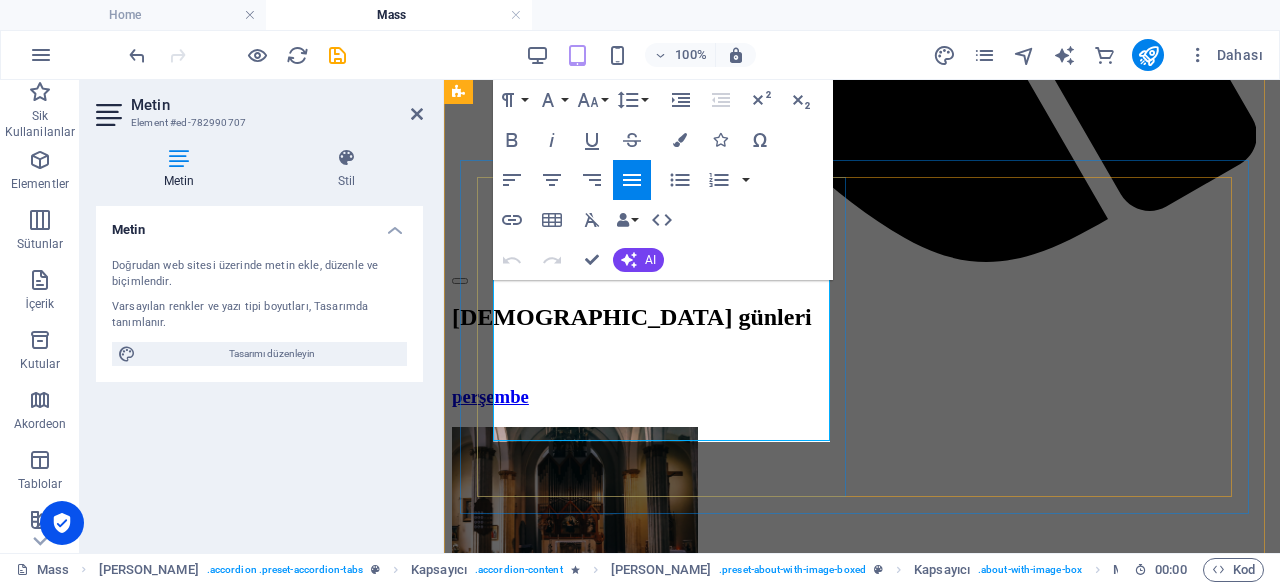 scroll, scrollTop: 1109, scrollLeft: 0, axis: vertical 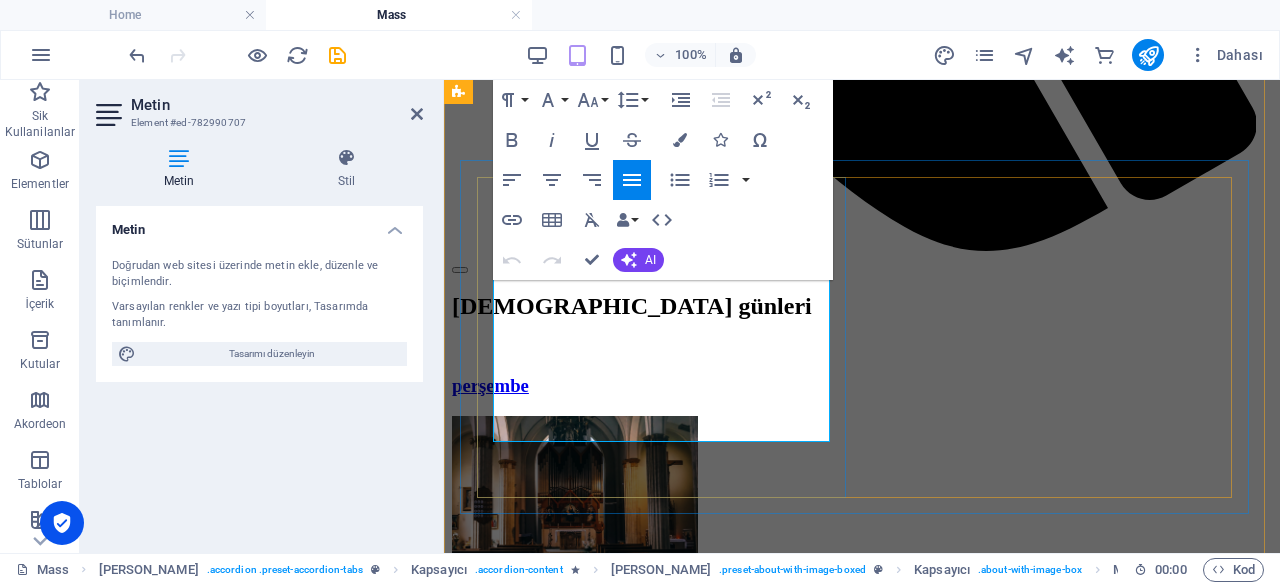 drag, startPoint x: 749, startPoint y: 439, endPoint x: 527, endPoint y: 328, distance: 248.20355 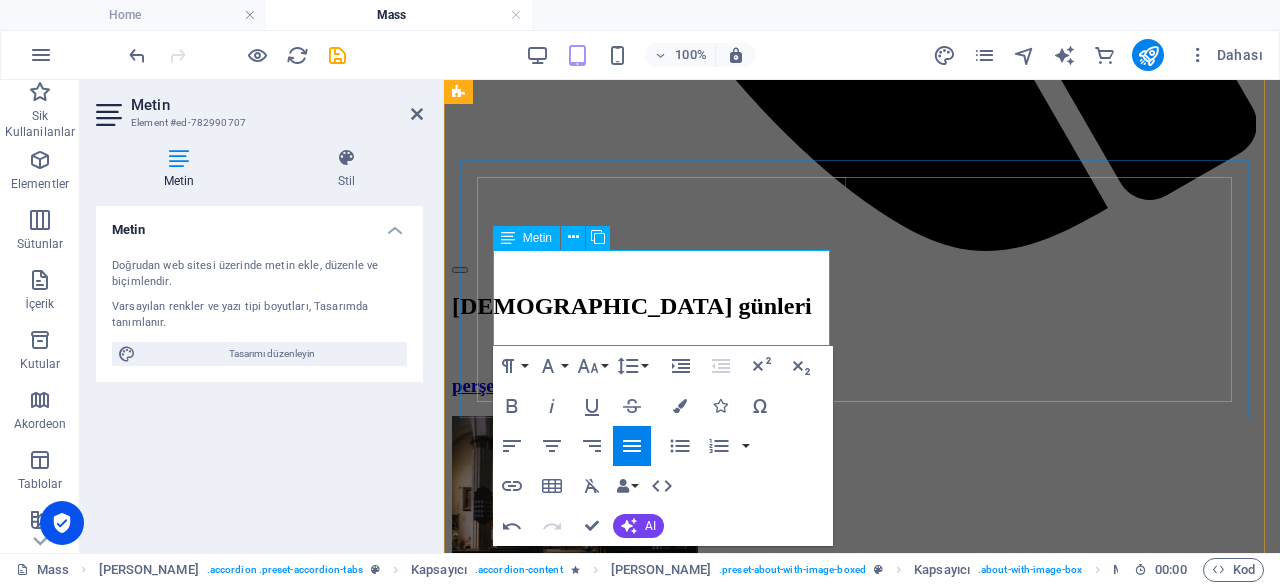 drag, startPoint x: 542, startPoint y: 323, endPoint x: 504, endPoint y: 264, distance: 70.178345 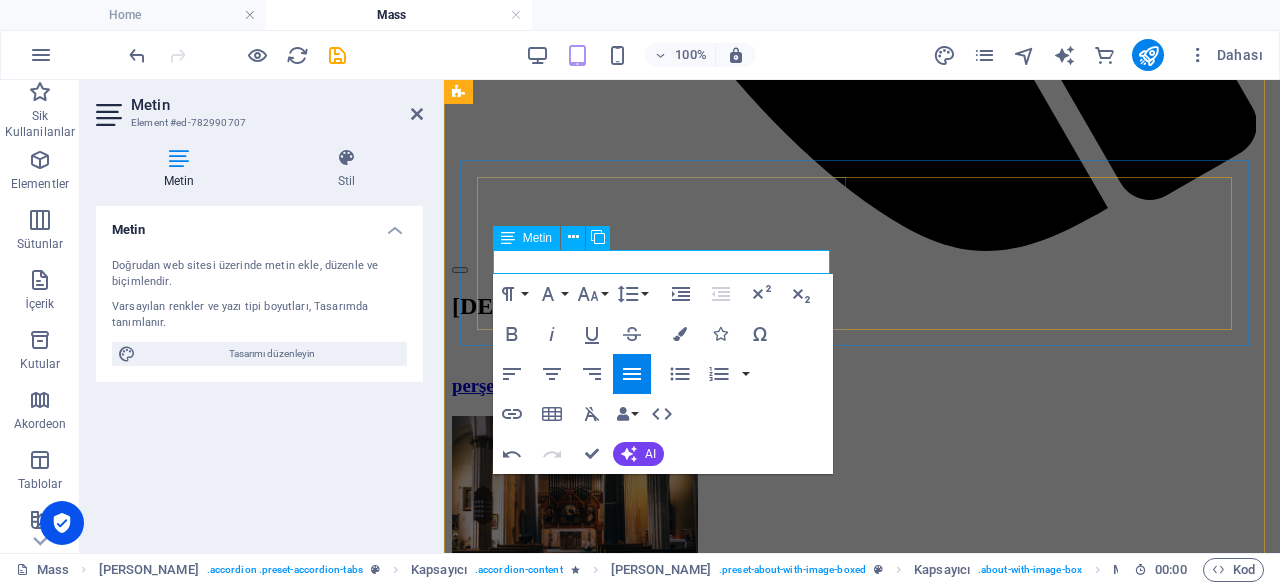 type 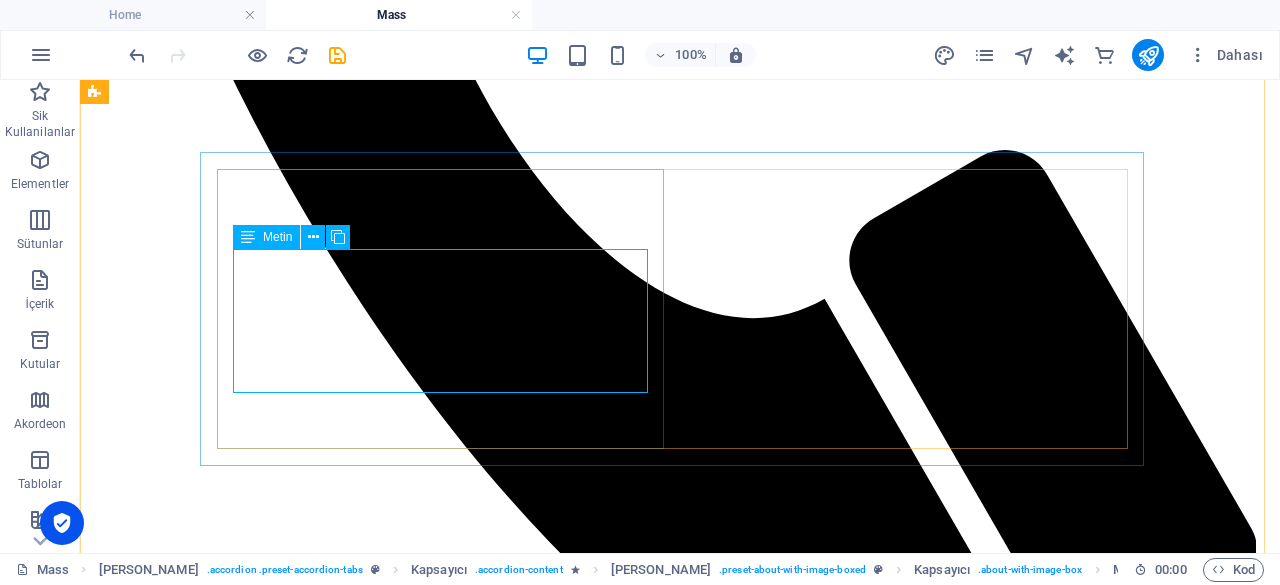 scroll, scrollTop: 1106, scrollLeft: 0, axis: vertical 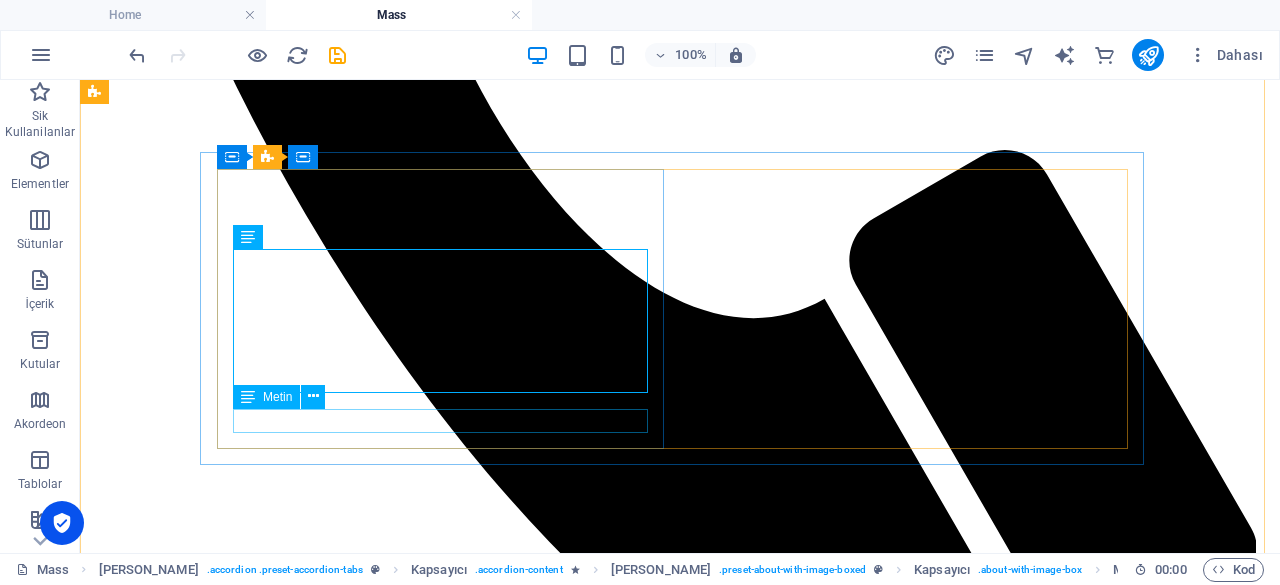 click on "Contact now" at bounding box center (680, 2056) 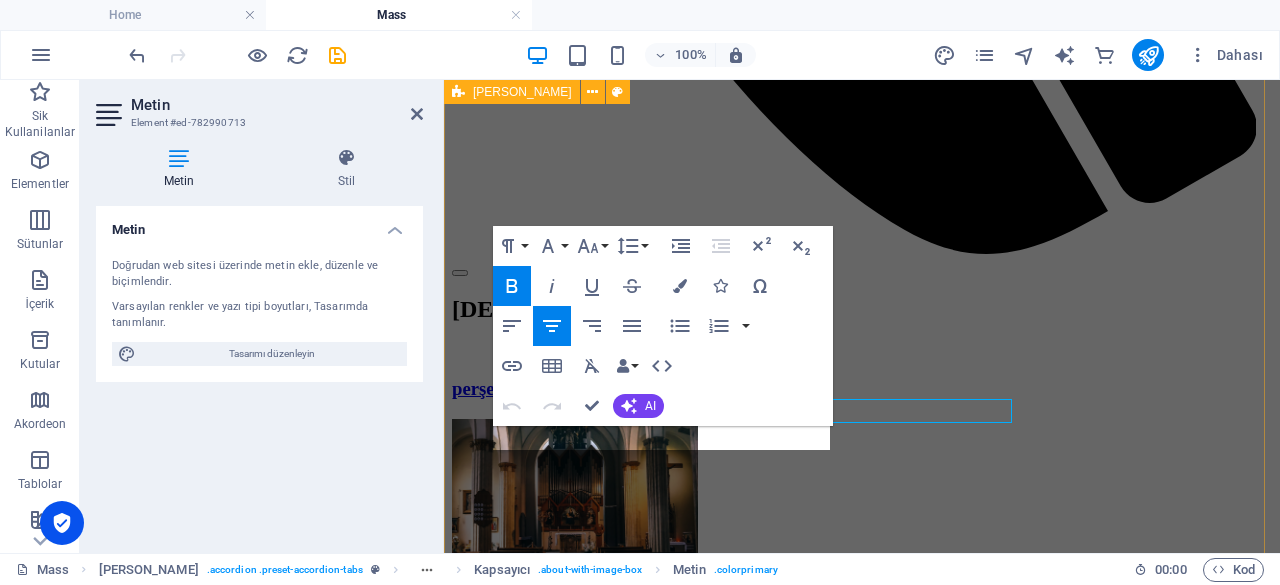 scroll, scrollTop: 1116, scrollLeft: 0, axis: vertical 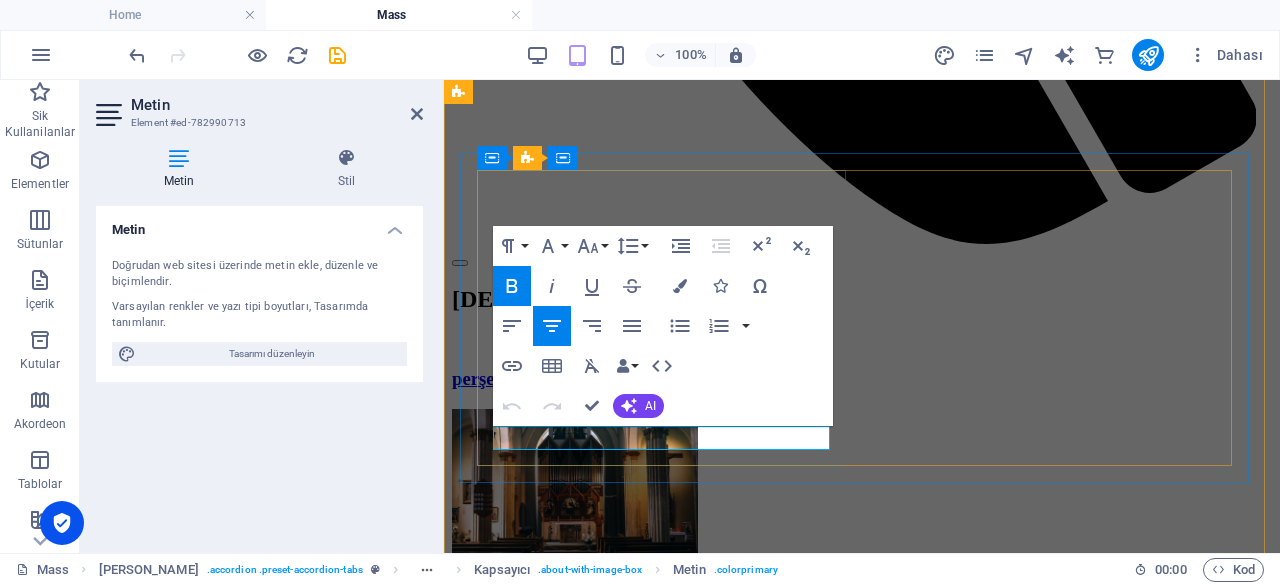 drag, startPoint x: 724, startPoint y: 441, endPoint x: 593, endPoint y: 429, distance: 131.54848 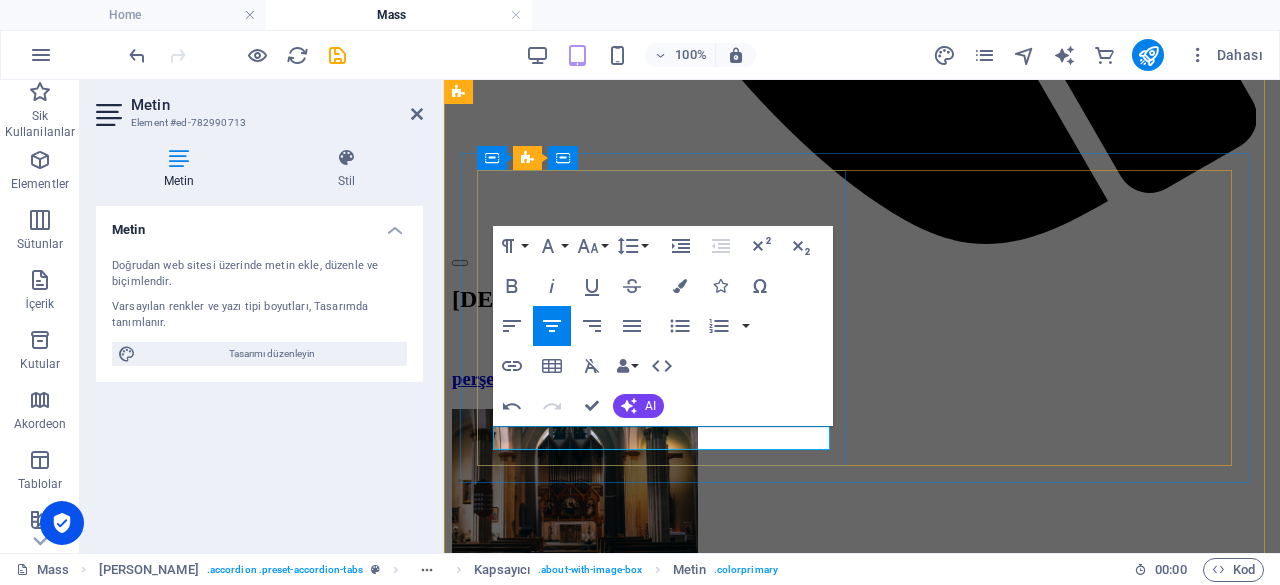 drag, startPoint x: 690, startPoint y: 444, endPoint x: 1028, endPoint y: 491, distance: 341.2521 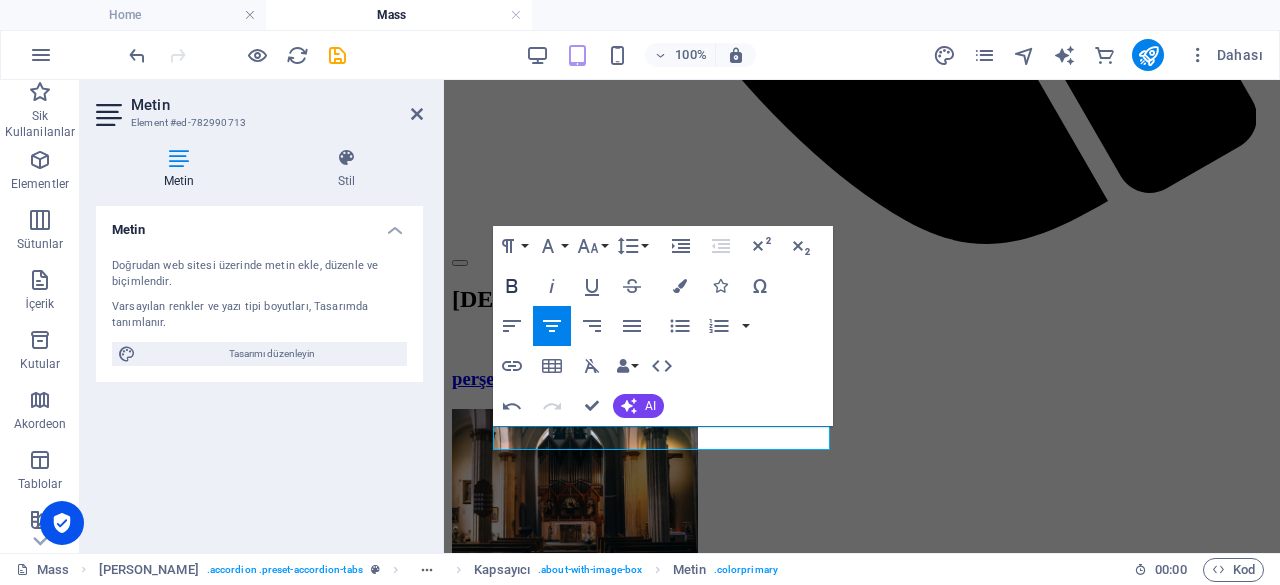 click 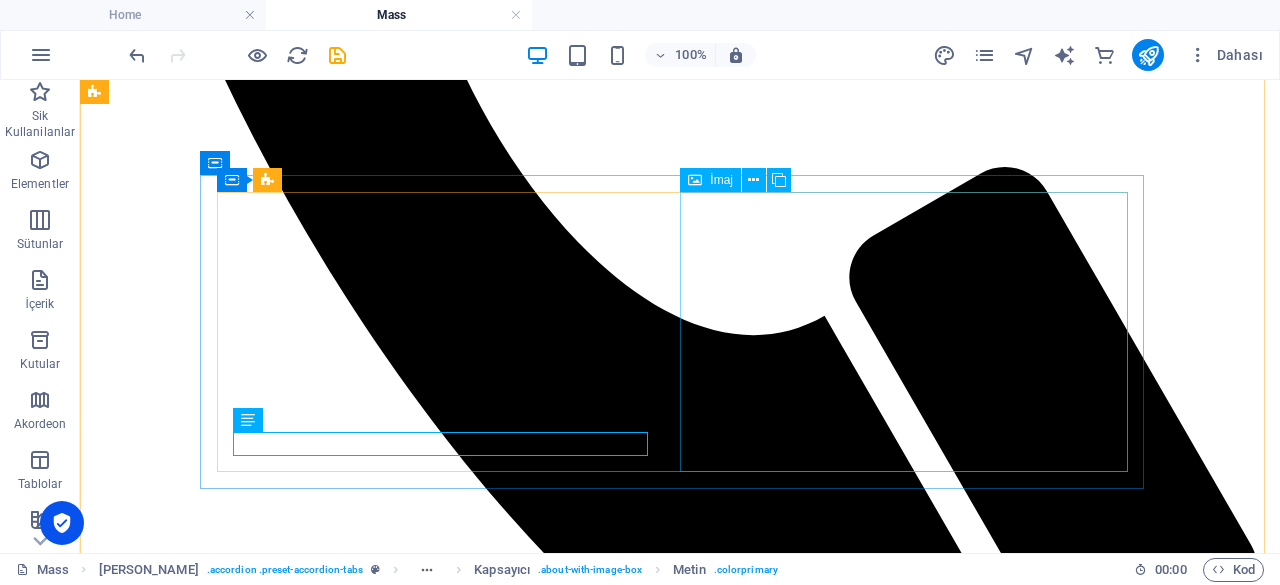 scroll, scrollTop: 989, scrollLeft: 0, axis: vertical 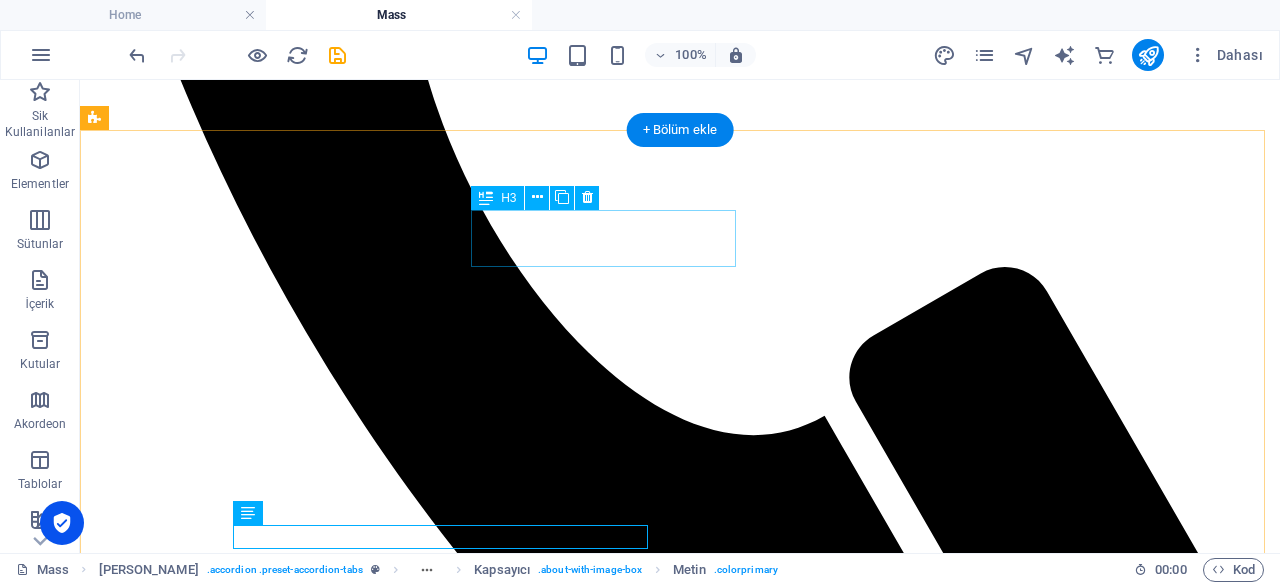 click on "christening" at bounding box center [680, 2469] 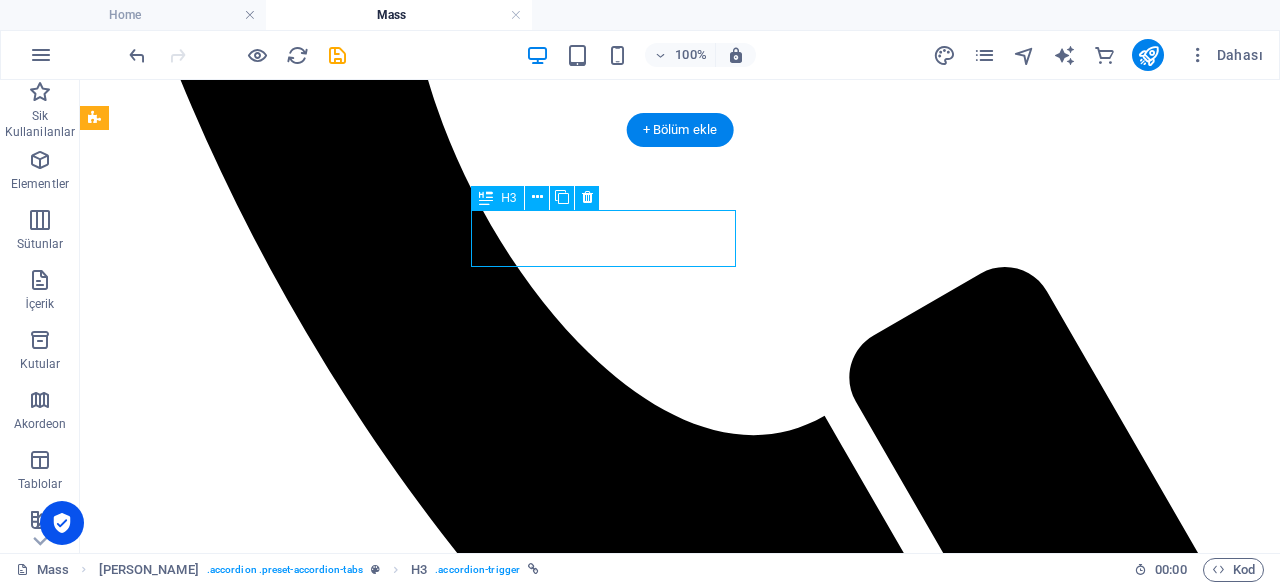 click on "christening" at bounding box center [680, 2469] 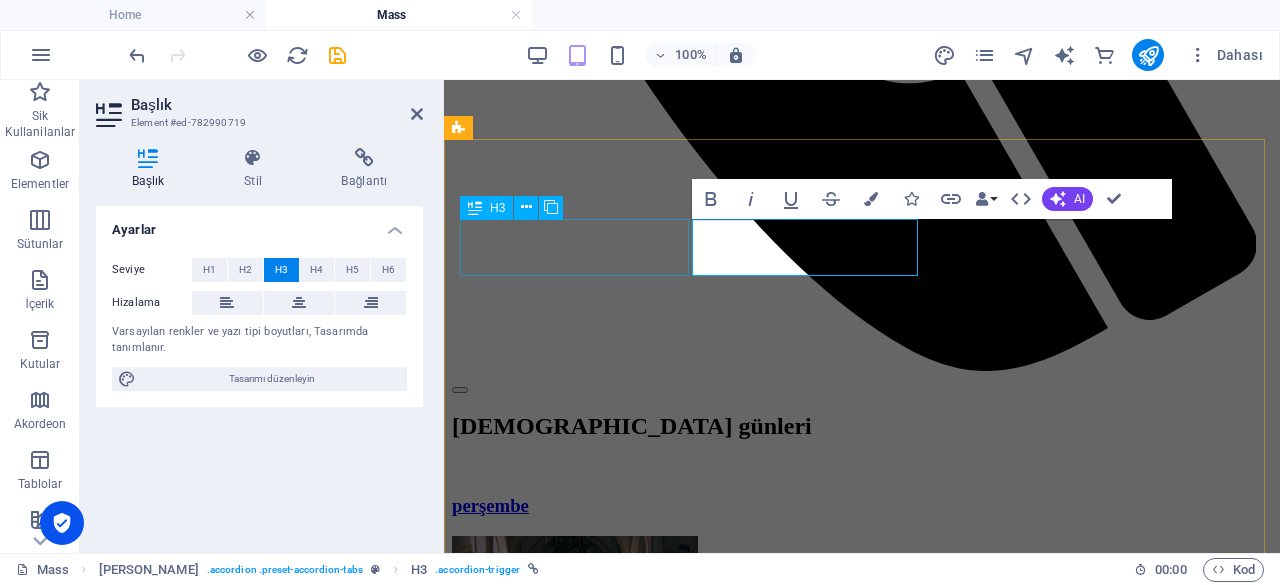 scroll, scrollTop: 990, scrollLeft: 0, axis: vertical 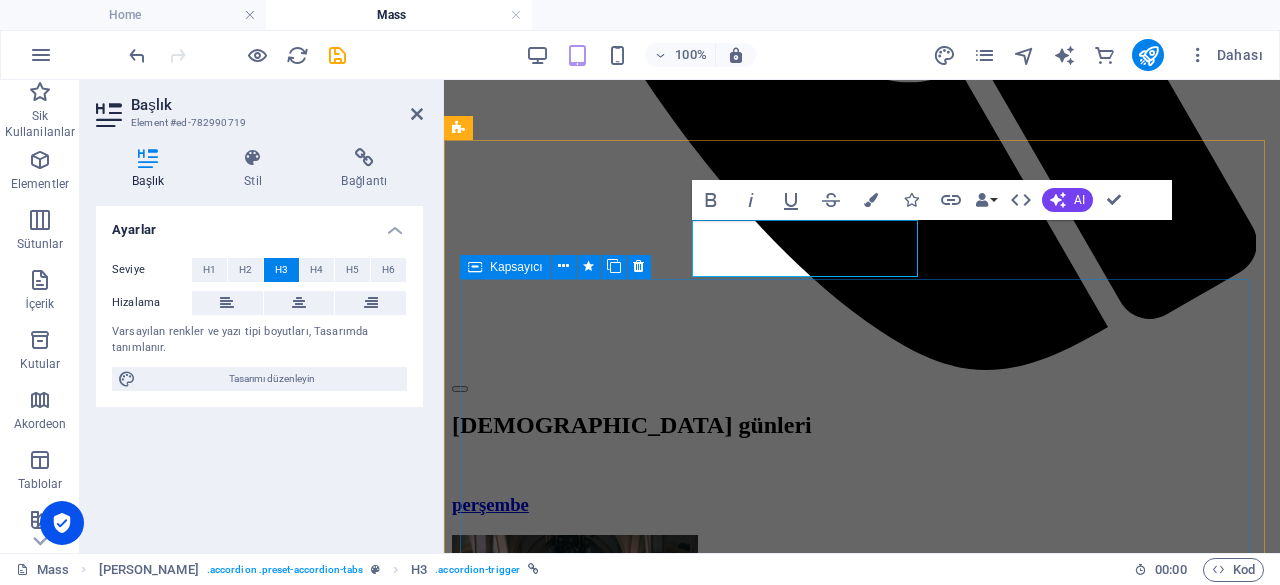 type 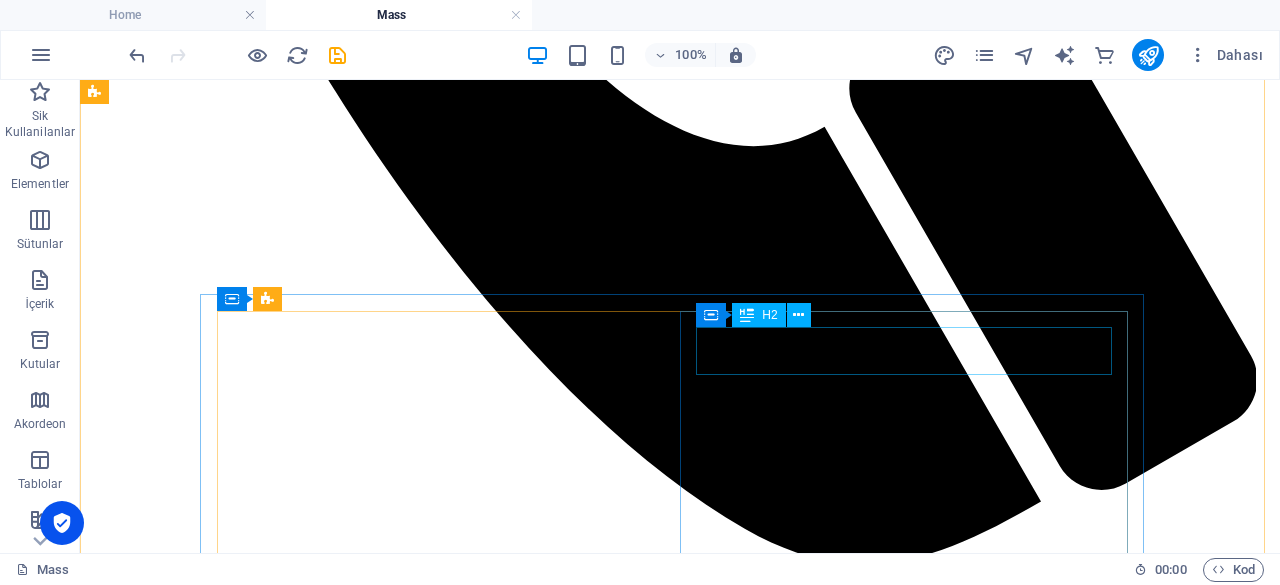 click on "christening" at bounding box center [680, 2516] 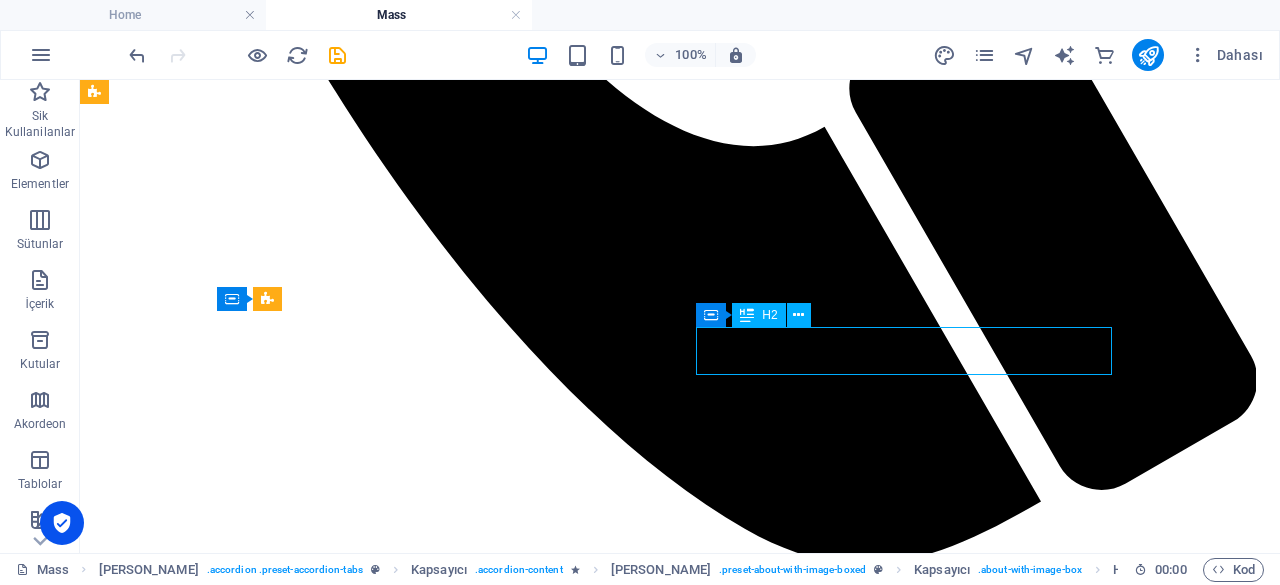 click on "christening" at bounding box center (680, 2516) 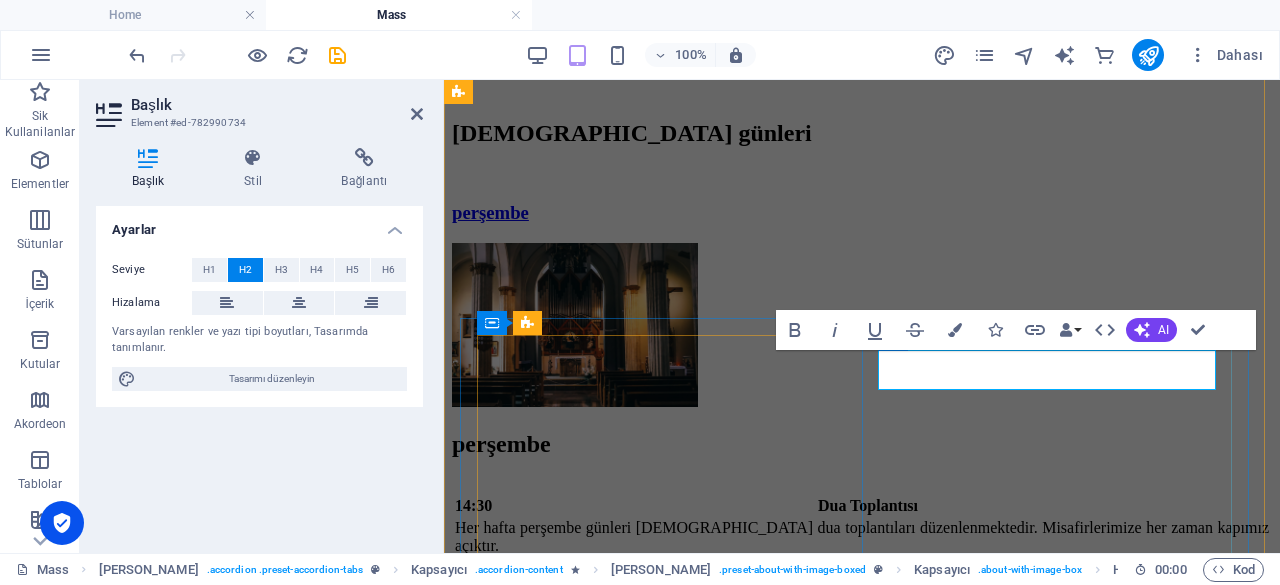 scroll, scrollTop: 1283, scrollLeft: 0, axis: vertical 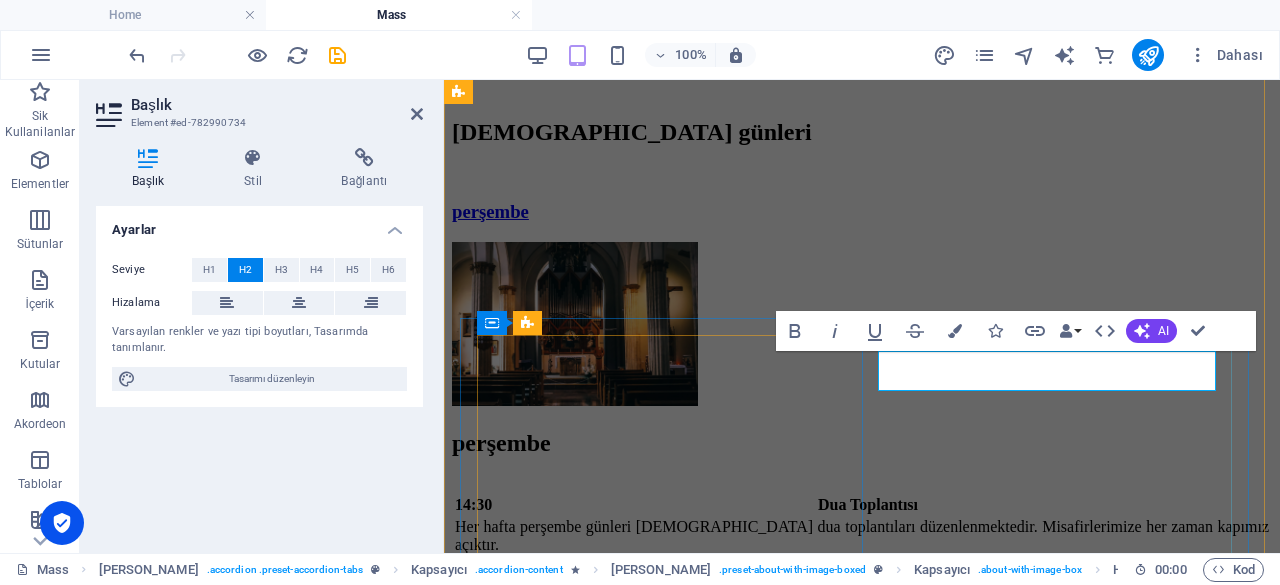 type 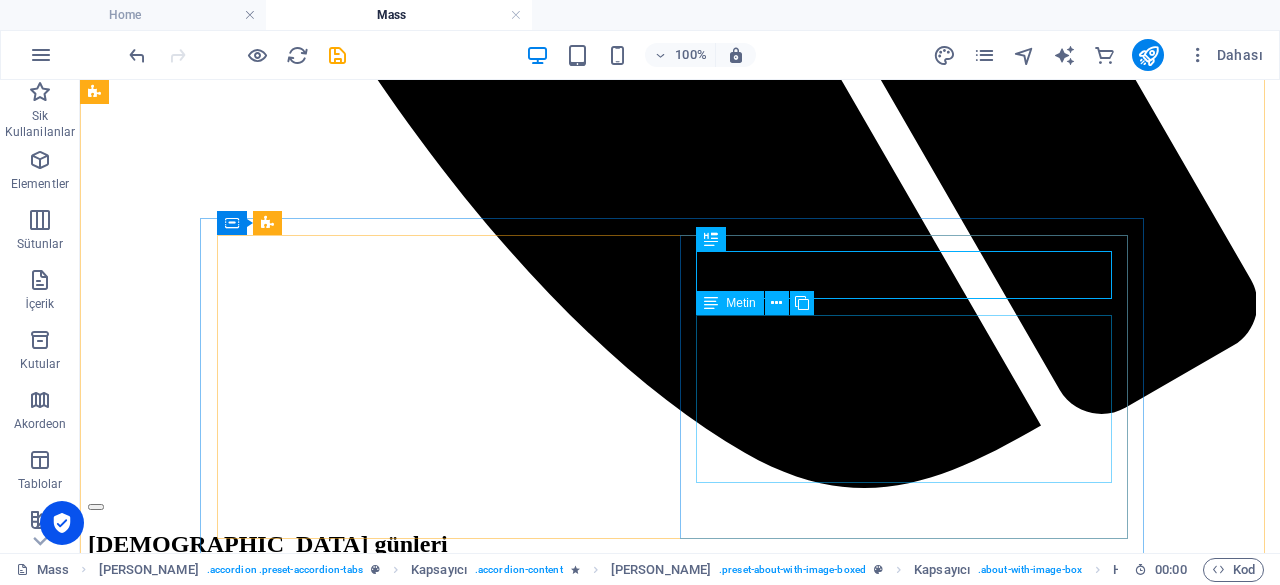 click on "Lorem ipsum dolor sit amet, consectetur adipisicing elit. Repellat, maiores, a libero atque assumenda praesentium cum magni odio dolor accusantium explicabo repudiandae molestiae itaque provident sit debitis aspernatur soluta deserunt incidunt ad cumque ex laboriosam. Distinctio, mollitia, molestias excepturi voluptatem veritatis iusto nam nulla." at bounding box center [680, 2524] 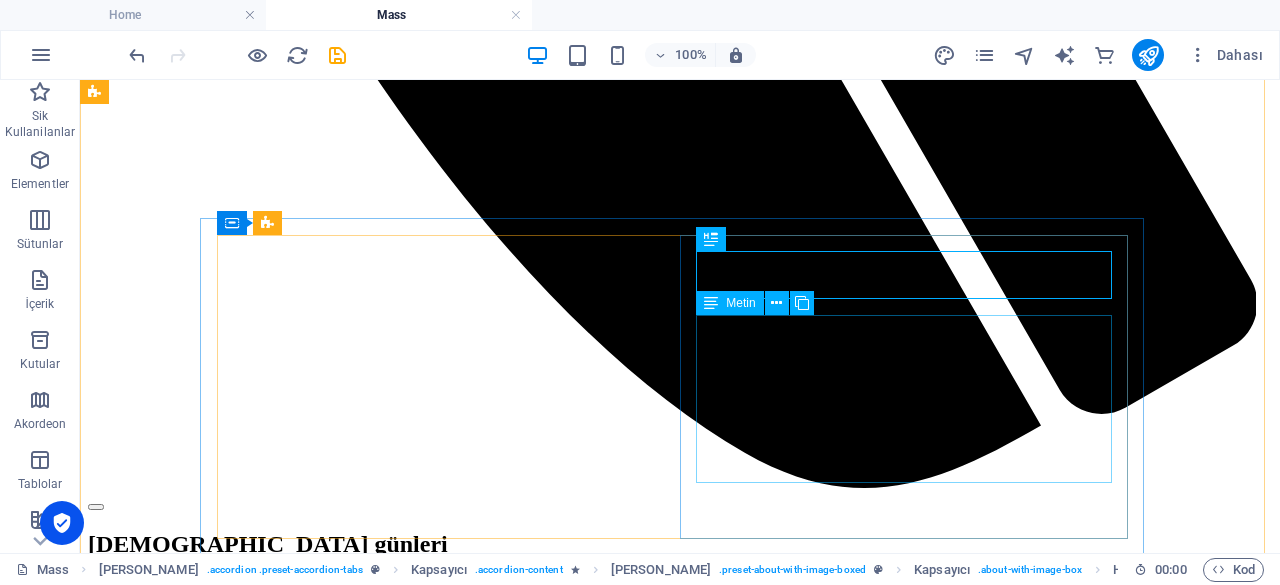 click on "Lorem ipsum dolor sit amet, consectetur adipisicing elit. Repellat, maiores, a libero atque assumenda praesentium cum magni odio dolor accusantium explicabo repudiandae molestiae itaque provident sit debitis aspernatur soluta deserunt incidunt ad cumque ex laboriosam. Distinctio, mollitia, molestias excepturi voluptatem veritatis iusto nam nulla." at bounding box center [680, 2524] 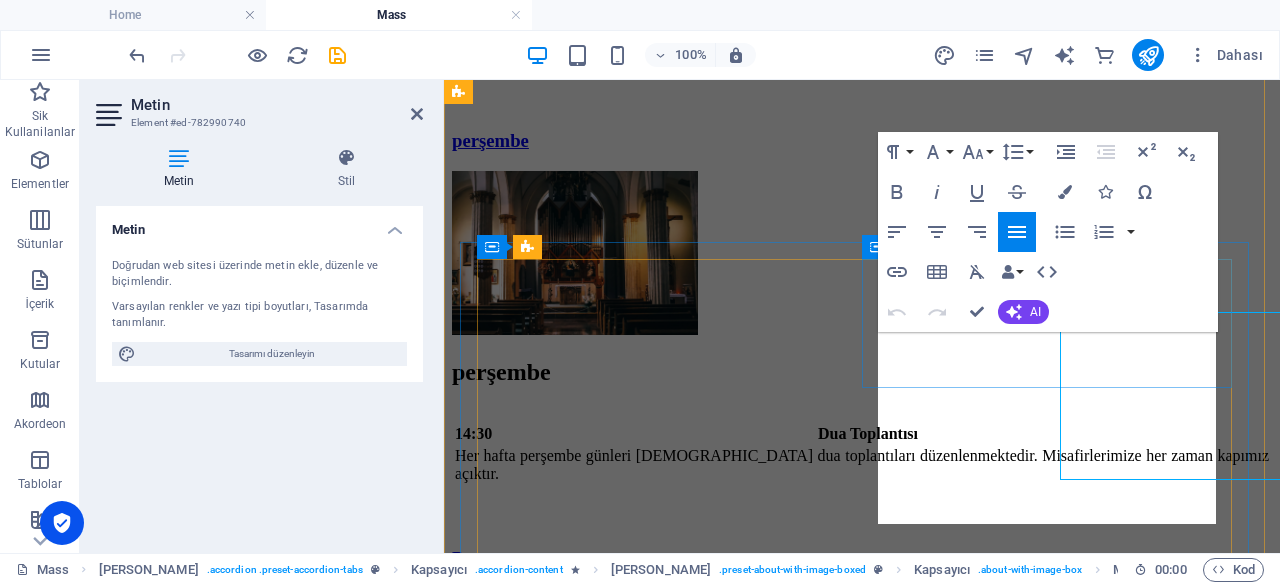 scroll, scrollTop: 1358, scrollLeft: 0, axis: vertical 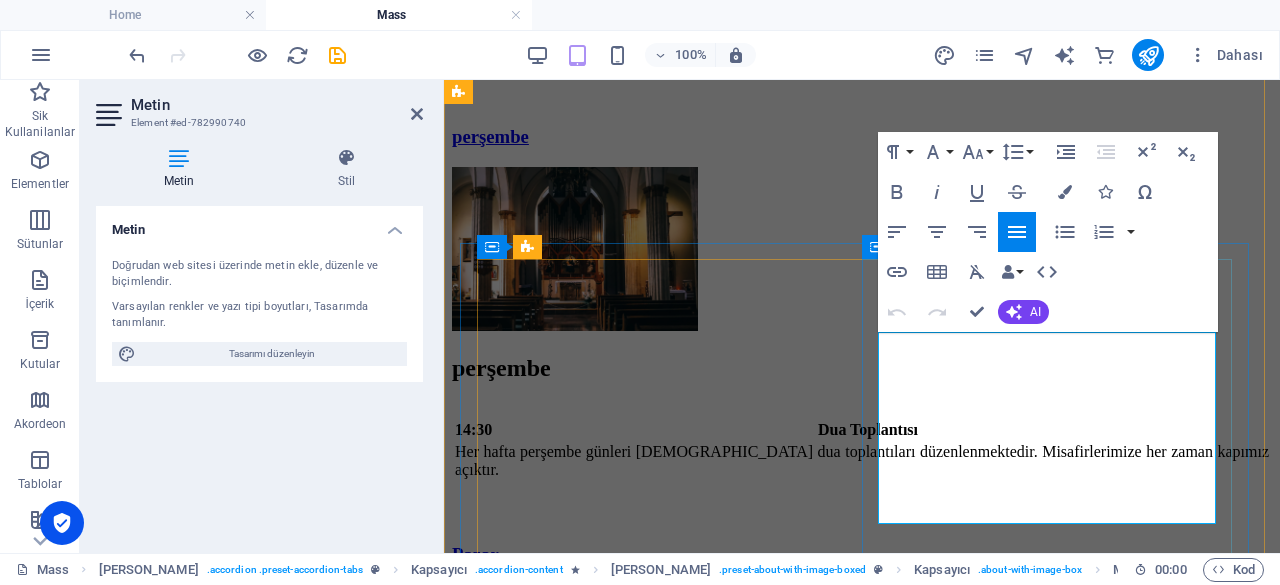 drag, startPoint x: 1139, startPoint y: 515, endPoint x: 890, endPoint y: 351, distance: 298.156 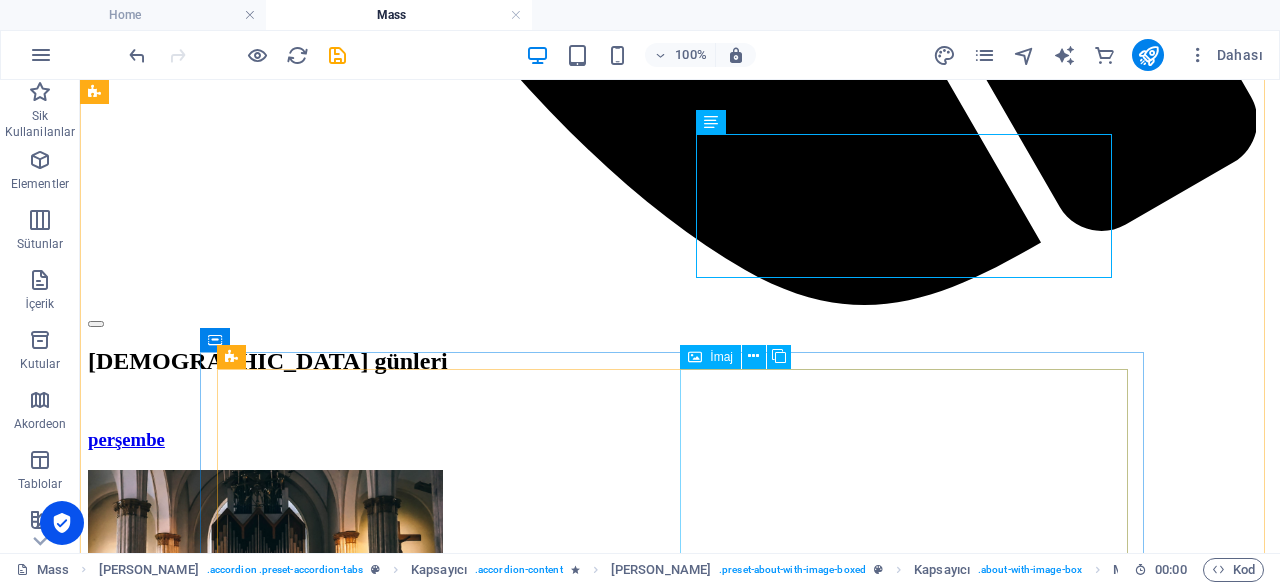 scroll, scrollTop: 1437, scrollLeft: 0, axis: vertical 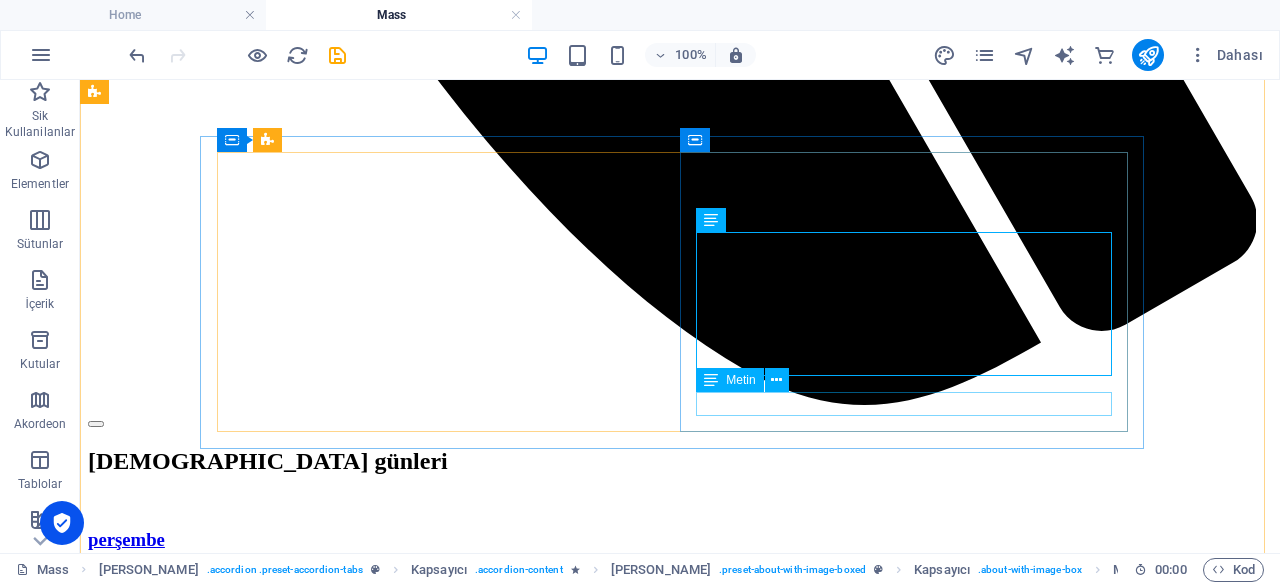 click on "Contact now" at bounding box center (680, 2516) 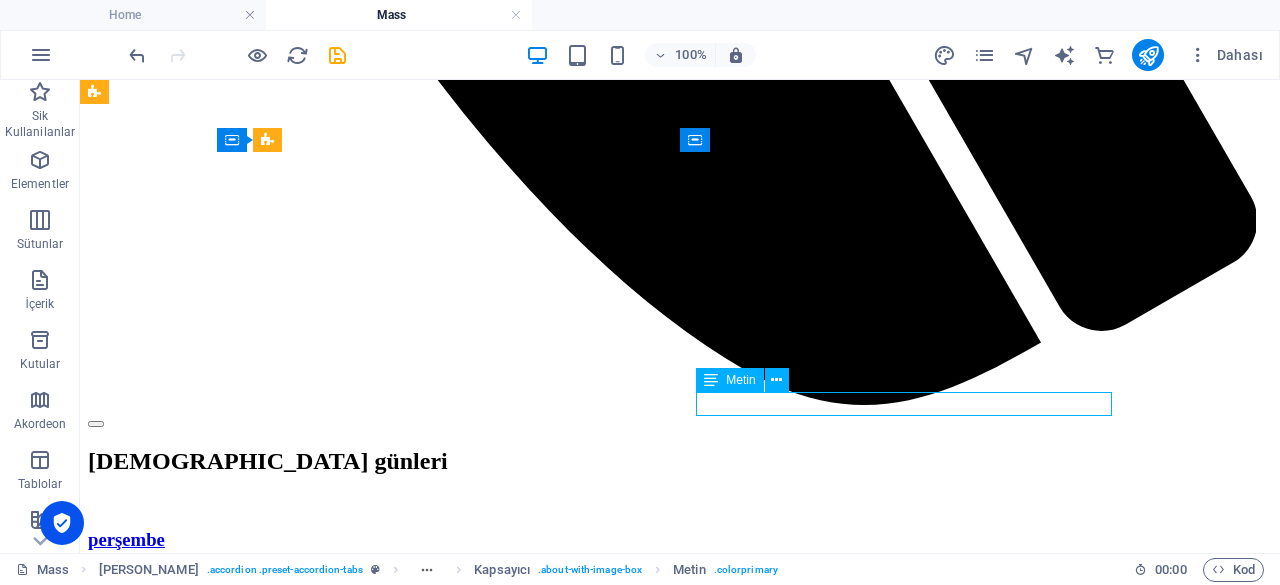 click on "Contact now" at bounding box center [680, 2516] 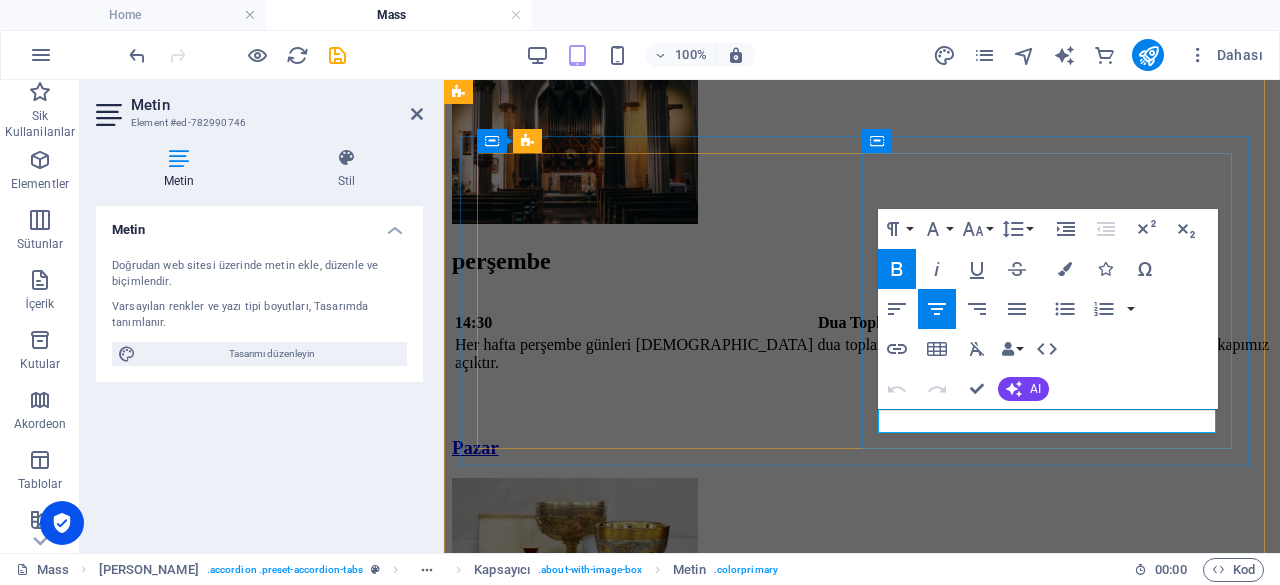 drag, startPoint x: 1095, startPoint y: 424, endPoint x: 1012, endPoint y: 422, distance: 83.02409 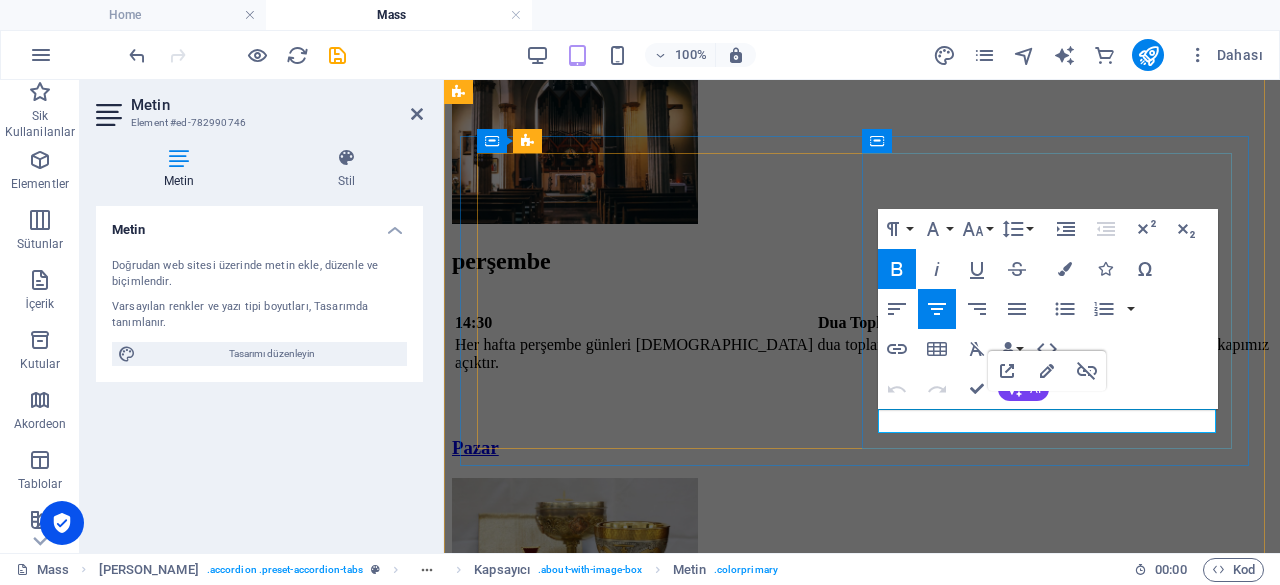 type 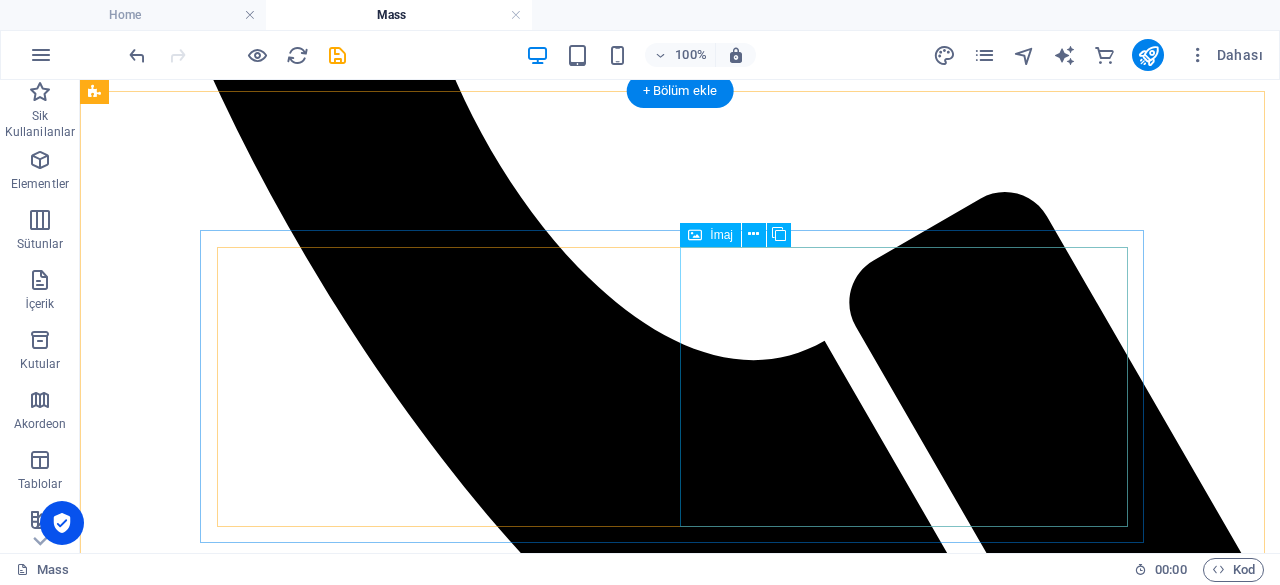 scroll, scrollTop: 1020, scrollLeft: 0, axis: vertical 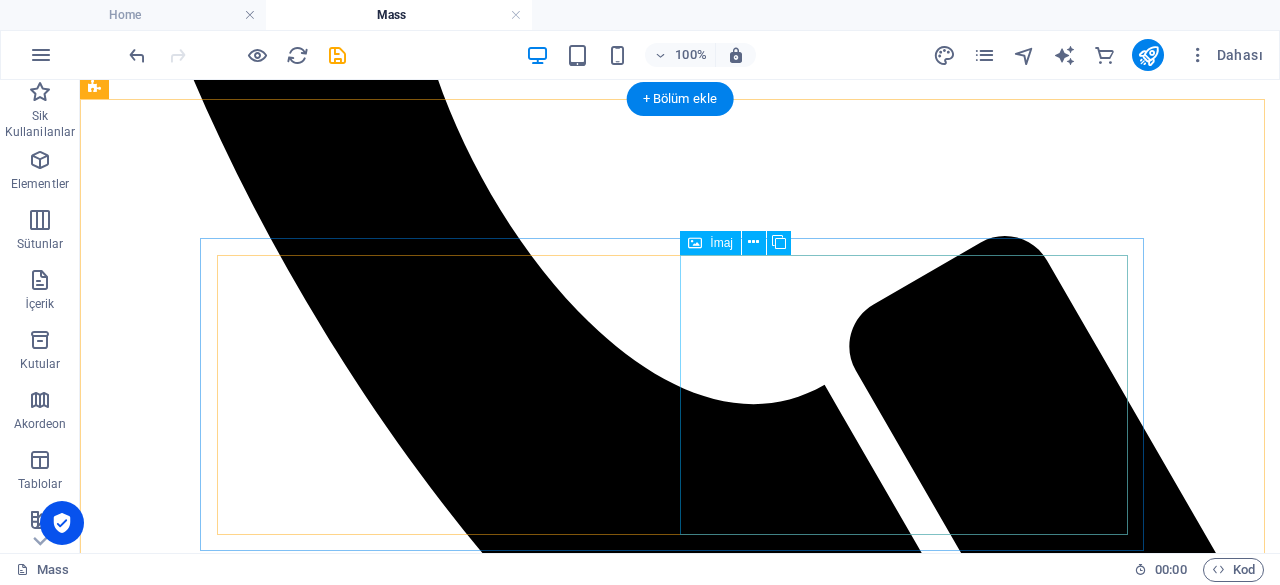 click at bounding box center [265, 2287] 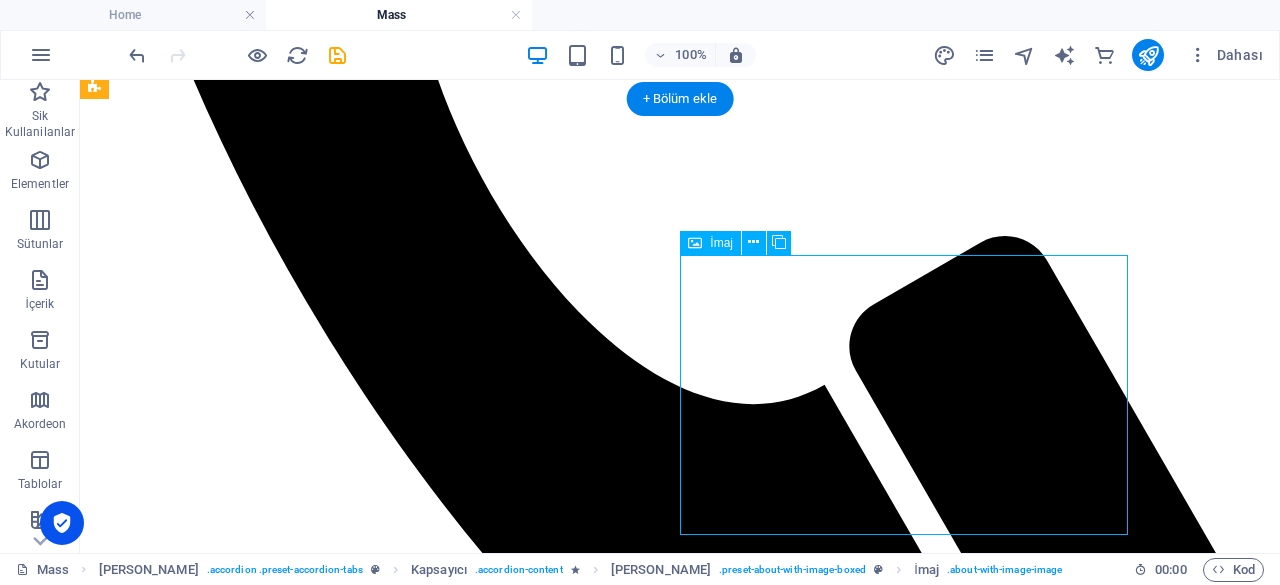 click at bounding box center (265, 2287) 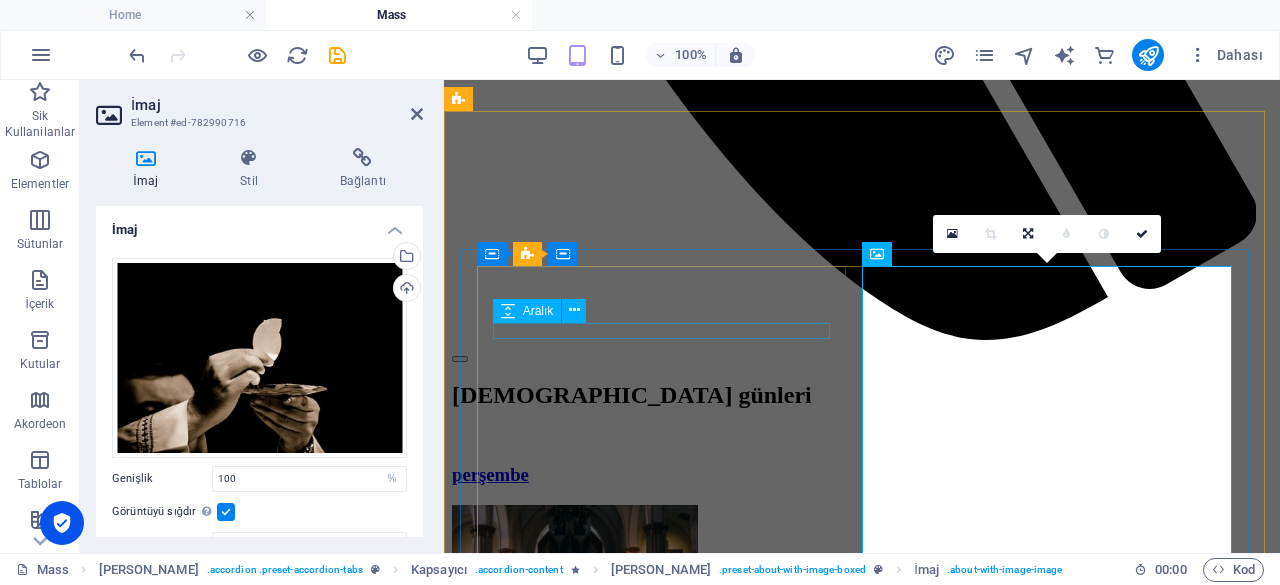 scroll, scrollTop: 1021, scrollLeft: 0, axis: vertical 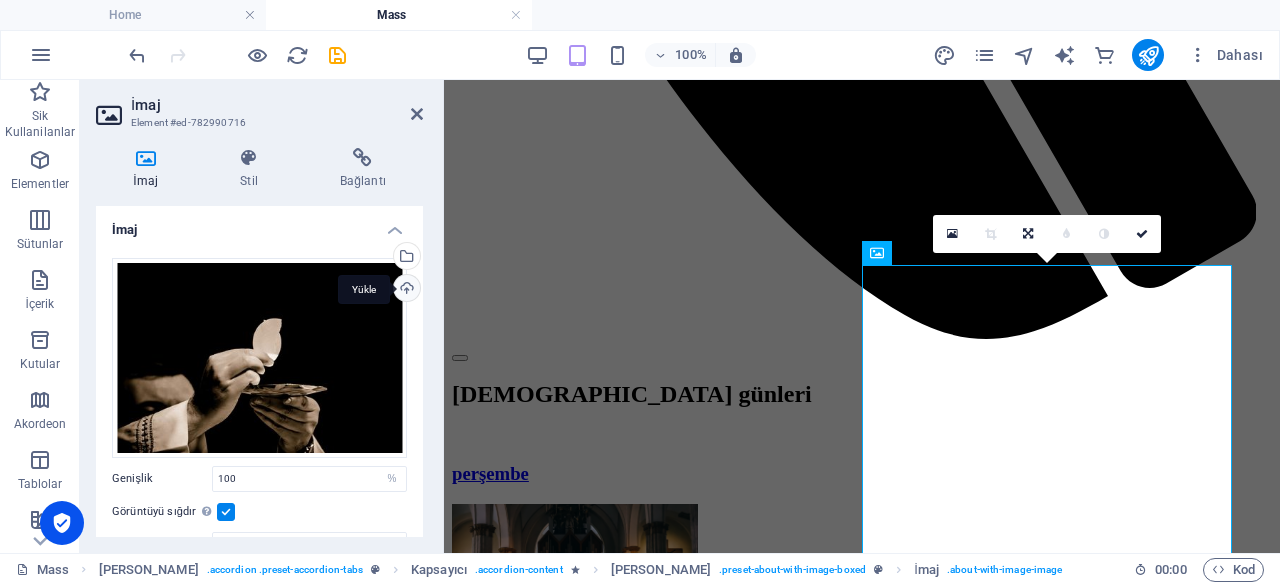 click on "Yükle" at bounding box center (405, 290) 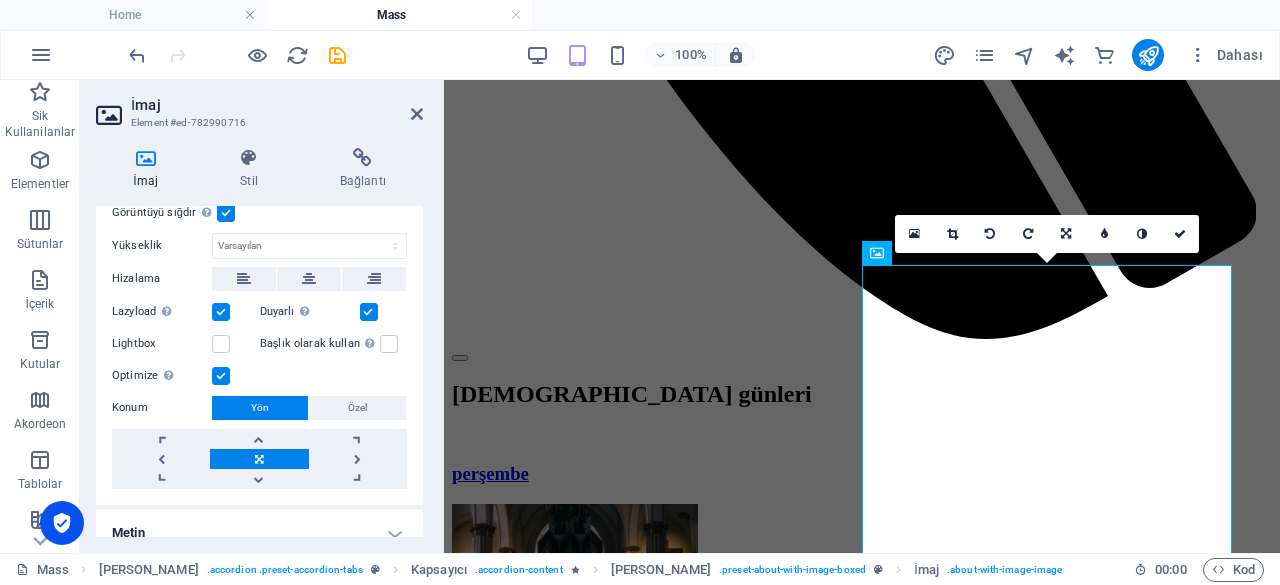 scroll, scrollTop: 352, scrollLeft: 0, axis: vertical 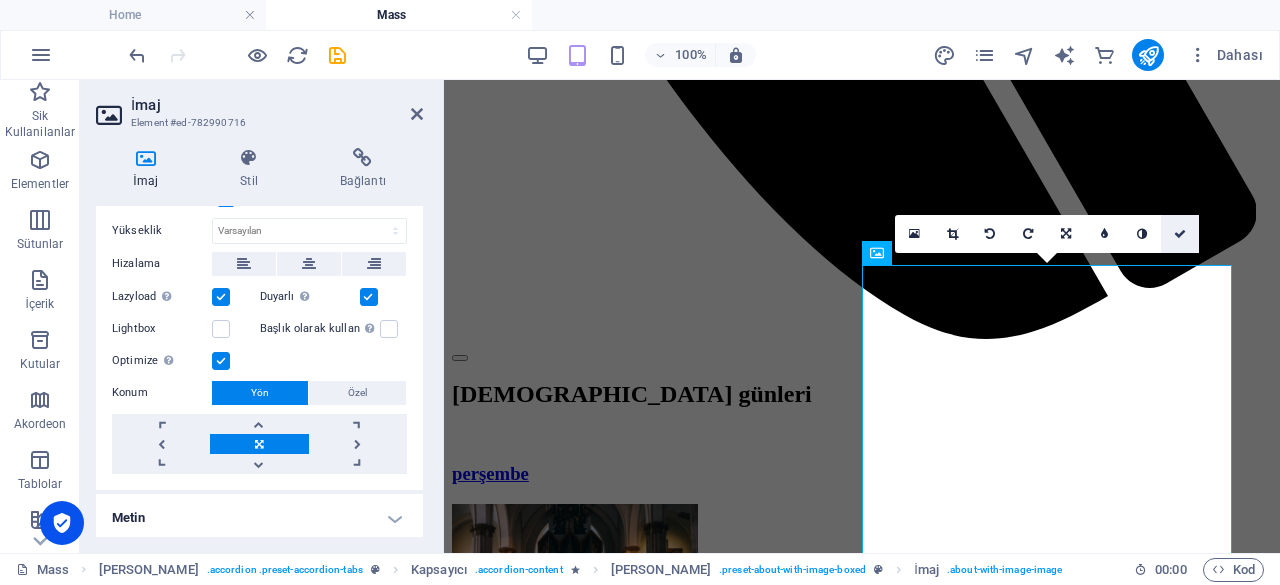 click at bounding box center (1180, 234) 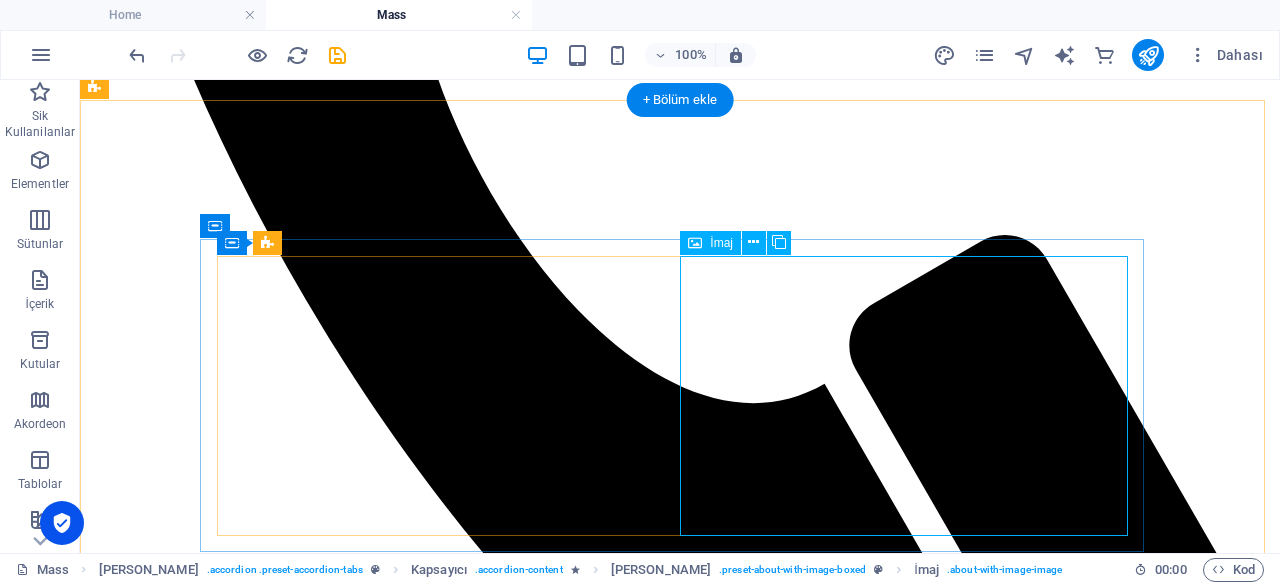 scroll, scrollTop: 1020, scrollLeft: 0, axis: vertical 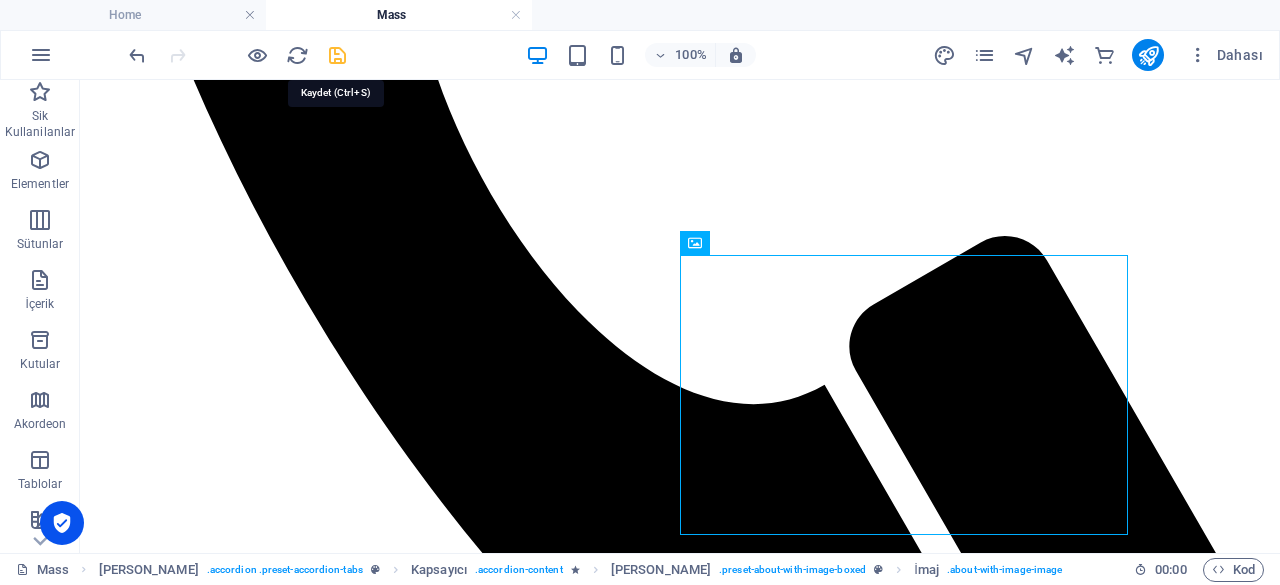 click at bounding box center [337, 55] 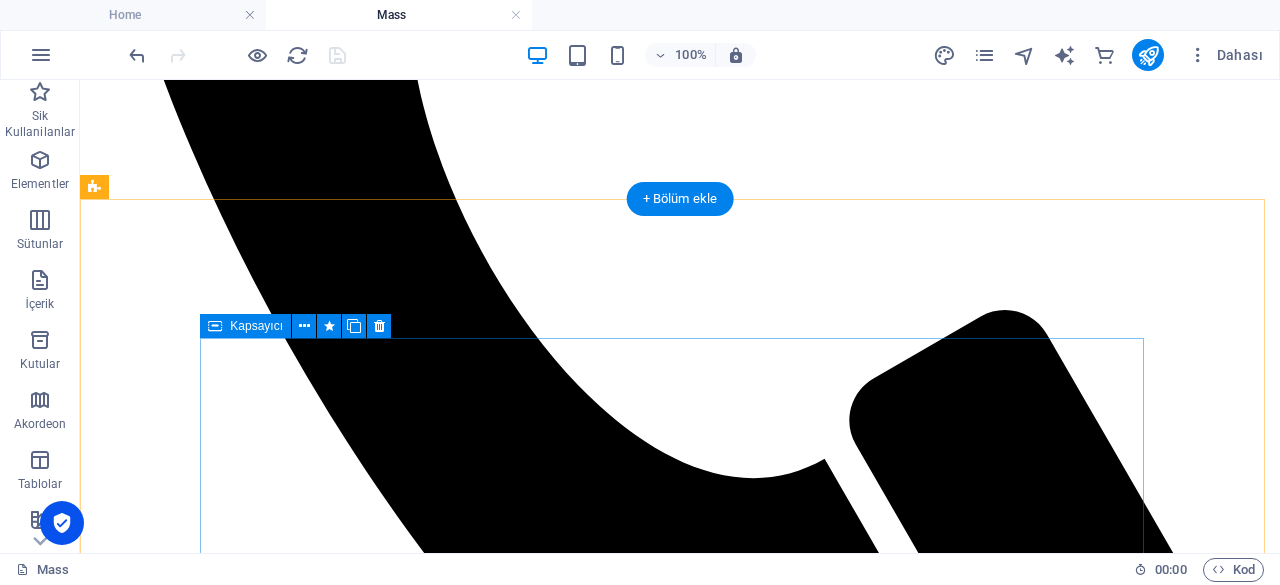 scroll, scrollTop: 920, scrollLeft: 0, axis: vertical 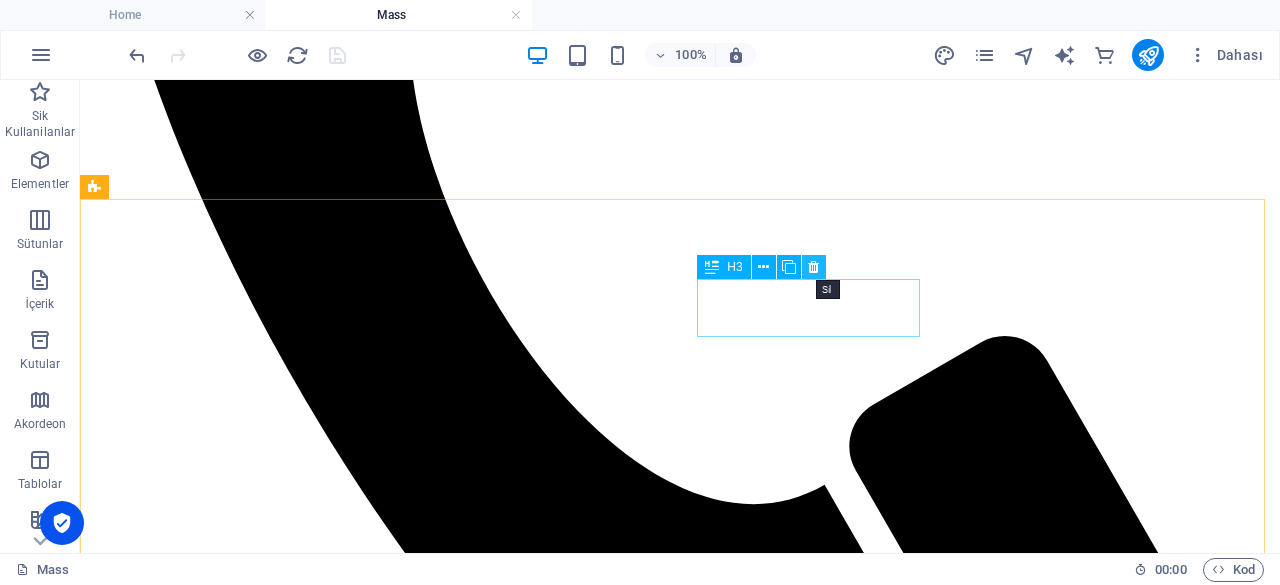 click at bounding box center [813, 267] 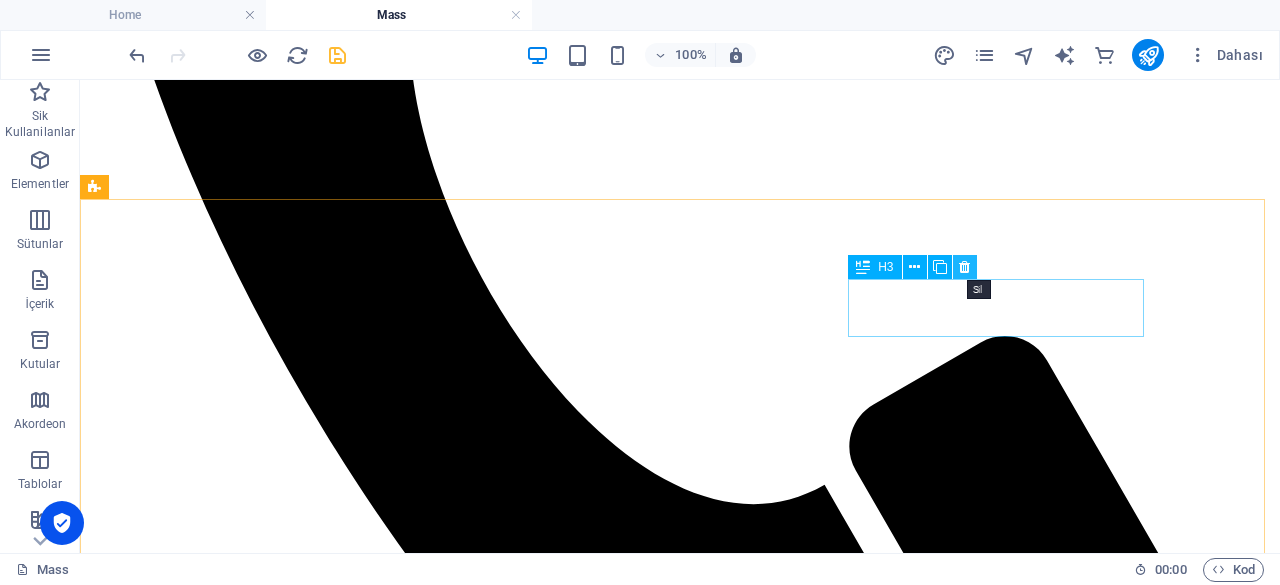 click at bounding box center (964, 267) 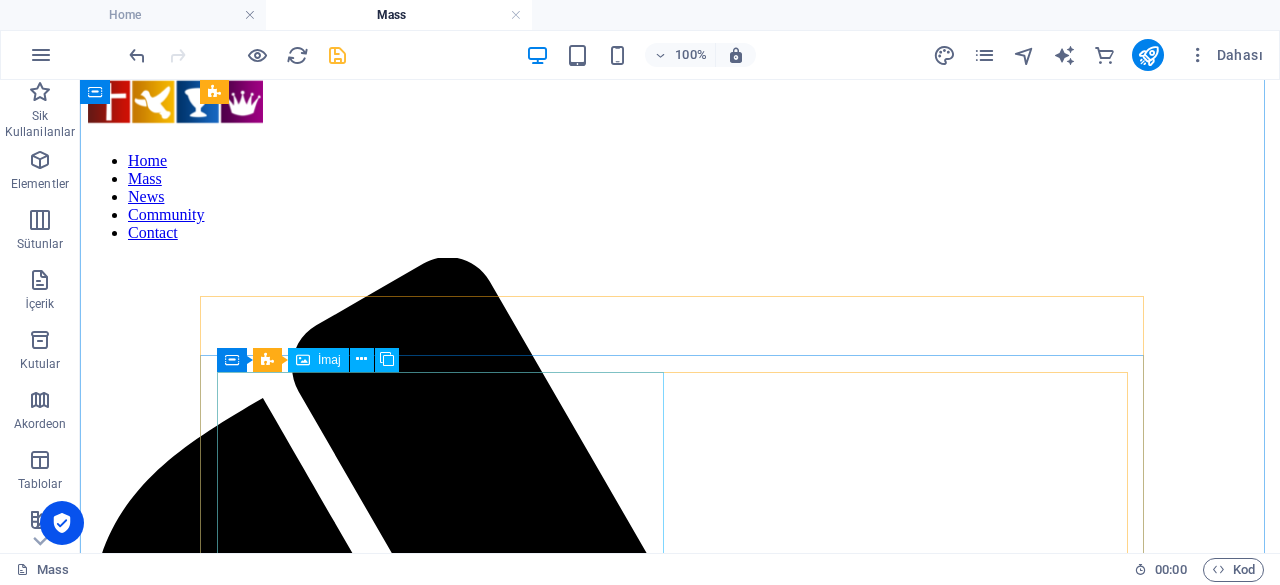 scroll, scrollTop: 0, scrollLeft: 0, axis: both 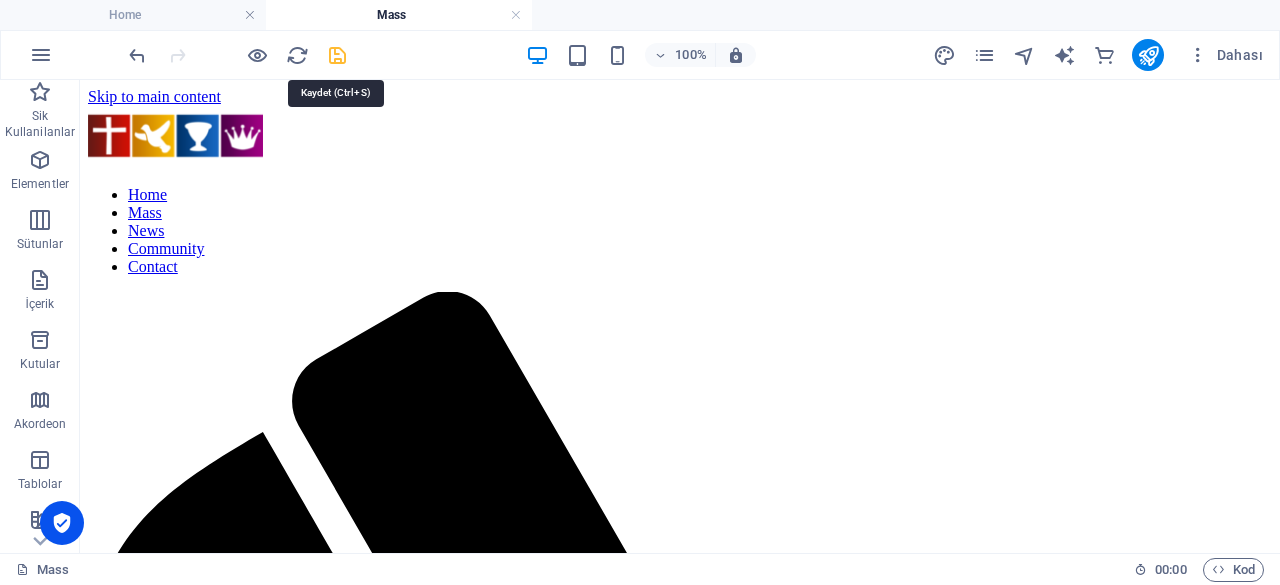 click at bounding box center [337, 55] 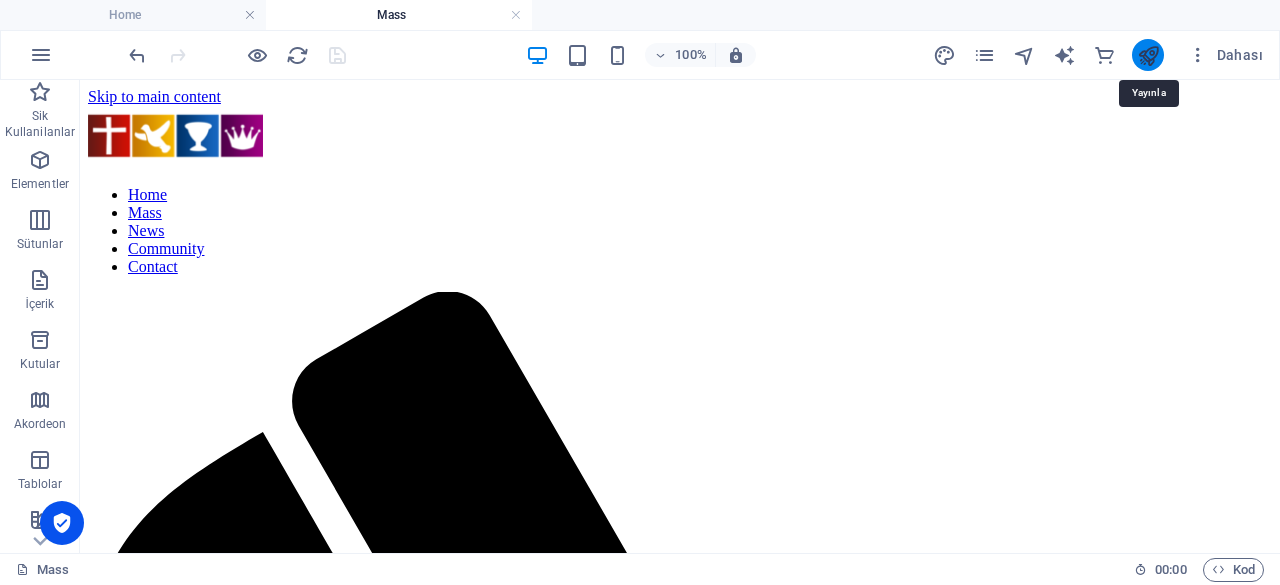 click at bounding box center (1148, 55) 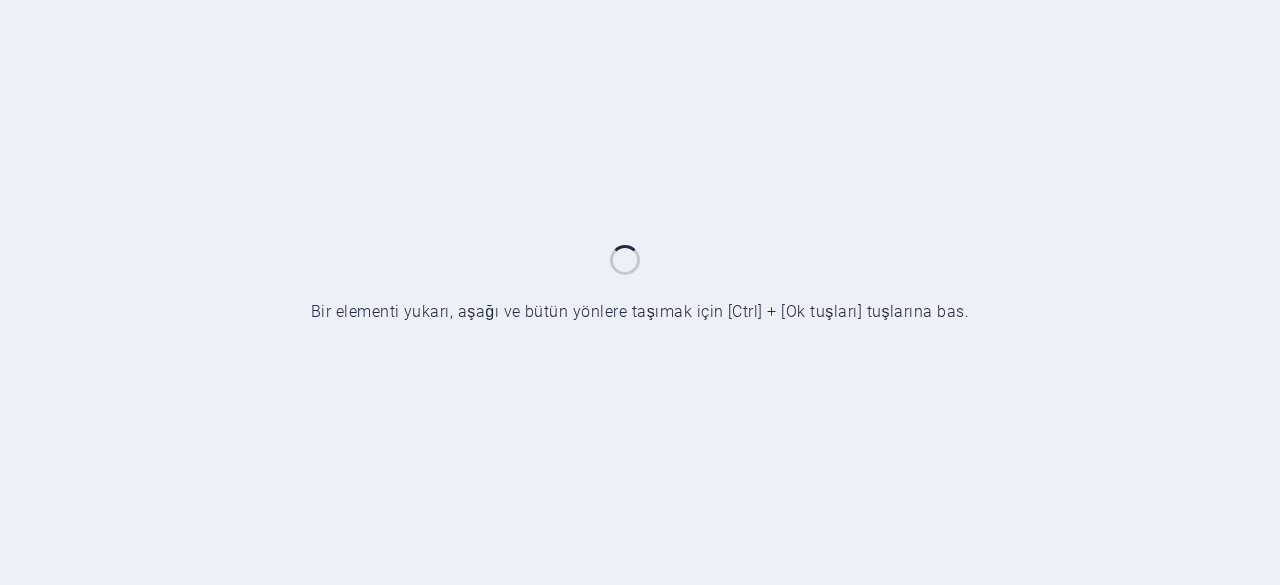scroll, scrollTop: 0, scrollLeft: 0, axis: both 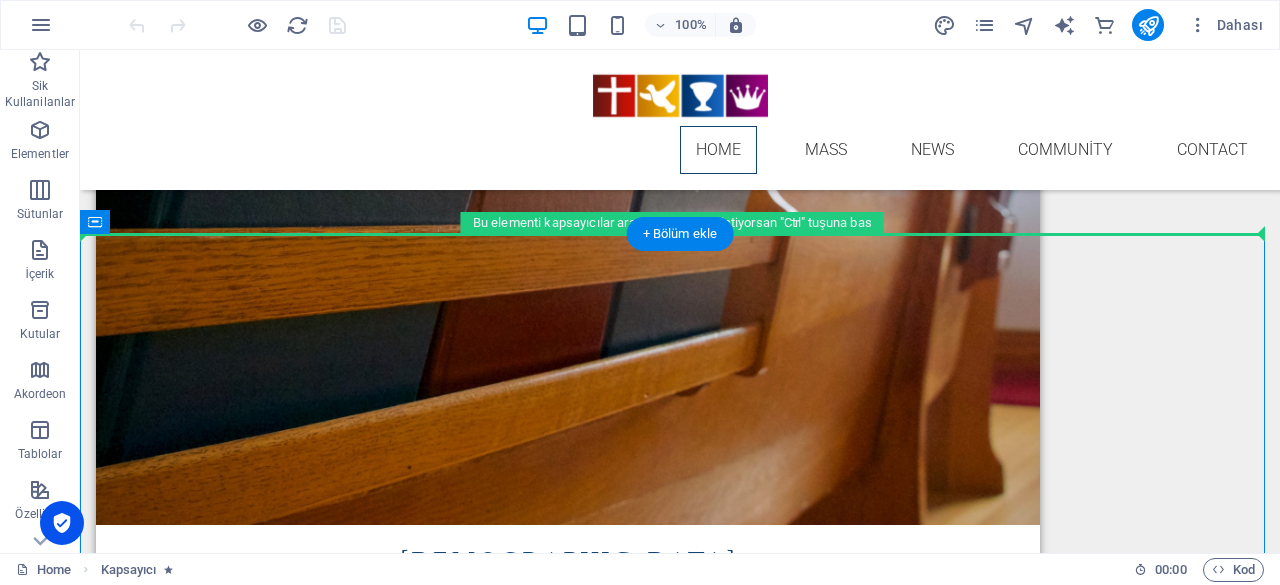 drag, startPoint x: 513, startPoint y: 288, endPoint x: 537, endPoint y: 170, distance: 120.41595 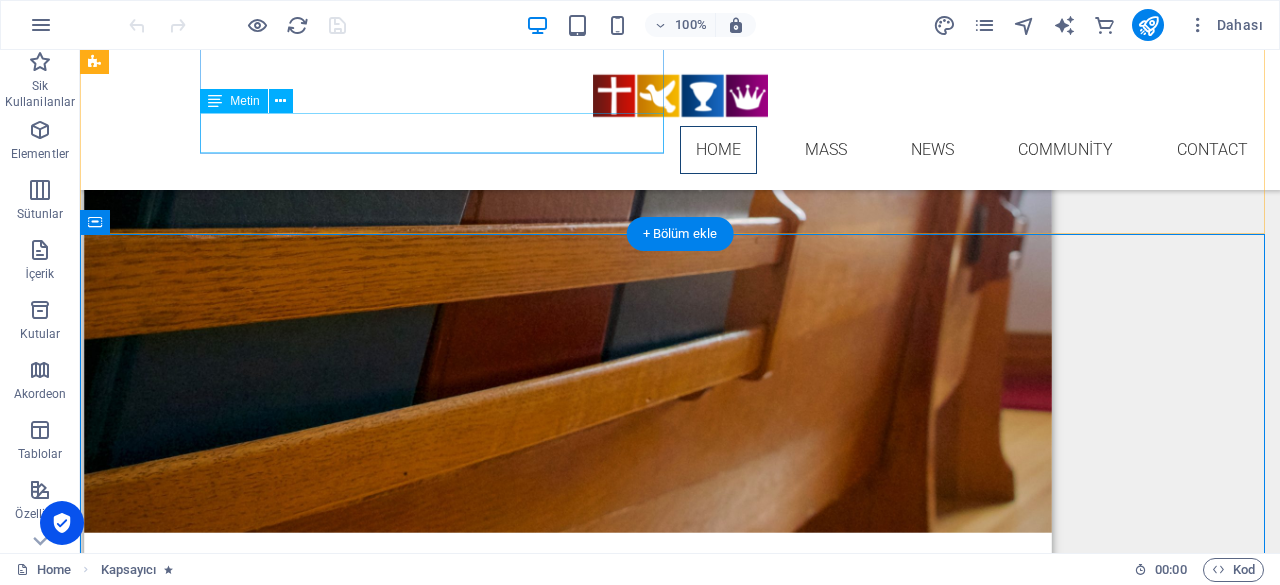 drag, startPoint x: 442, startPoint y: 245, endPoint x: 430, endPoint y: 157, distance: 88.814415 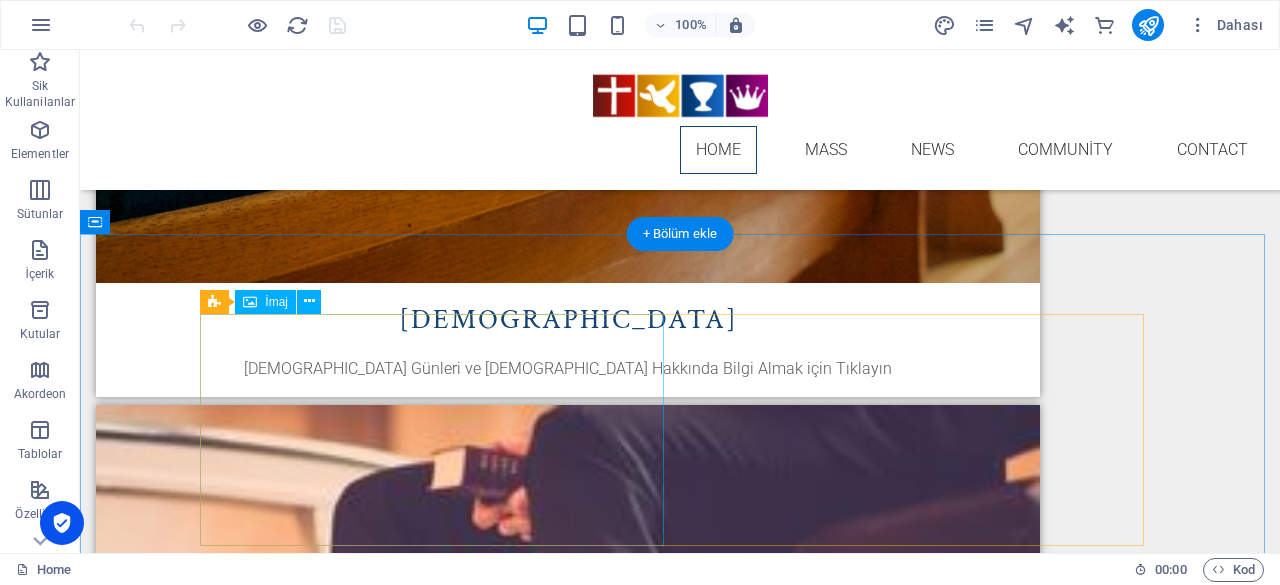 scroll, scrollTop: 2091, scrollLeft: 0, axis: vertical 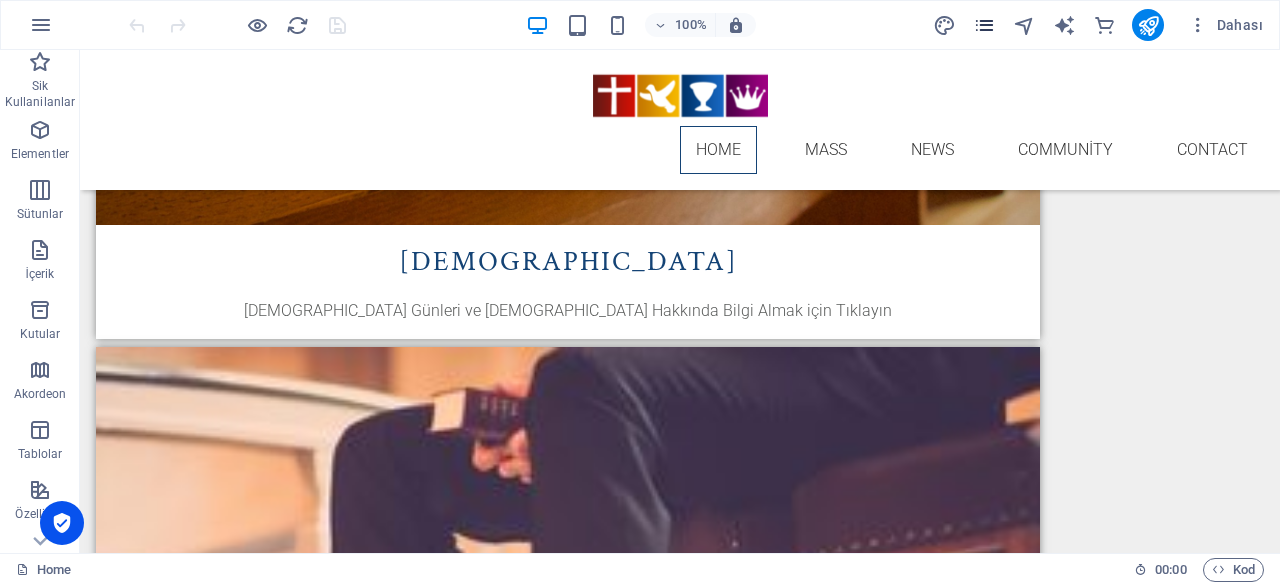 click at bounding box center [984, 25] 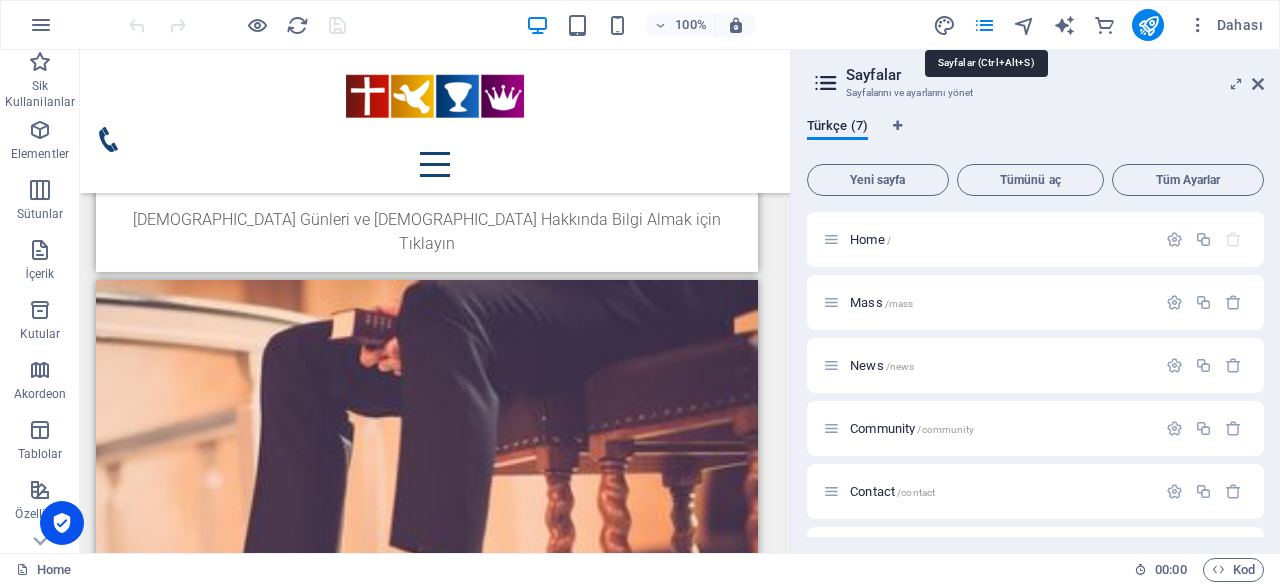 scroll, scrollTop: 2092, scrollLeft: 0, axis: vertical 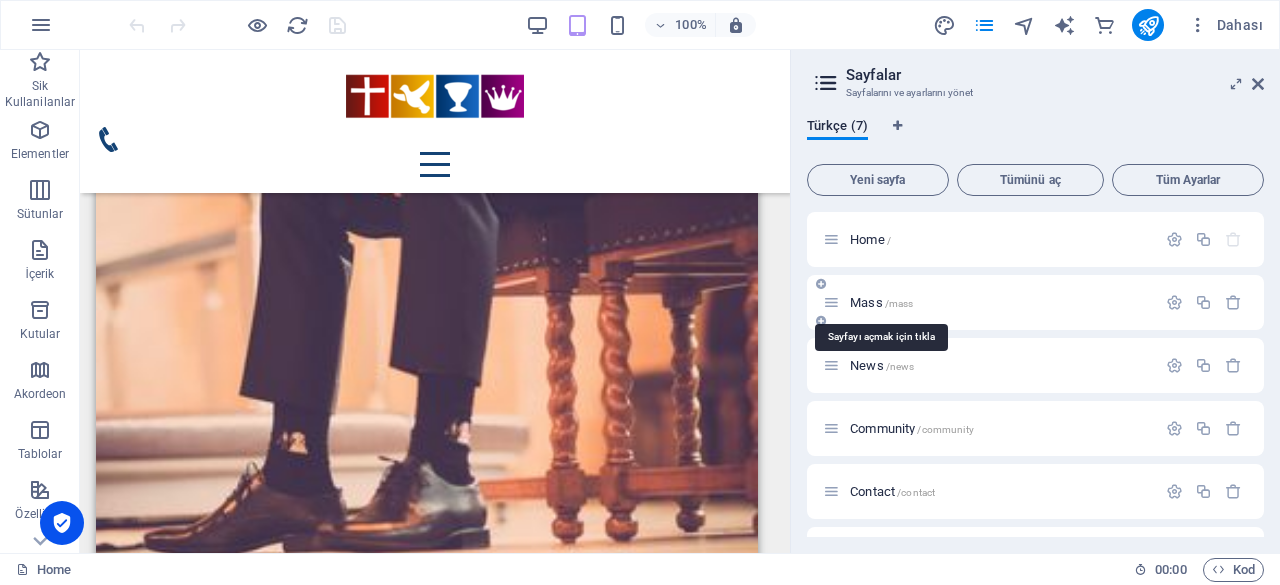 click on "Mass /mass" at bounding box center [881, 302] 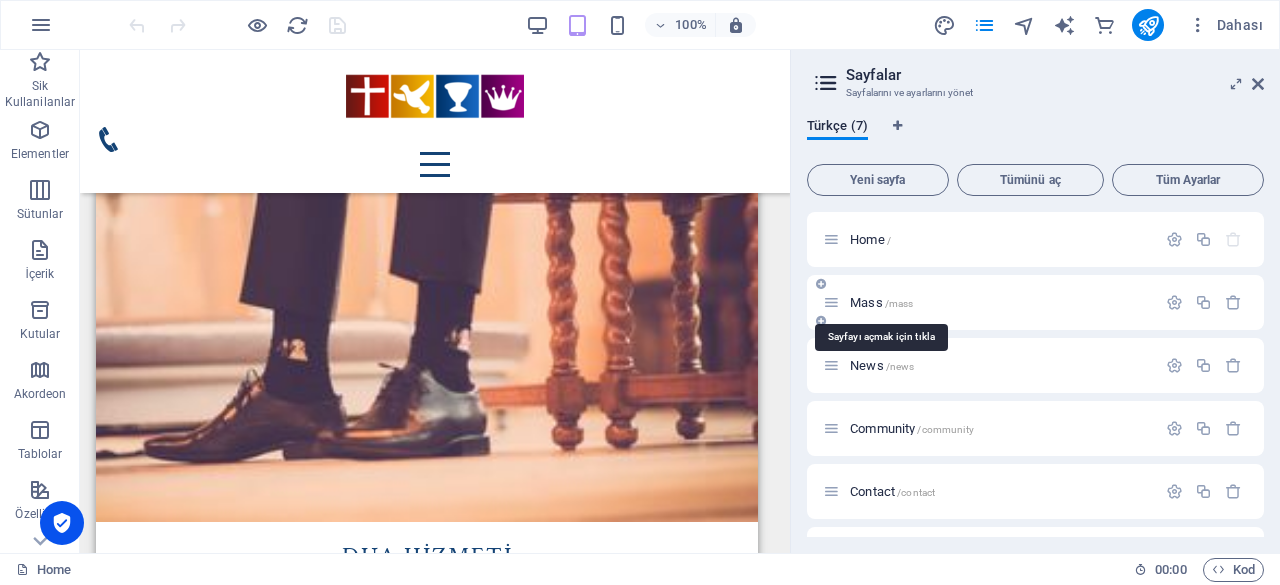 scroll, scrollTop: 0, scrollLeft: 0, axis: both 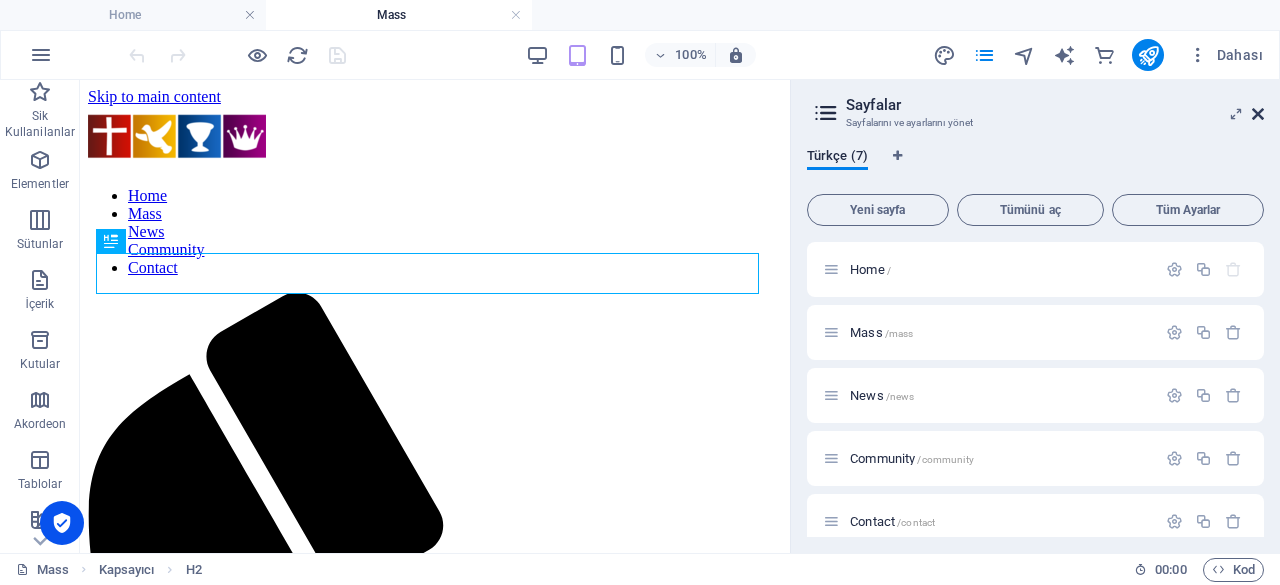 click at bounding box center [1258, 114] 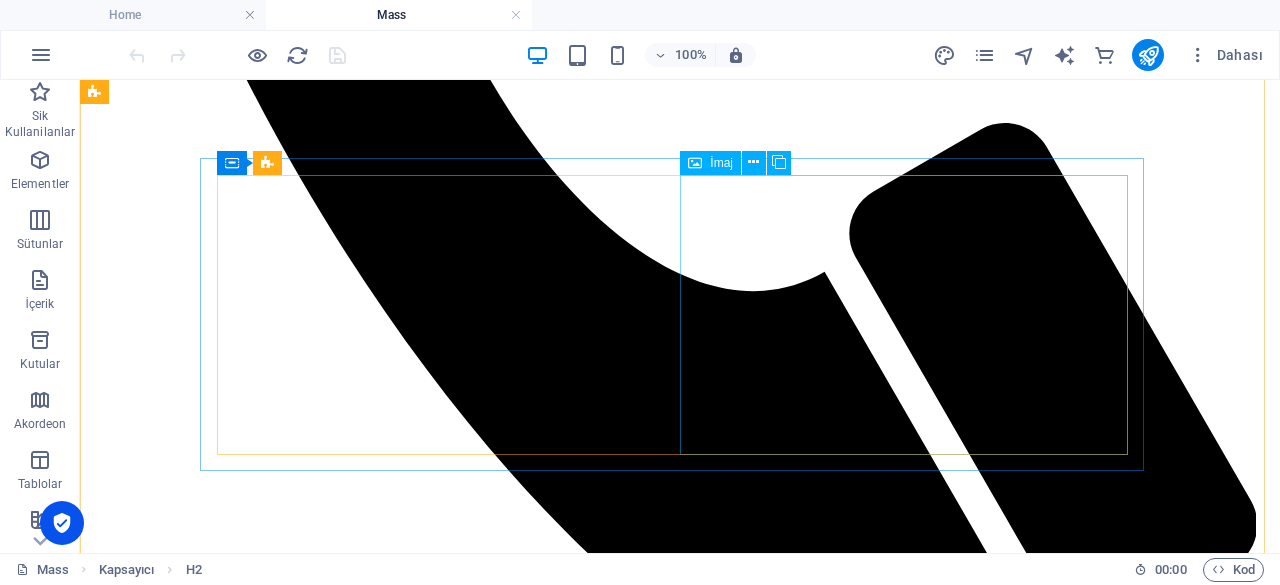 scroll, scrollTop: 1100, scrollLeft: 0, axis: vertical 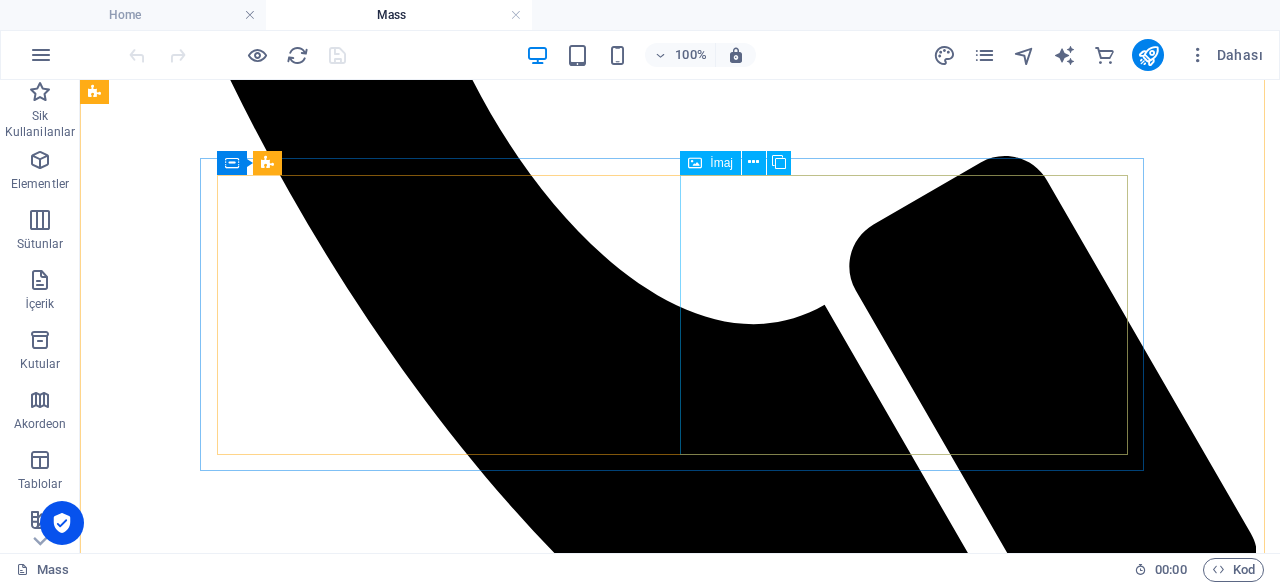 click at bounding box center [265, 2231] 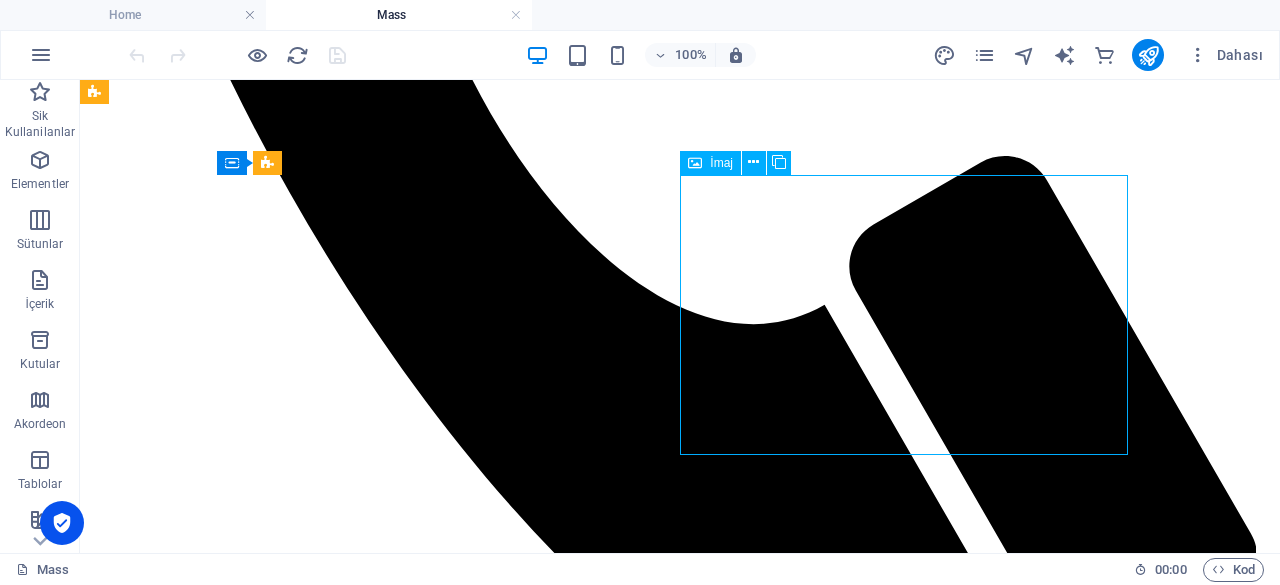 click at bounding box center [265, 2231] 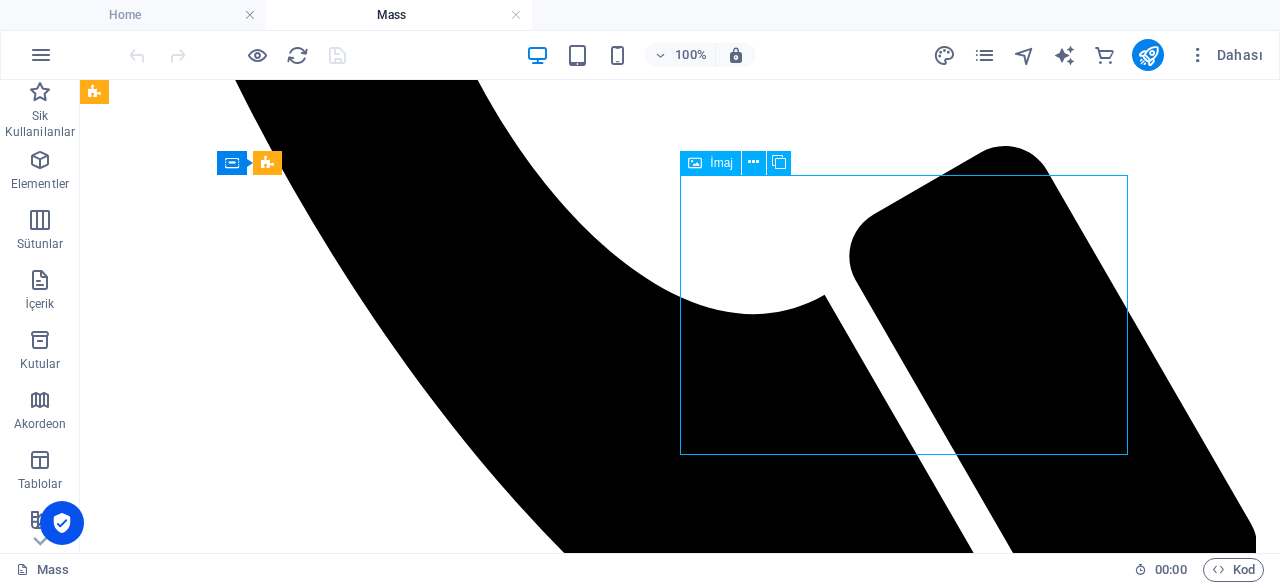 select on "%" 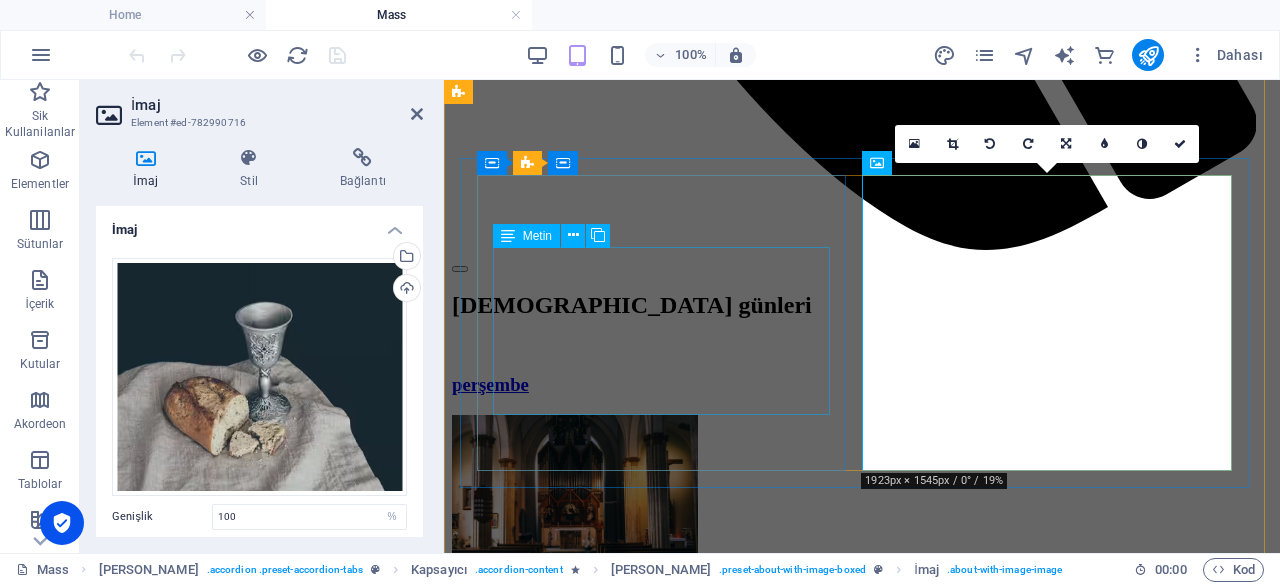 scroll, scrollTop: 1111, scrollLeft: 0, axis: vertical 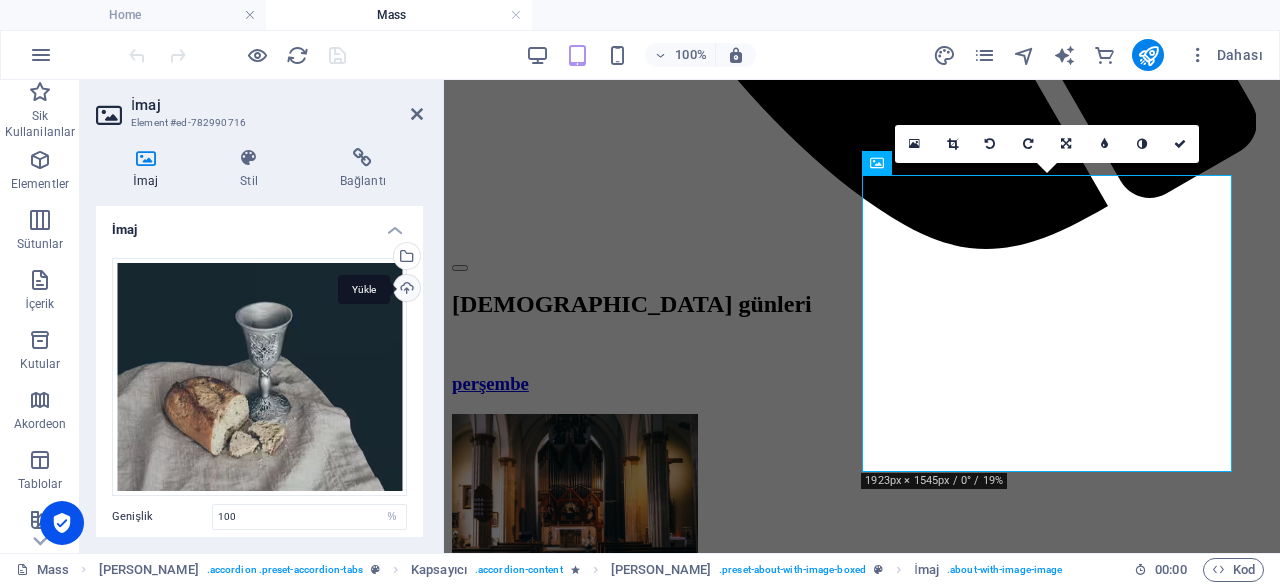 click on "Yükle" at bounding box center (405, 290) 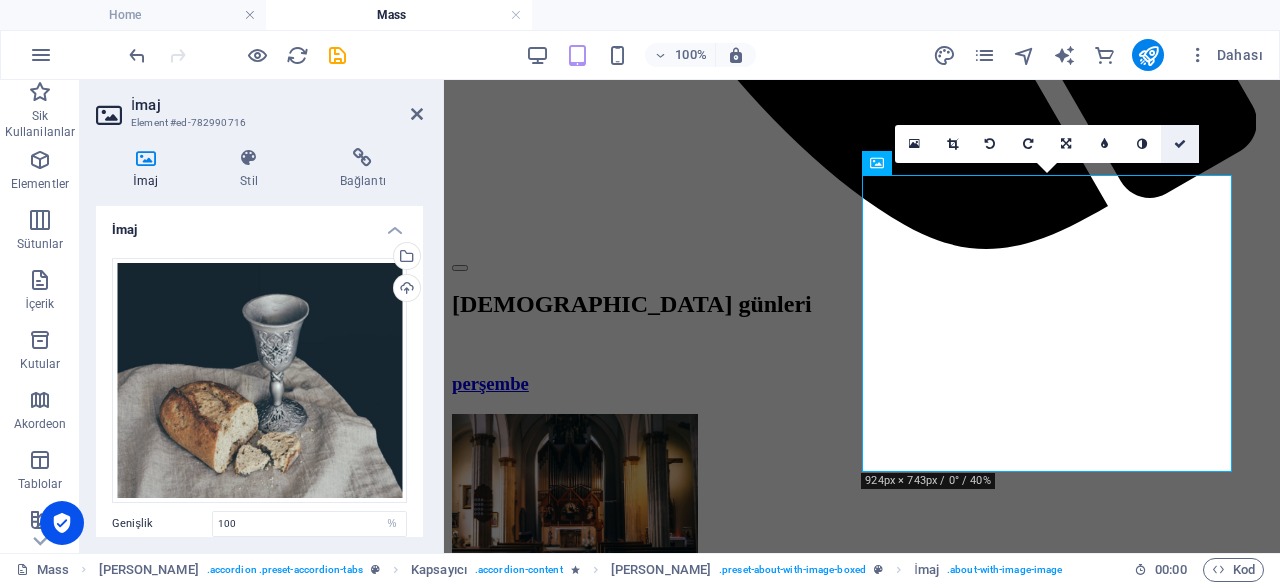 click at bounding box center (1180, 144) 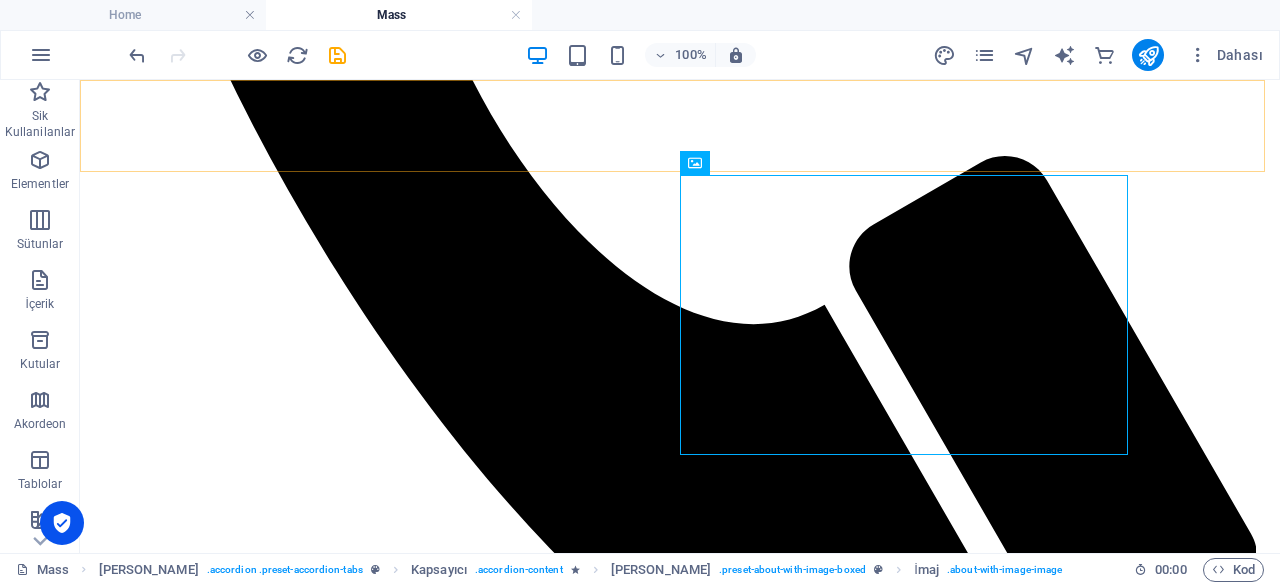 scroll, scrollTop: 1100, scrollLeft: 0, axis: vertical 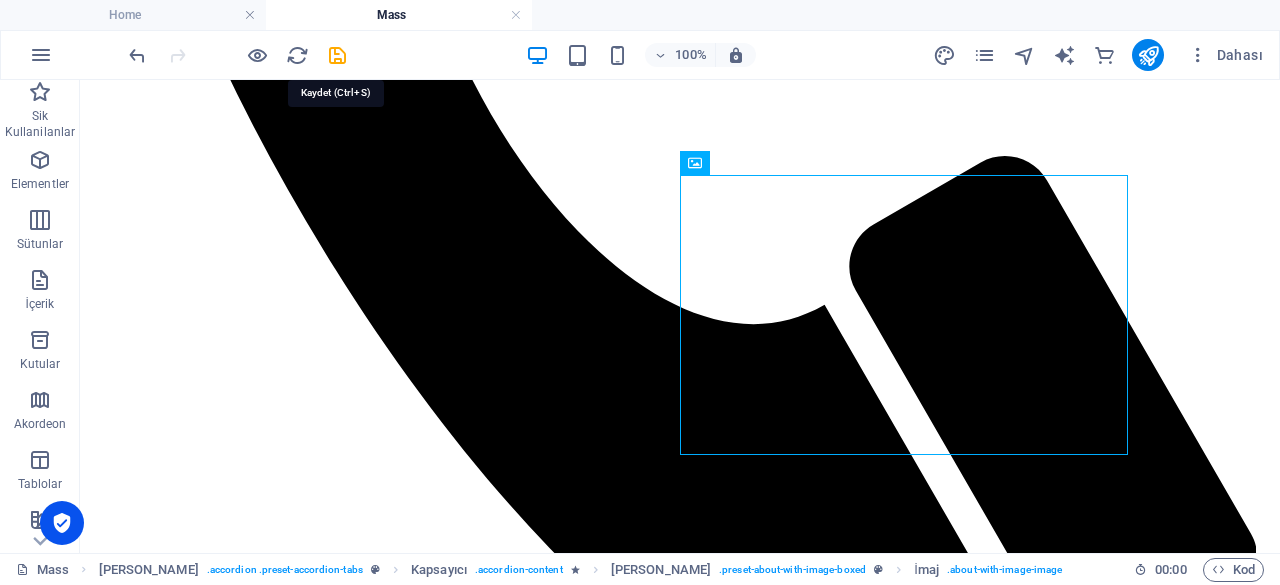 click at bounding box center (337, 55) 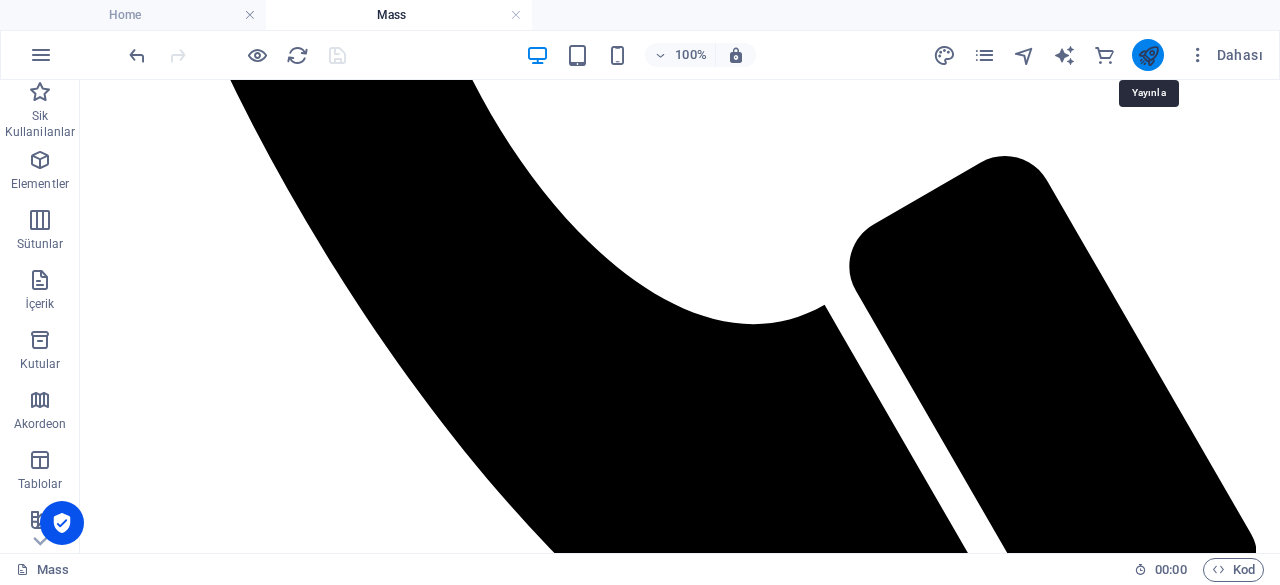 click at bounding box center (1148, 55) 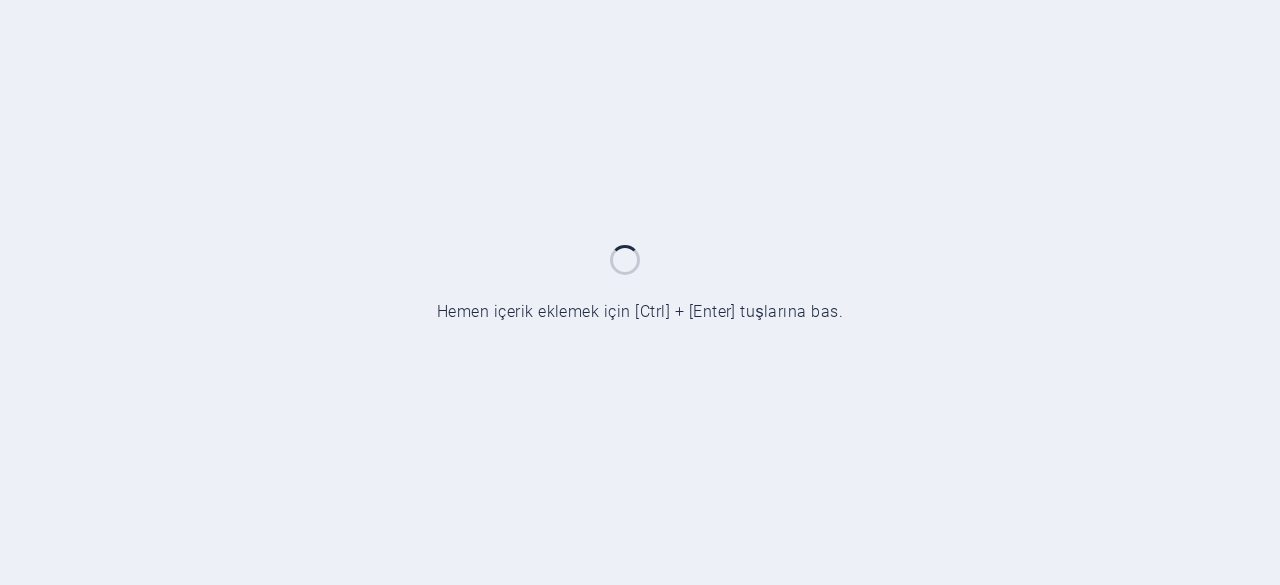 scroll, scrollTop: 0, scrollLeft: 0, axis: both 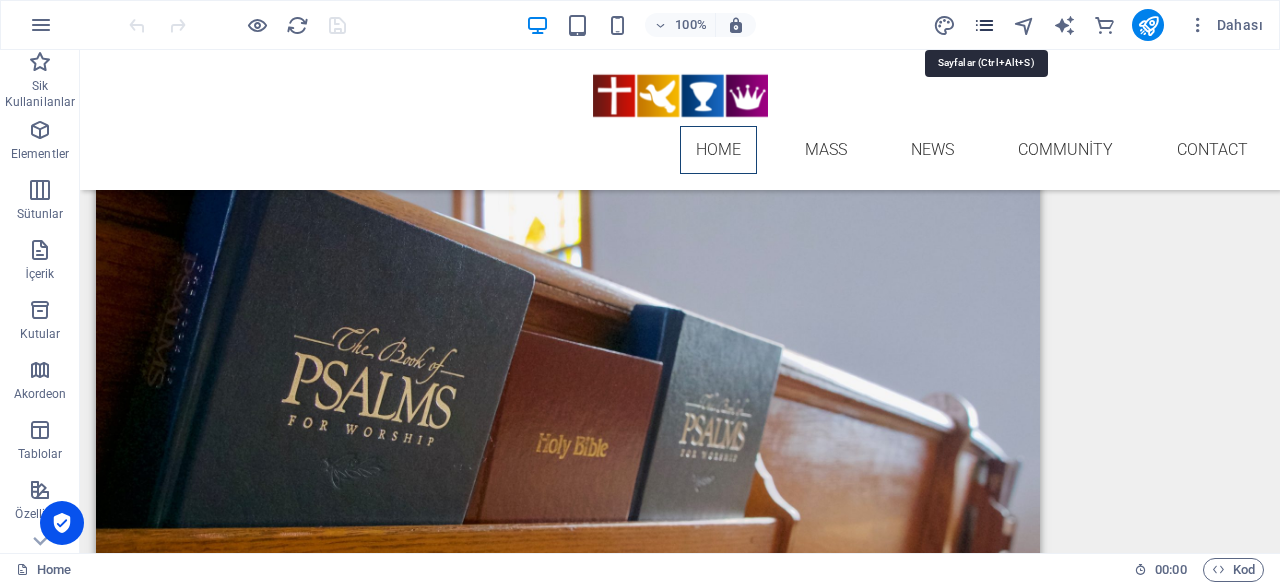 click at bounding box center [984, 25] 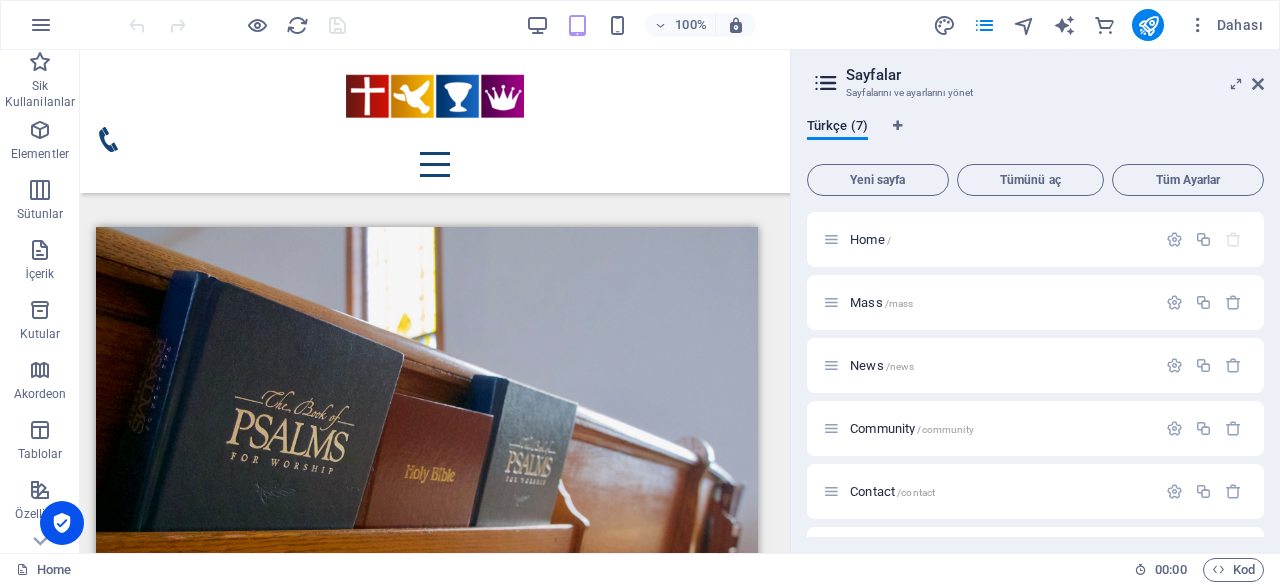 scroll, scrollTop: 1492, scrollLeft: 0, axis: vertical 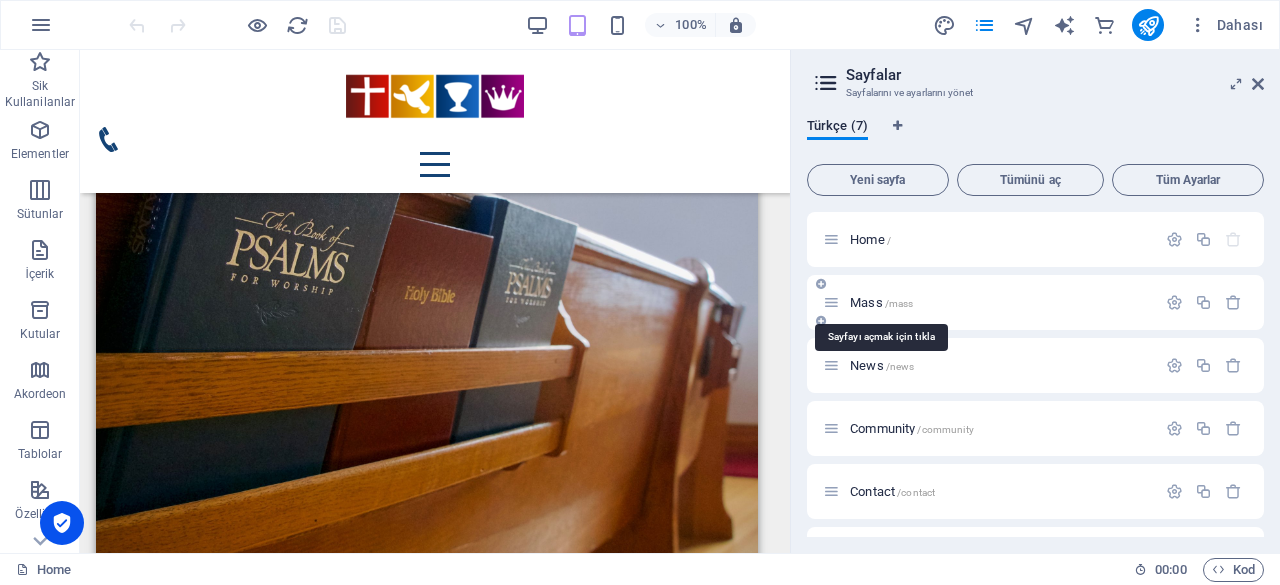 click on "Mass /mass" at bounding box center [881, 302] 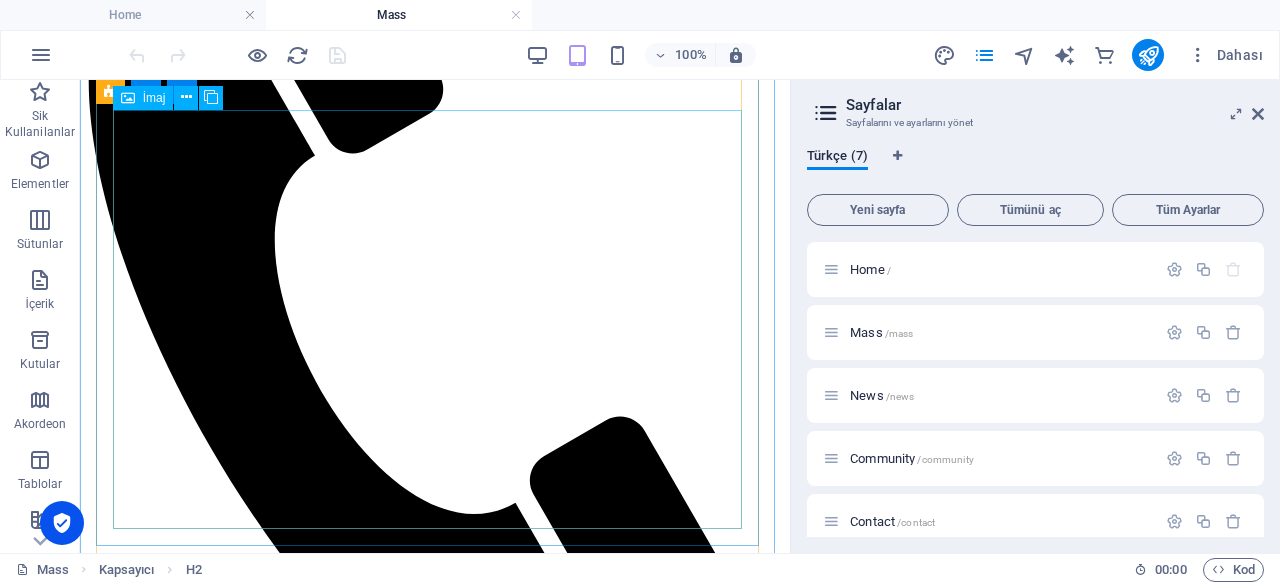 scroll, scrollTop: 600, scrollLeft: 0, axis: vertical 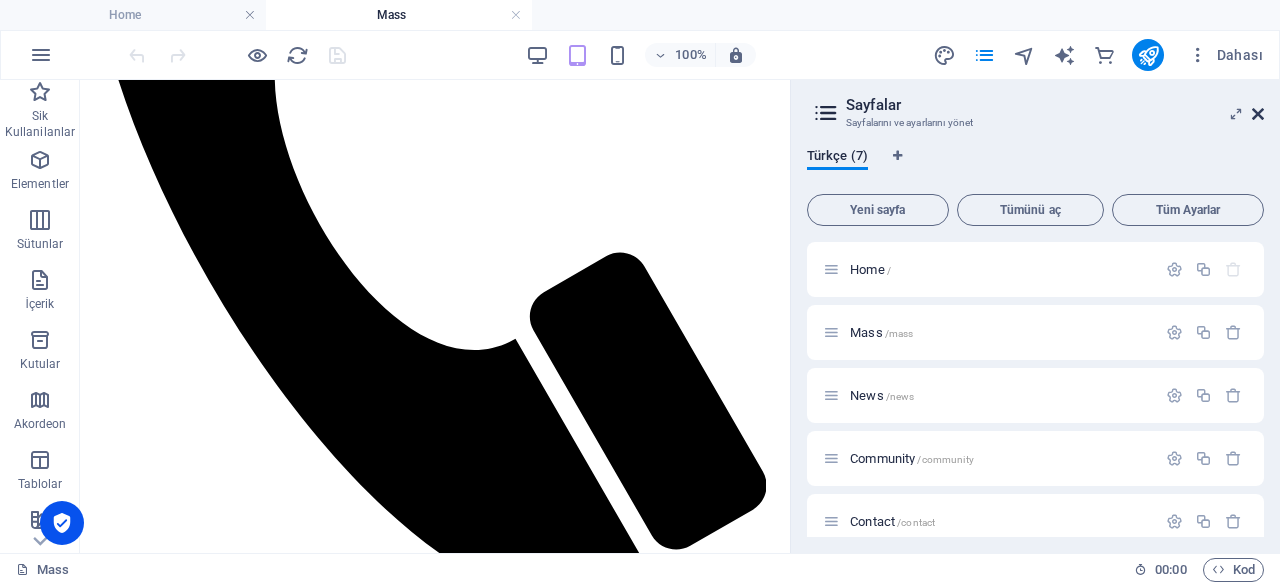 drag, startPoint x: 1256, startPoint y: 113, endPoint x: 962, endPoint y: 136, distance: 294.8983 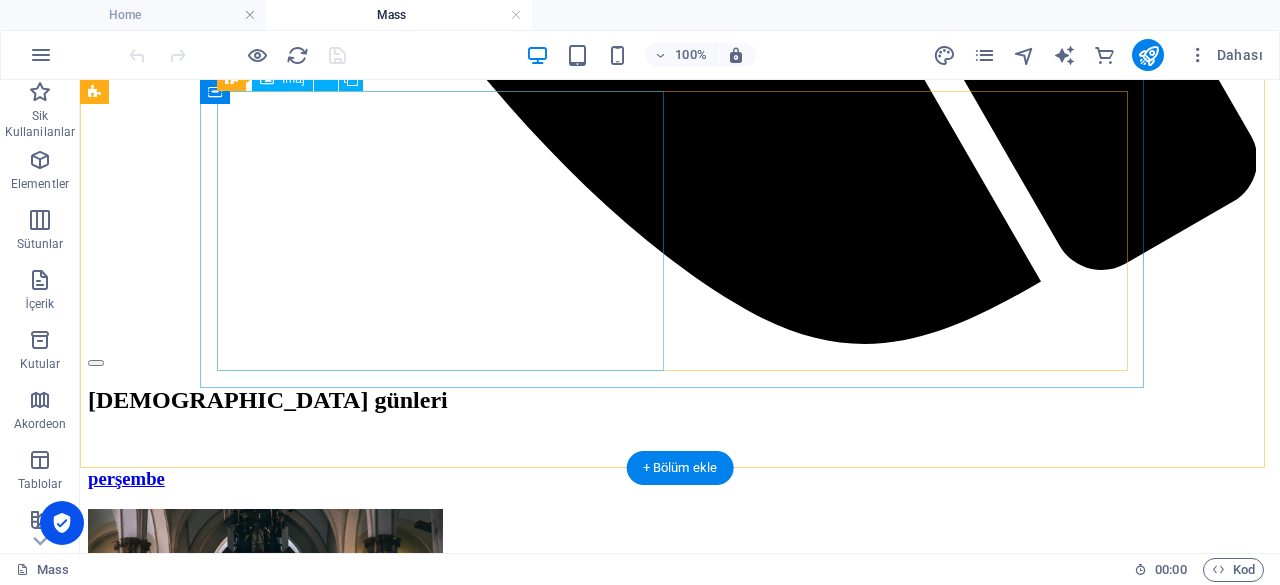 click at bounding box center (265, 2183) 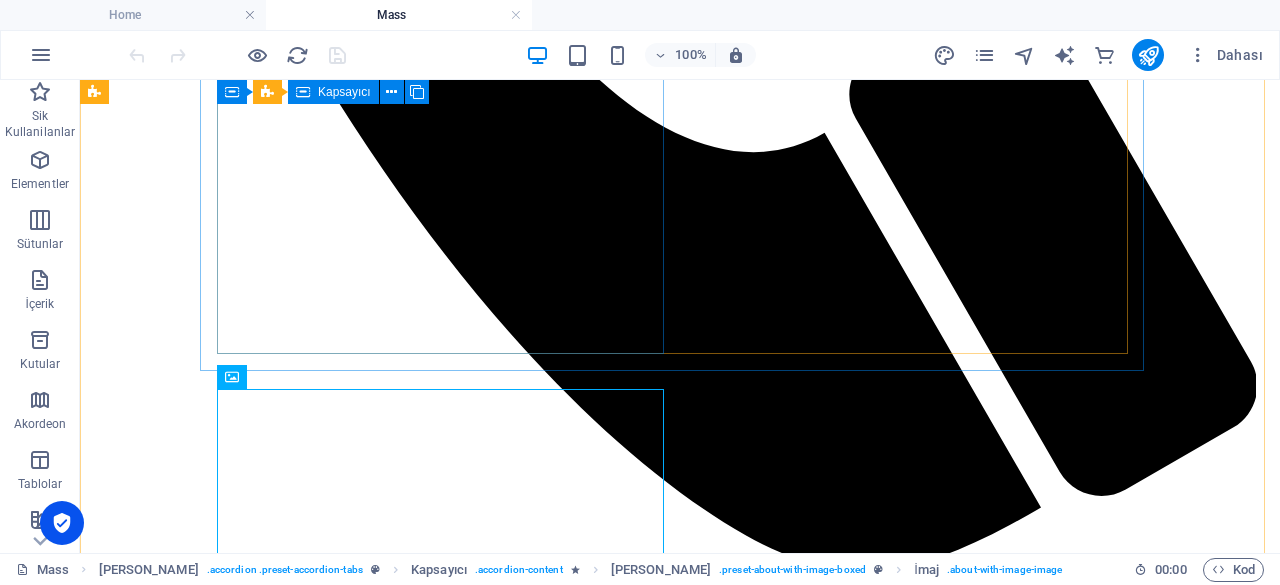 scroll, scrollTop: 1298, scrollLeft: 0, axis: vertical 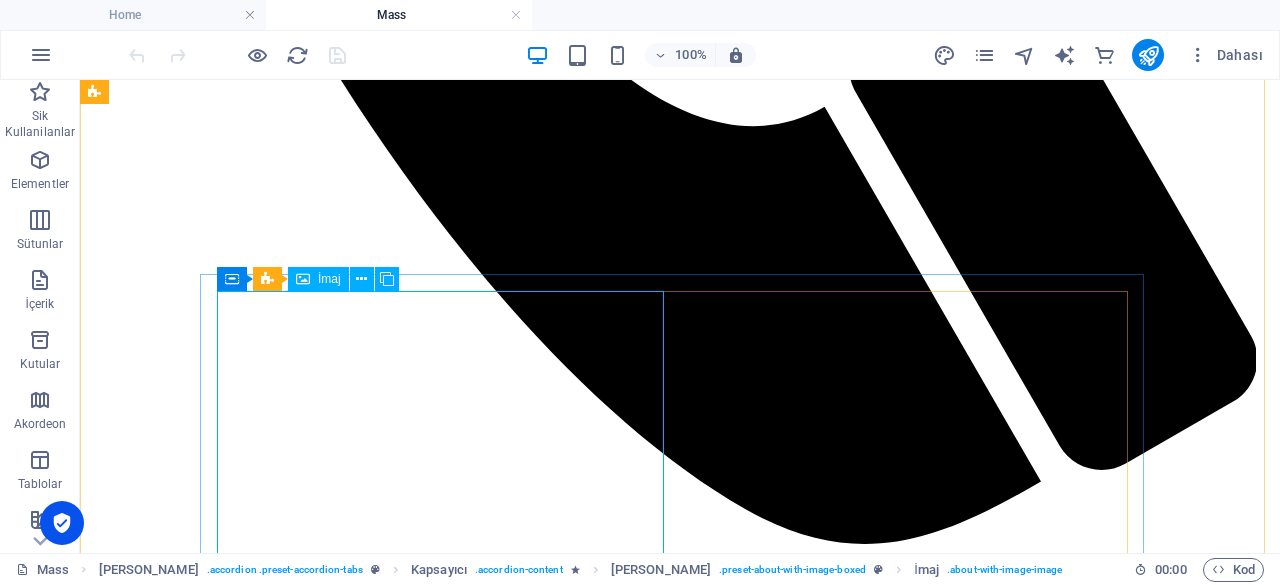 click at bounding box center [265, 2383] 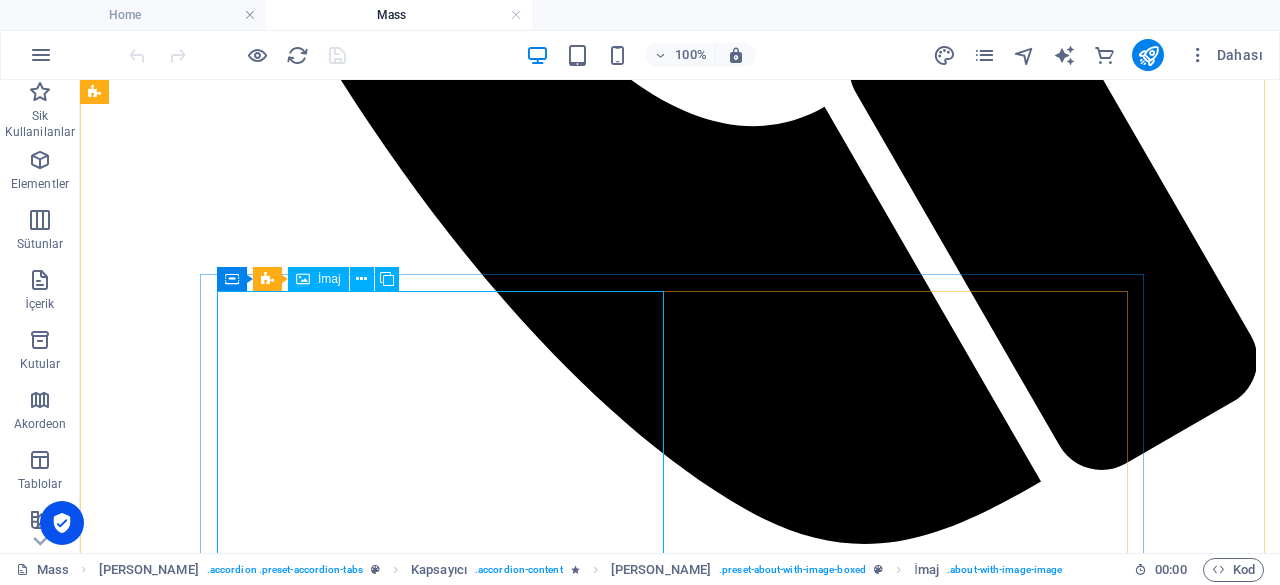 click at bounding box center [265, 2383] 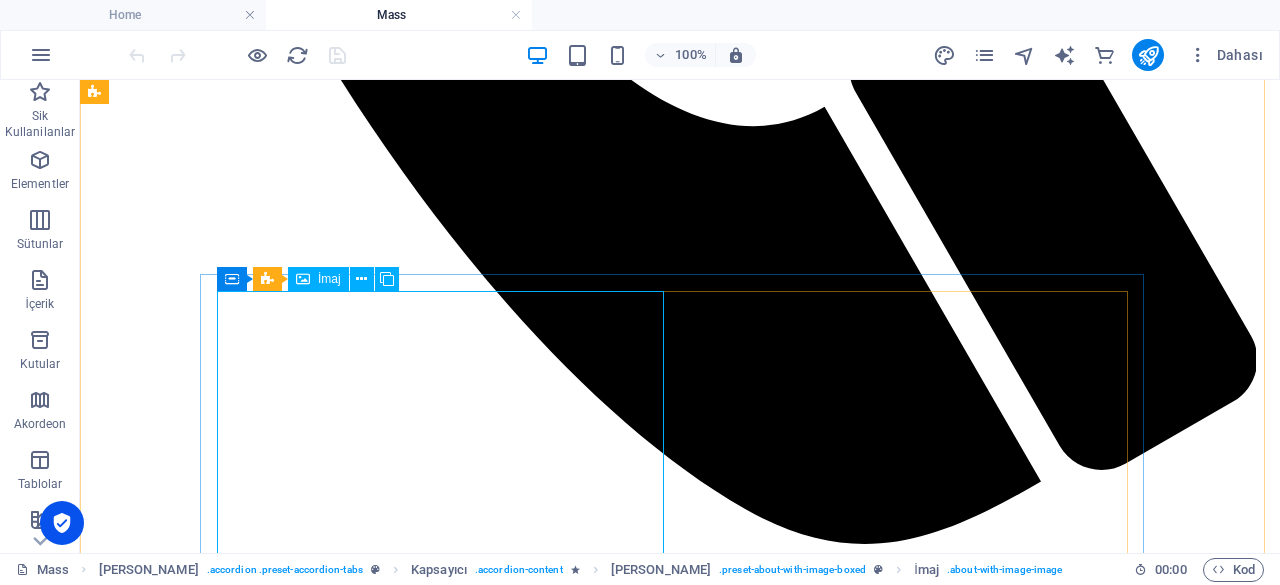 scroll, scrollTop: 1302, scrollLeft: 0, axis: vertical 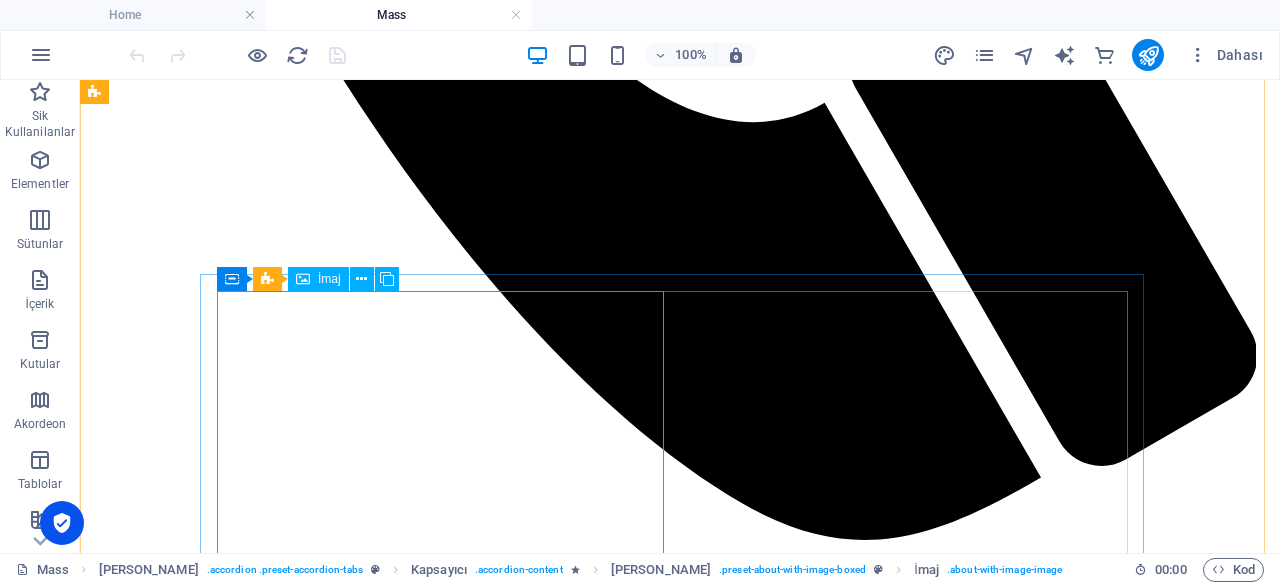select on "%" 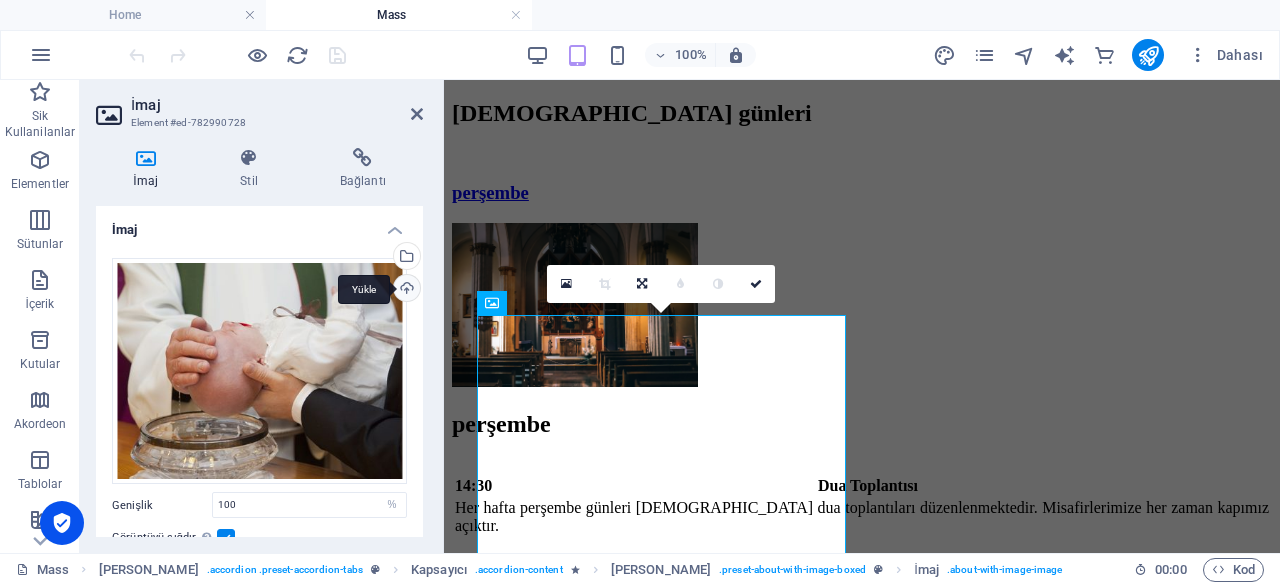 click on "Yükle" at bounding box center (405, 290) 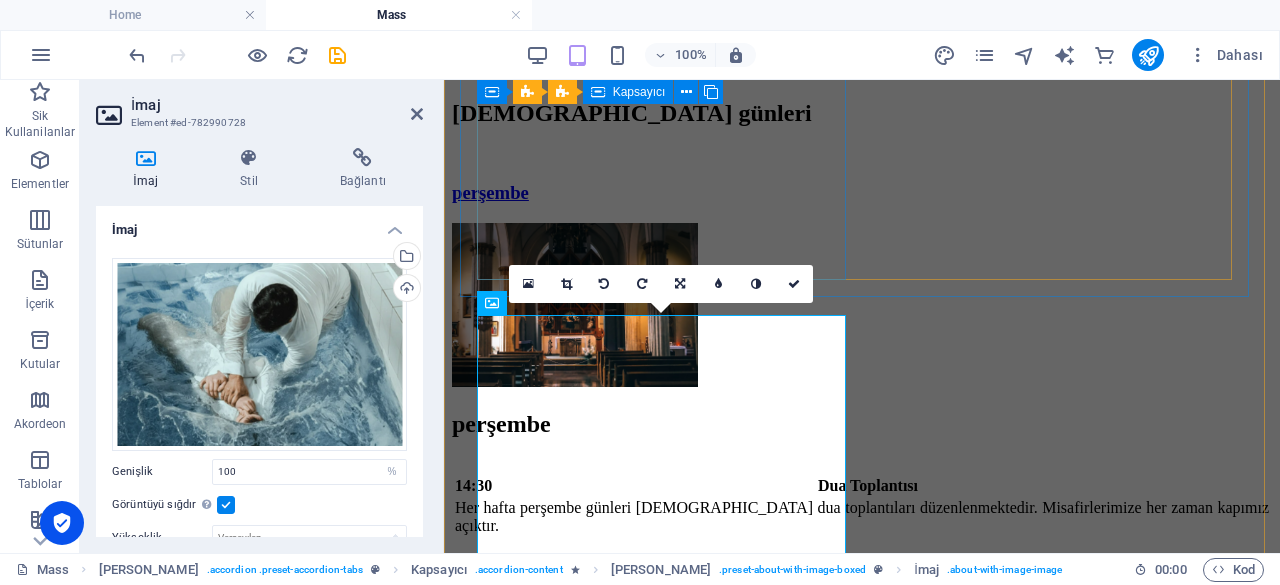 scroll, scrollTop: 1402, scrollLeft: 0, axis: vertical 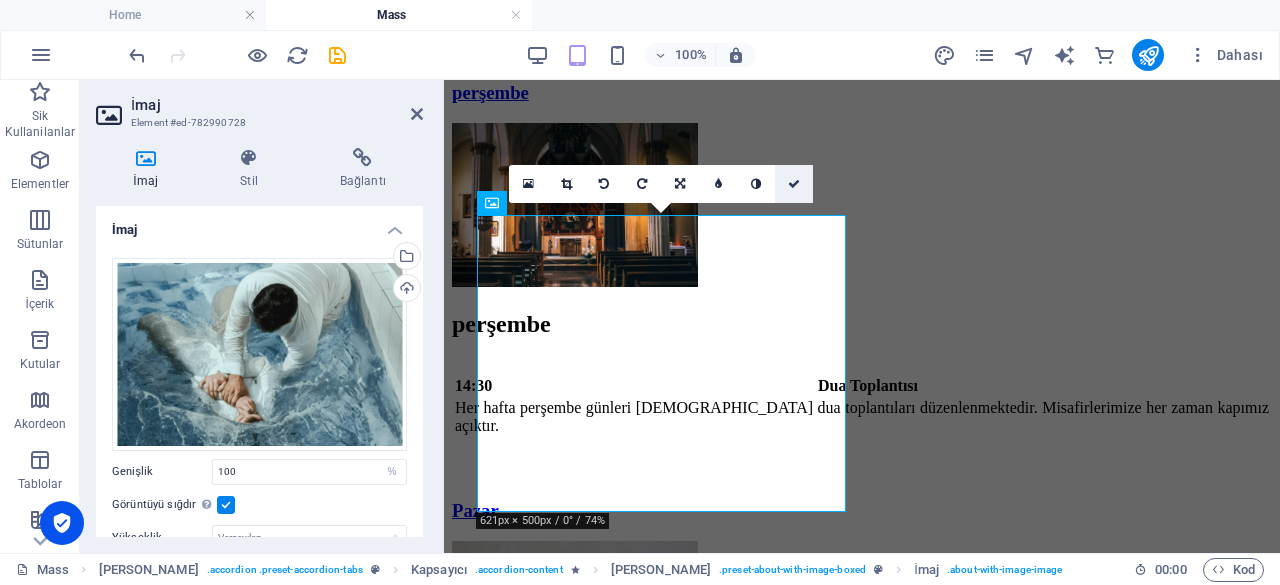 click at bounding box center [794, 184] 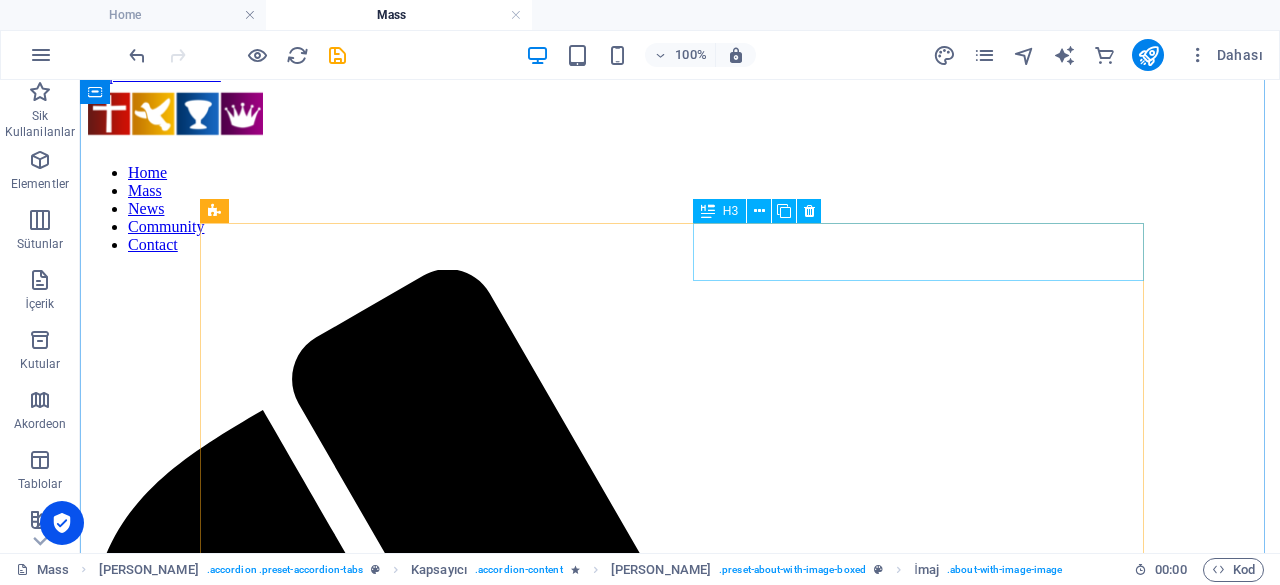 scroll, scrollTop: 0, scrollLeft: 0, axis: both 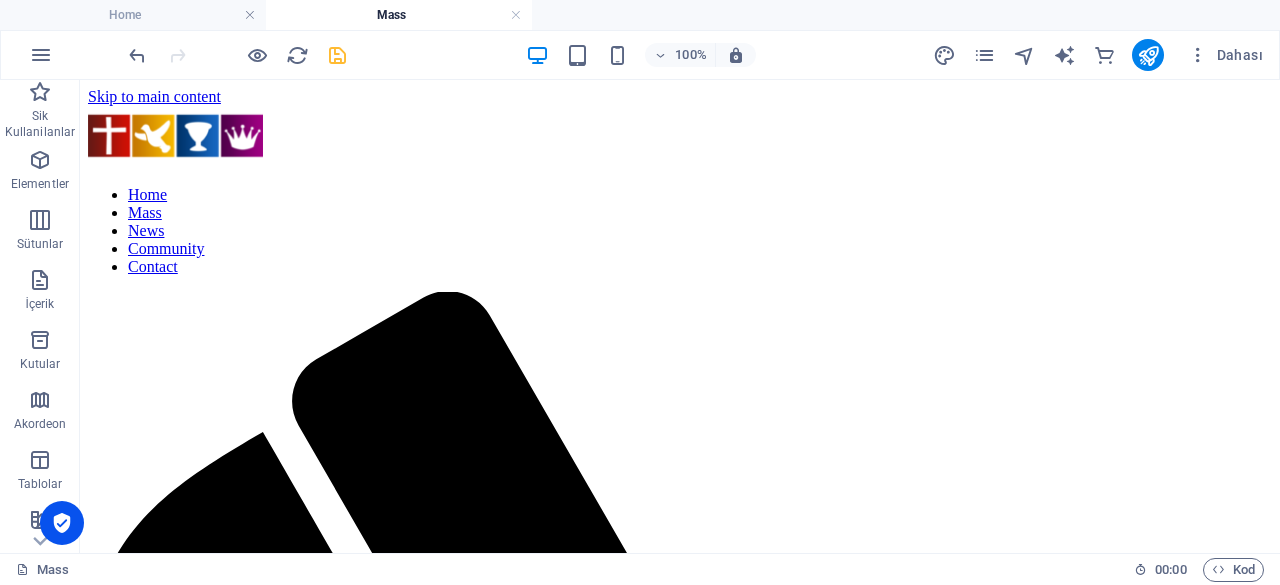 click at bounding box center (337, 55) 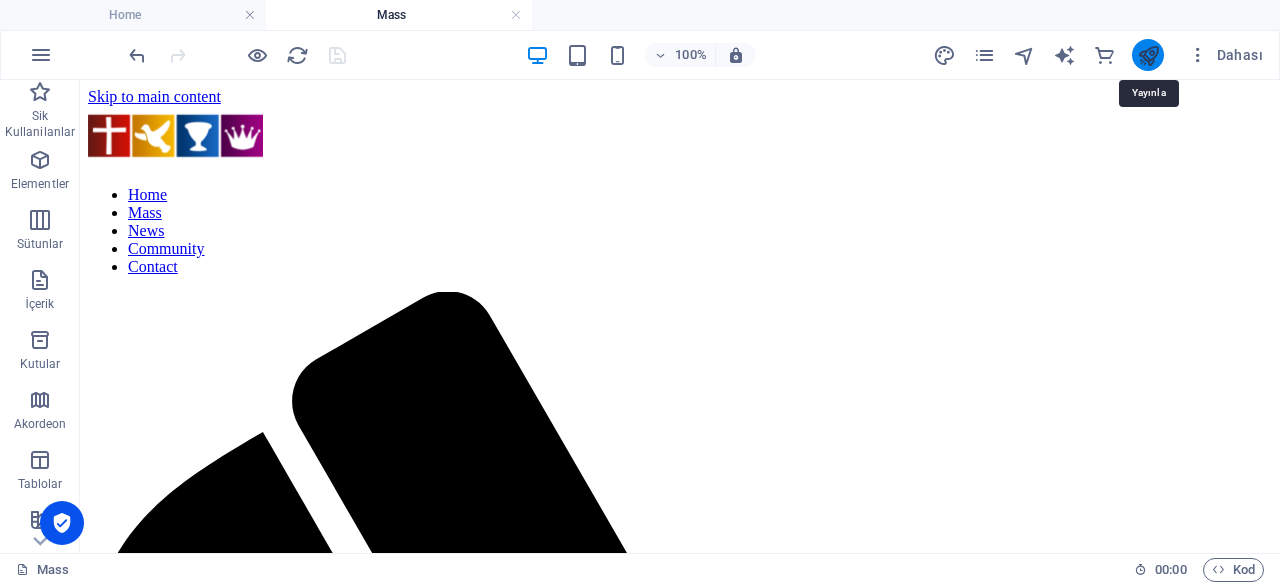 click at bounding box center [1148, 55] 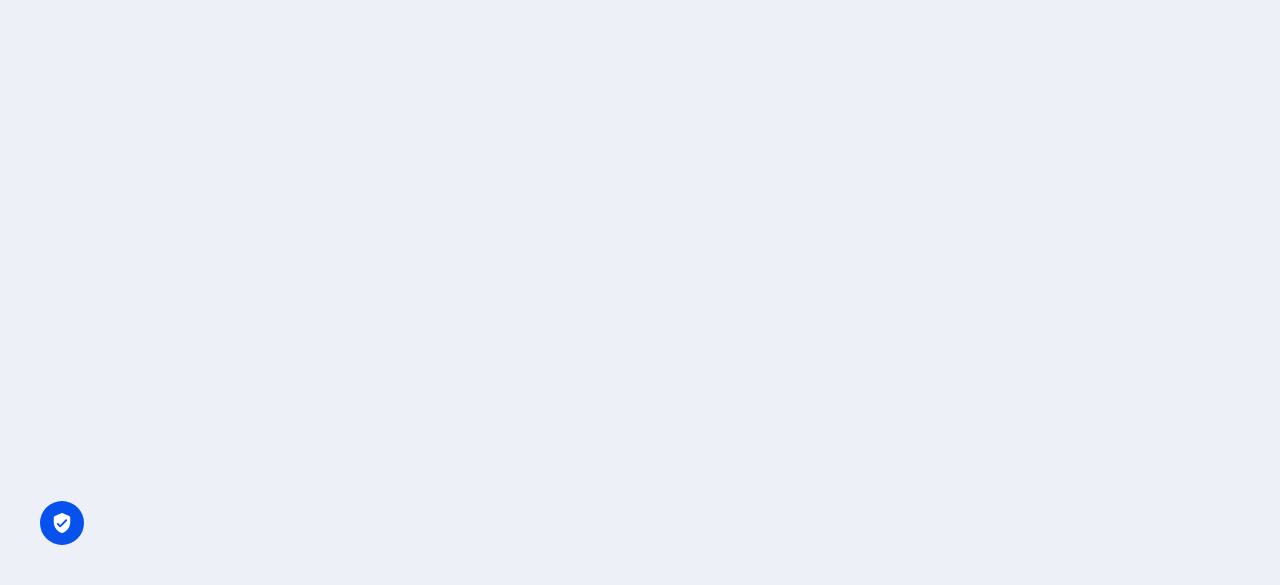 scroll, scrollTop: 0, scrollLeft: 0, axis: both 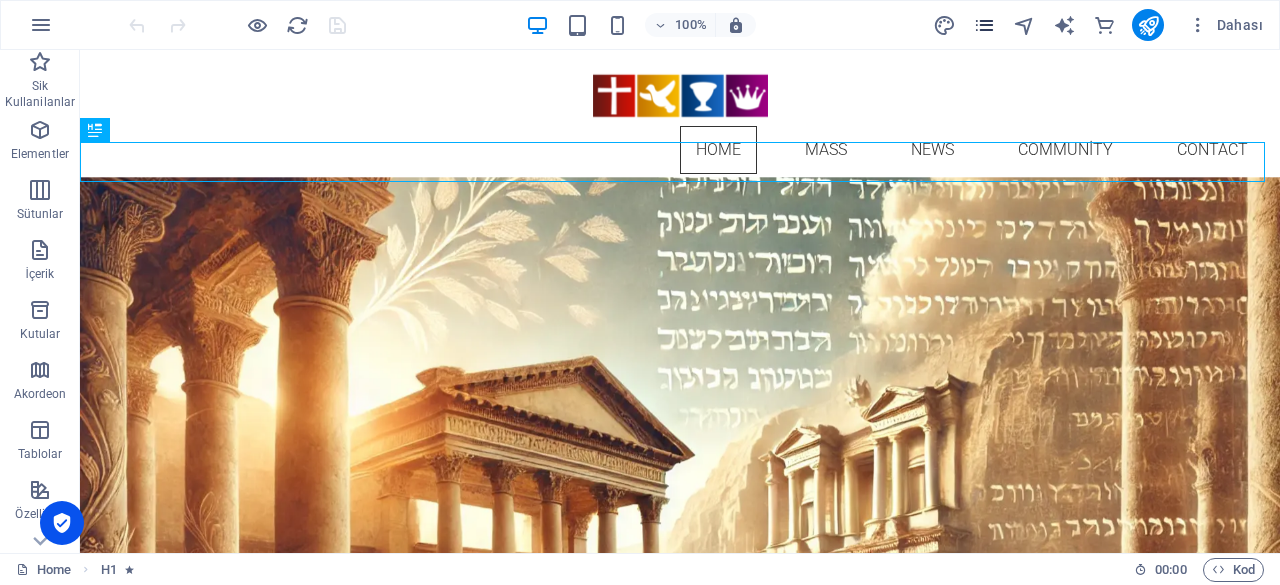 click at bounding box center [984, 25] 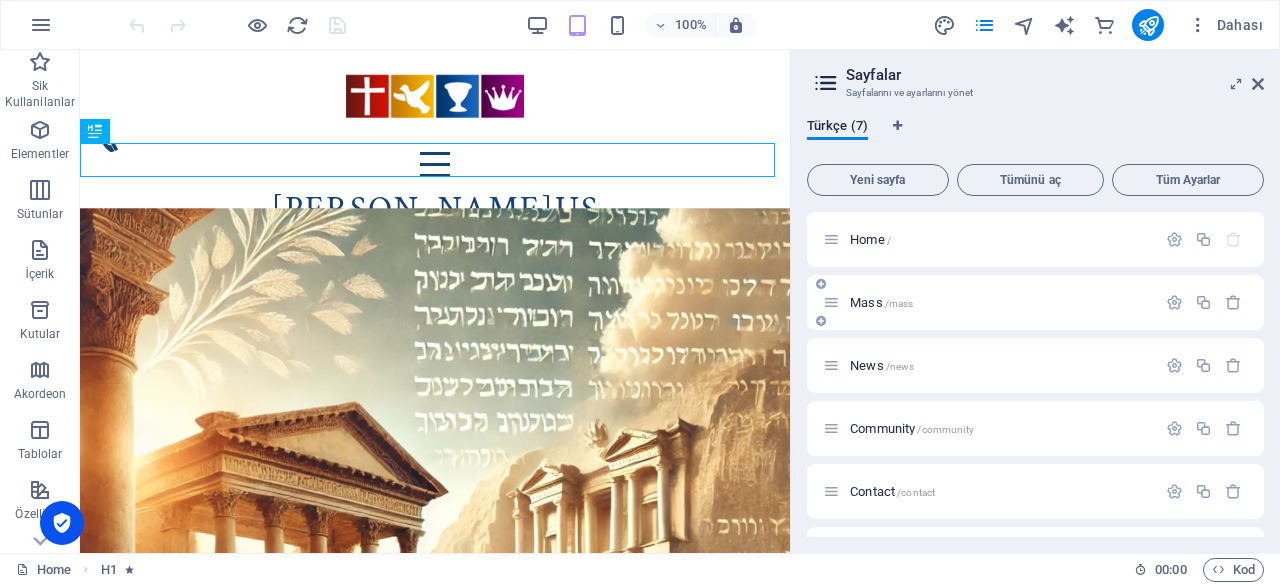 click on "Mass /mass" at bounding box center (989, 302) 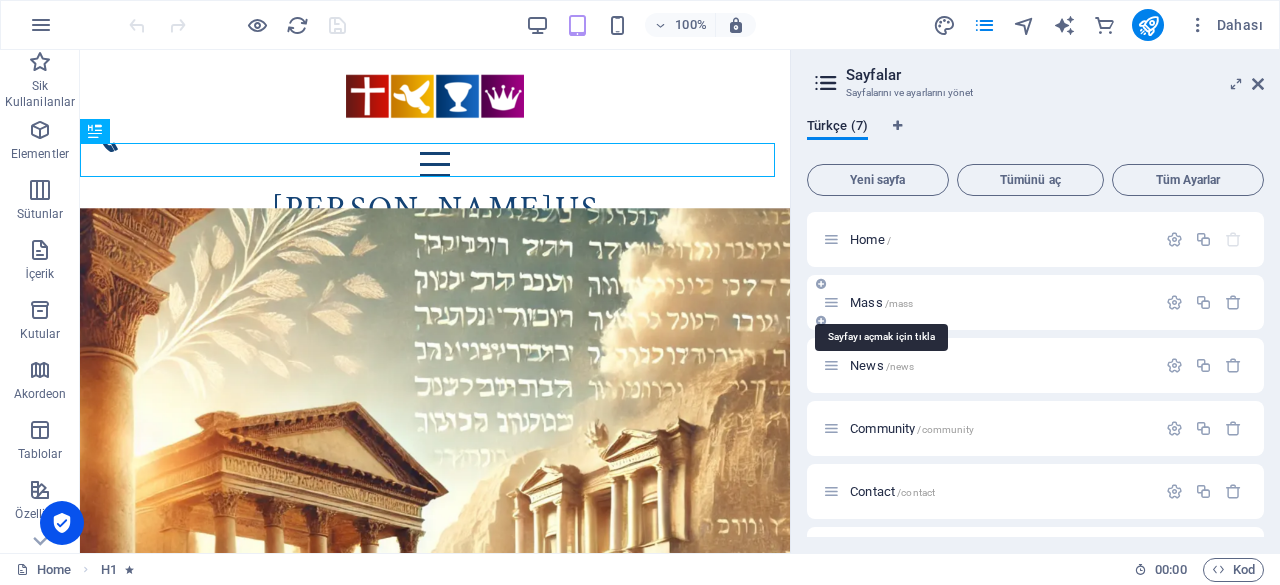 click on "Mass /mass" at bounding box center [881, 302] 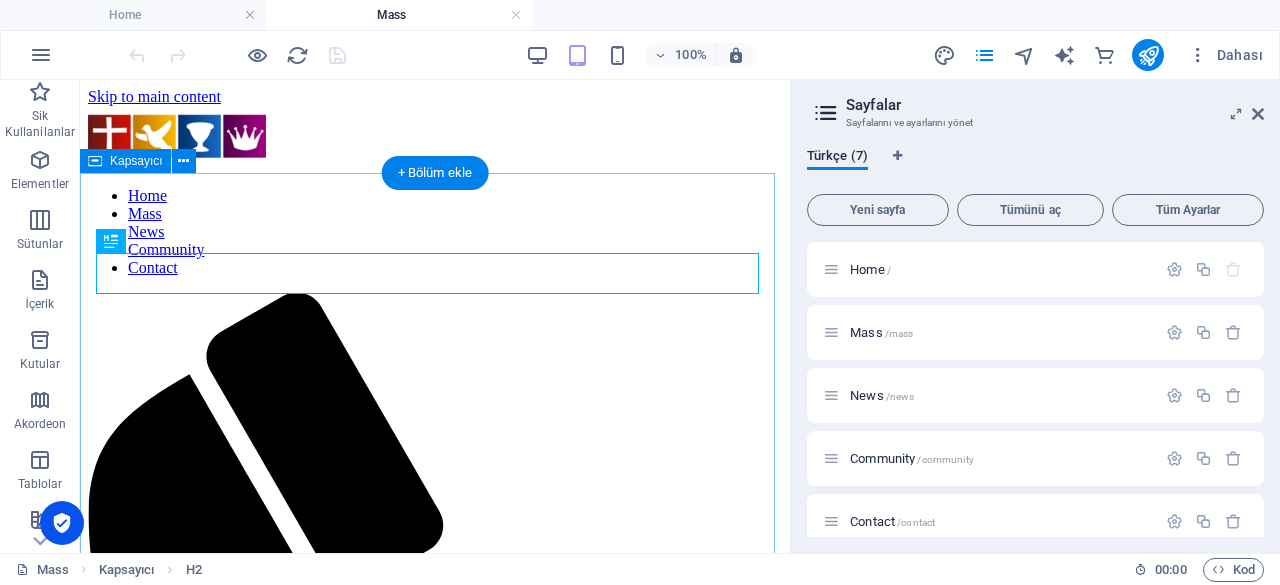 scroll, scrollTop: 0, scrollLeft: 0, axis: both 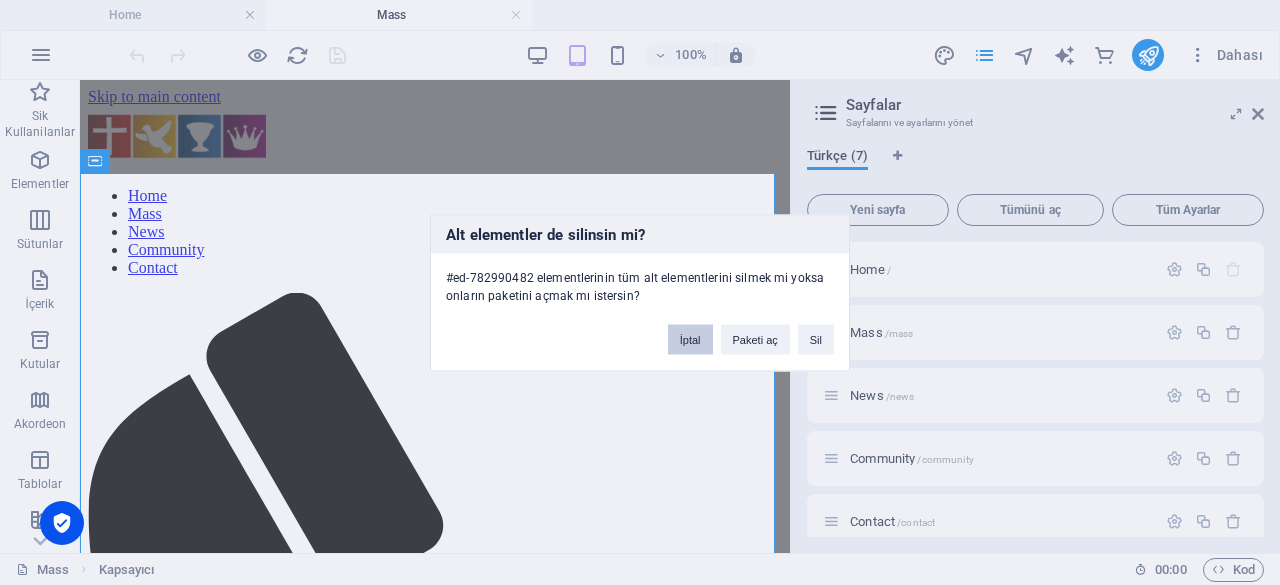 click on "İptal" at bounding box center [690, 339] 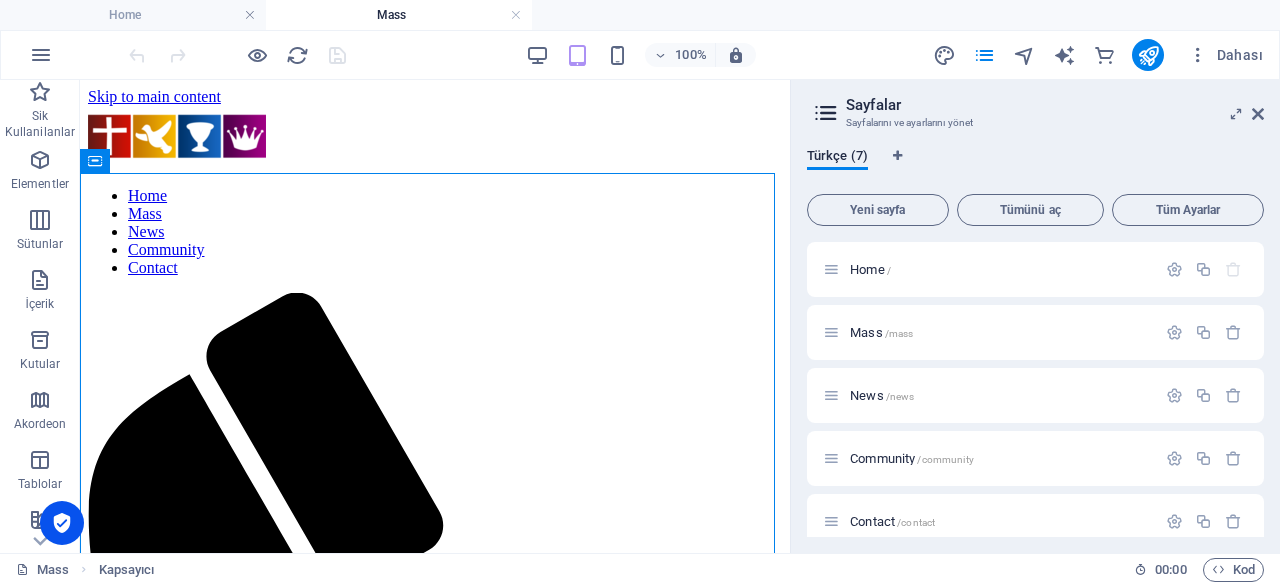 drag, startPoint x: 309, startPoint y: 209, endPoint x: 312, endPoint y: 127, distance: 82.05486 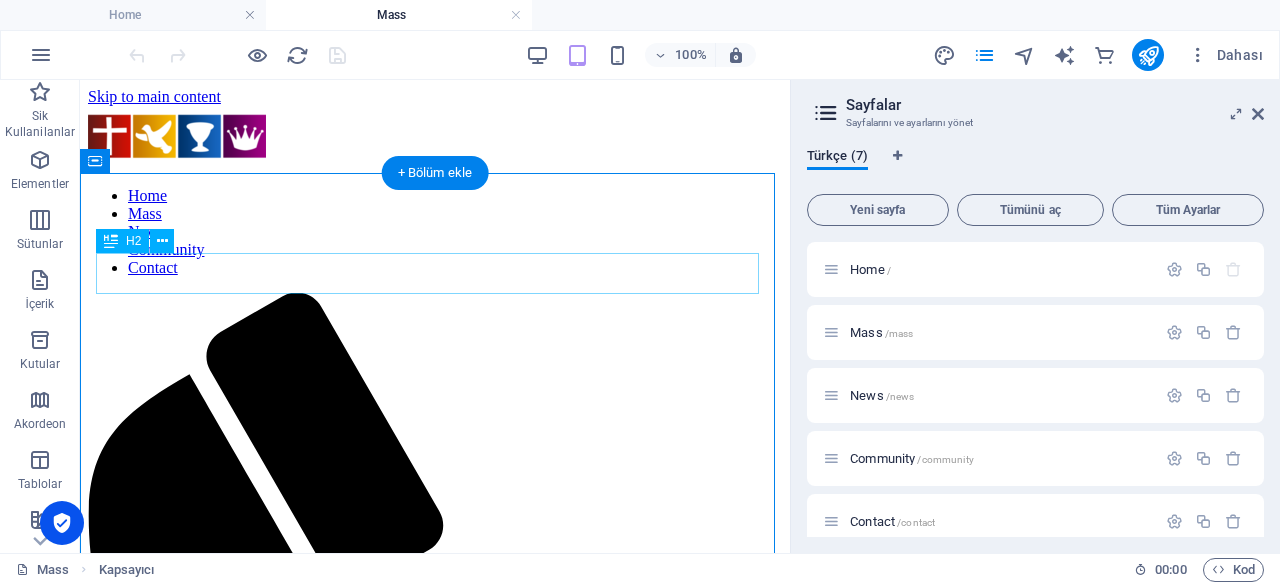 click on "[DEMOGRAPHIC_DATA] günleri" at bounding box center [435, 1248] 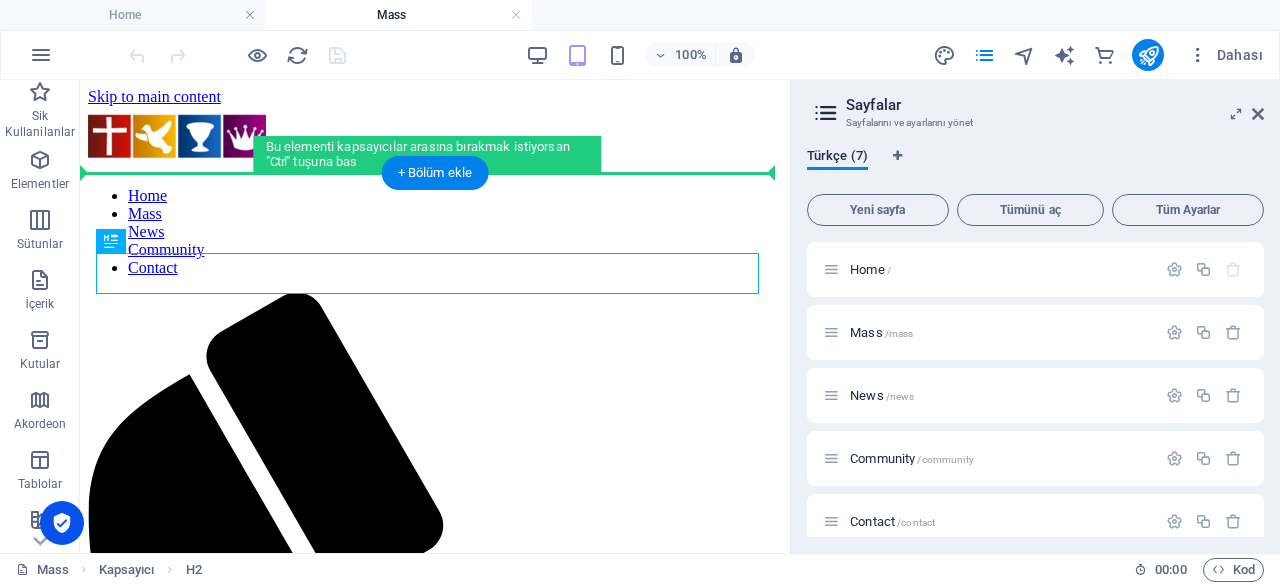 drag, startPoint x: 366, startPoint y: 275, endPoint x: 374, endPoint y: 206, distance: 69.46222 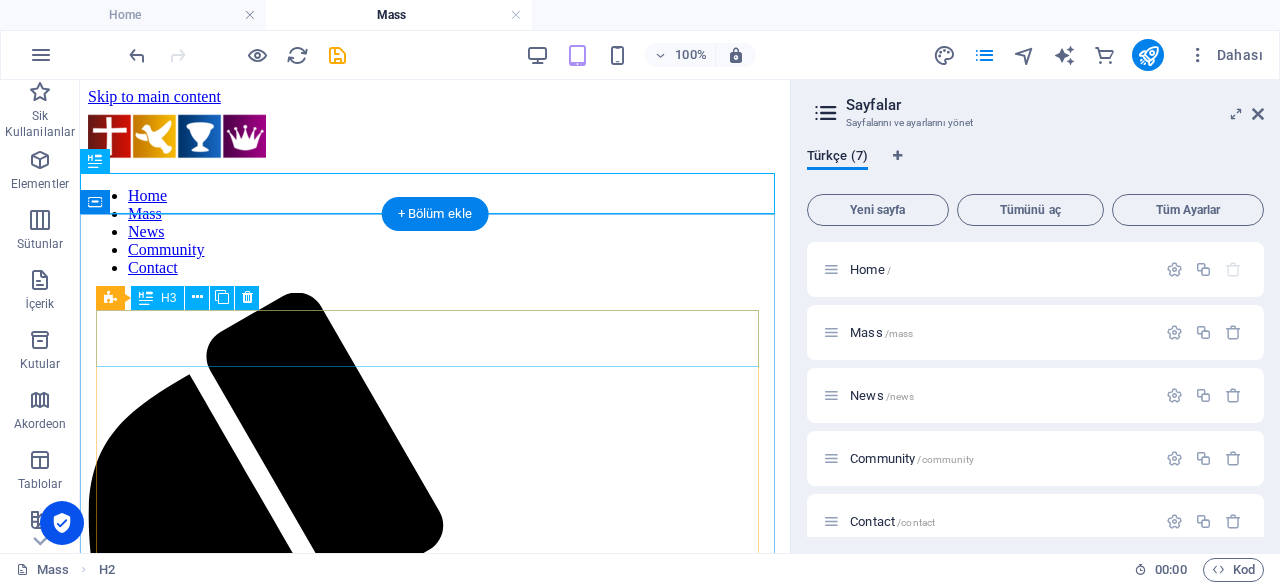 click on "perşembe" at bounding box center (435, 1328) 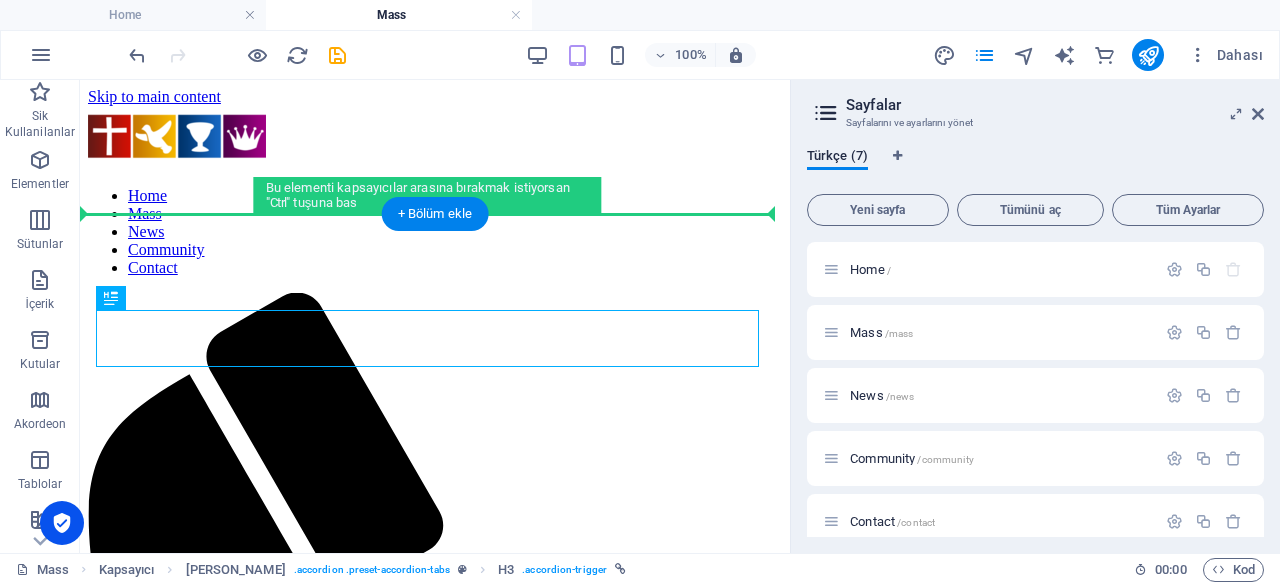 drag, startPoint x: 356, startPoint y: 331, endPoint x: 362, endPoint y: 276, distance: 55.326305 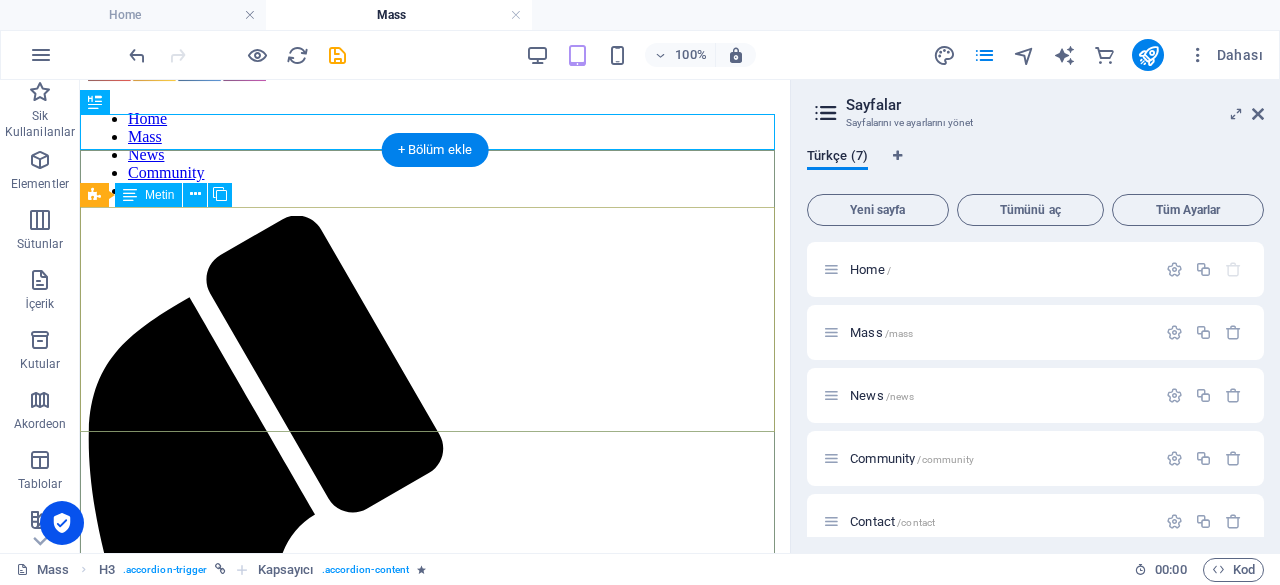 scroll, scrollTop: 100, scrollLeft: 0, axis: vertical 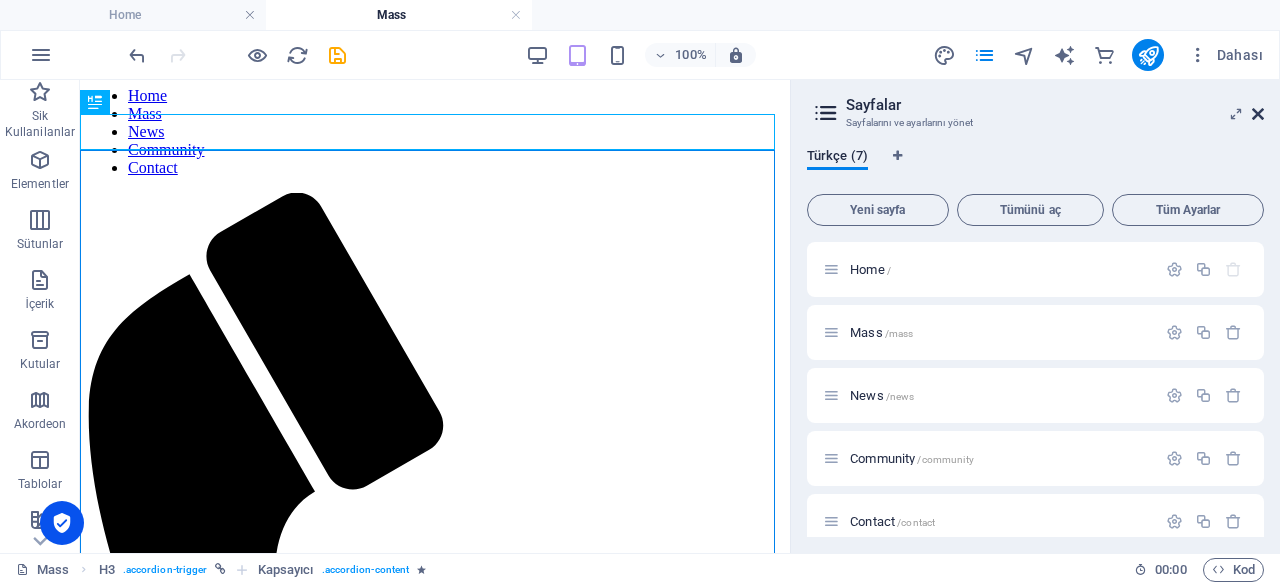 drag, startPoint x: 1254, startPoint y: 109, endPoint x: 844, endPoint y: 207, distance: 421.54953 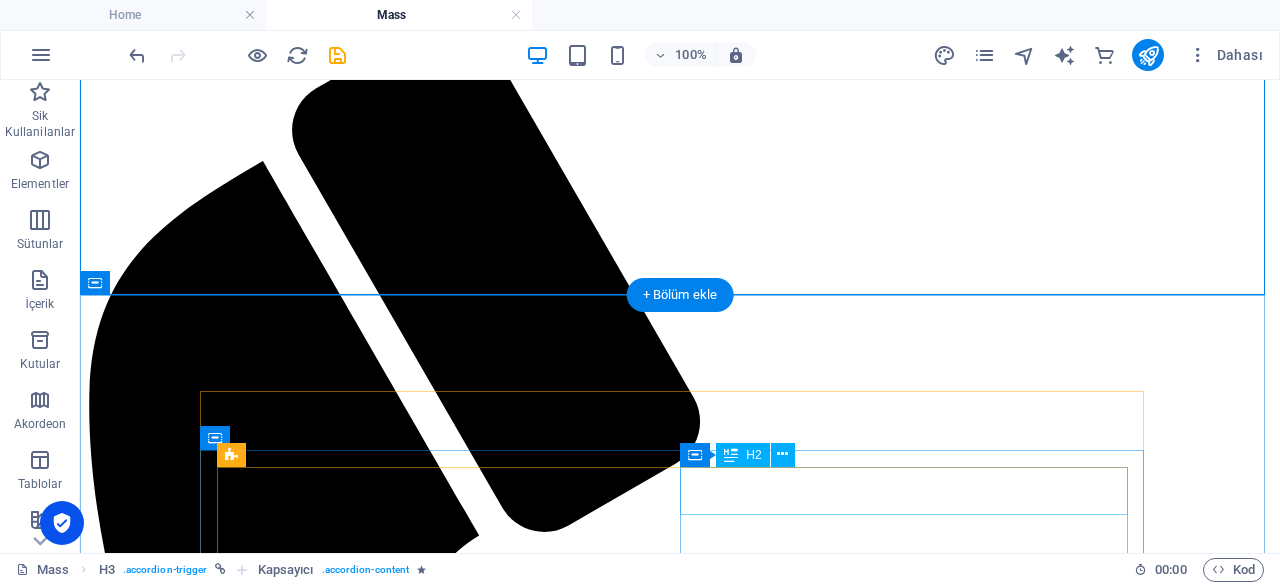 scroll, scrollTop: 300, scrollLeft: 0, axis: vertical 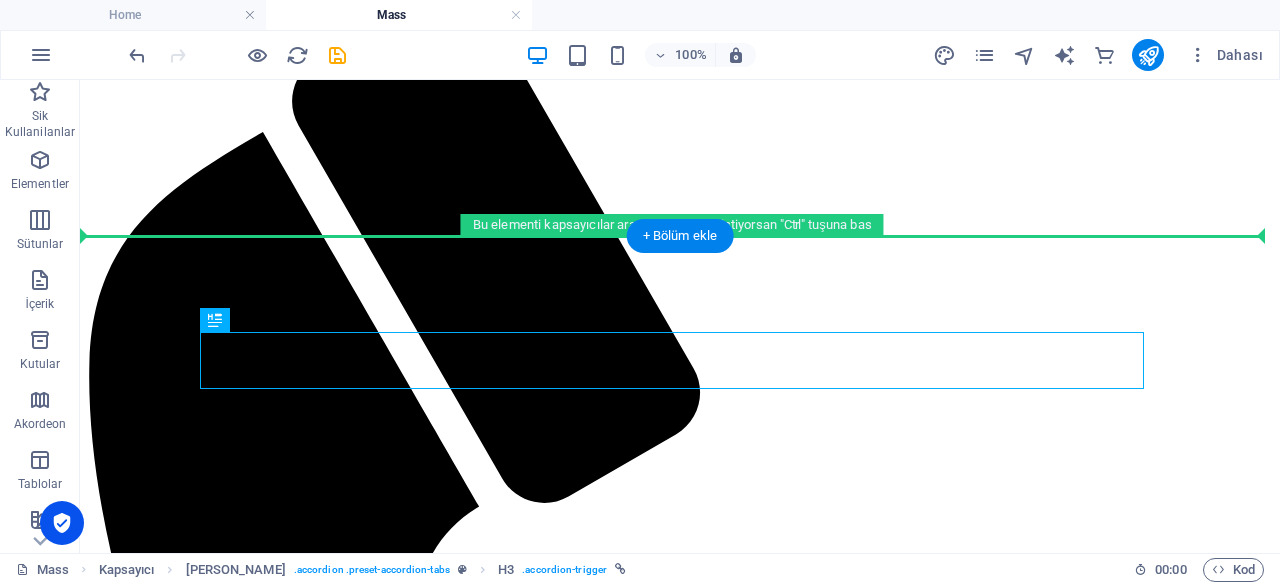 drag, startPoint x: 550, startPoint y: 354, endPoint x: 546, endPoint y: 294, distance: 60.133186 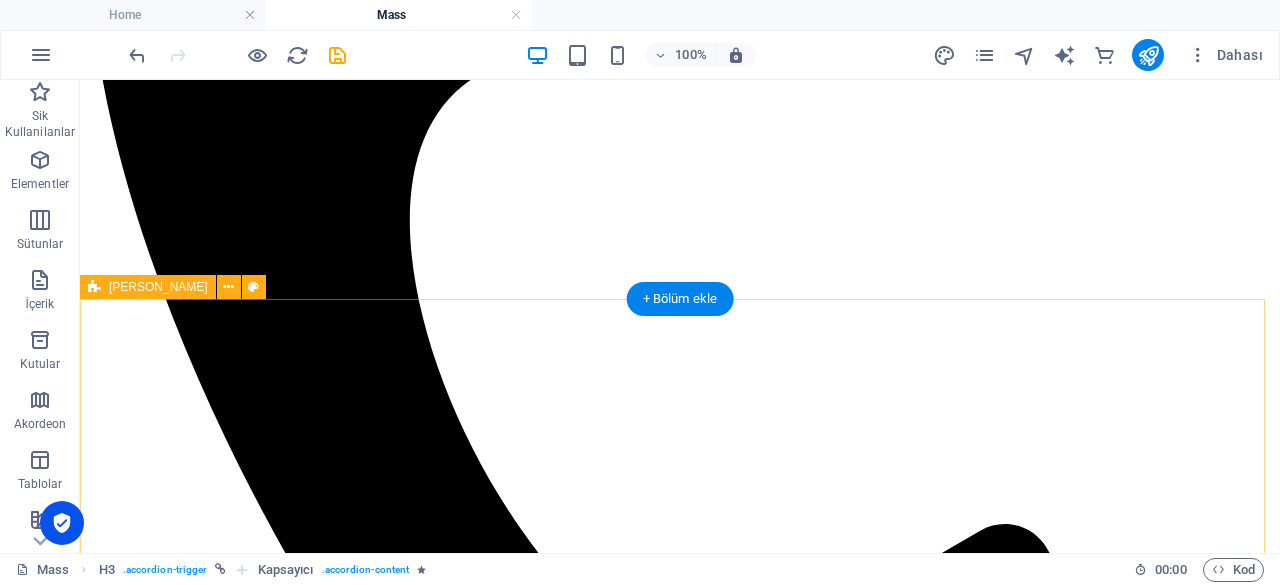 scroll, scrollTop: 700, scrollLeft: 0, axis: vertical 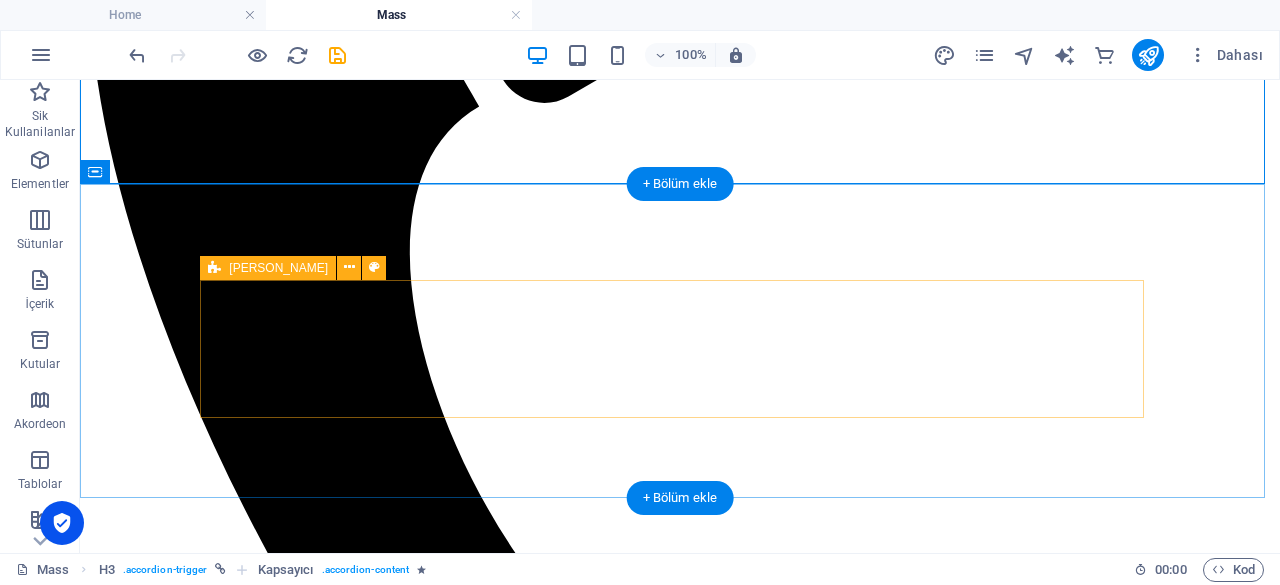 click on "İçeriği buraya bırak veya  Element ekle  Panoyu yapıştır" at bounding box center [680, 2282] 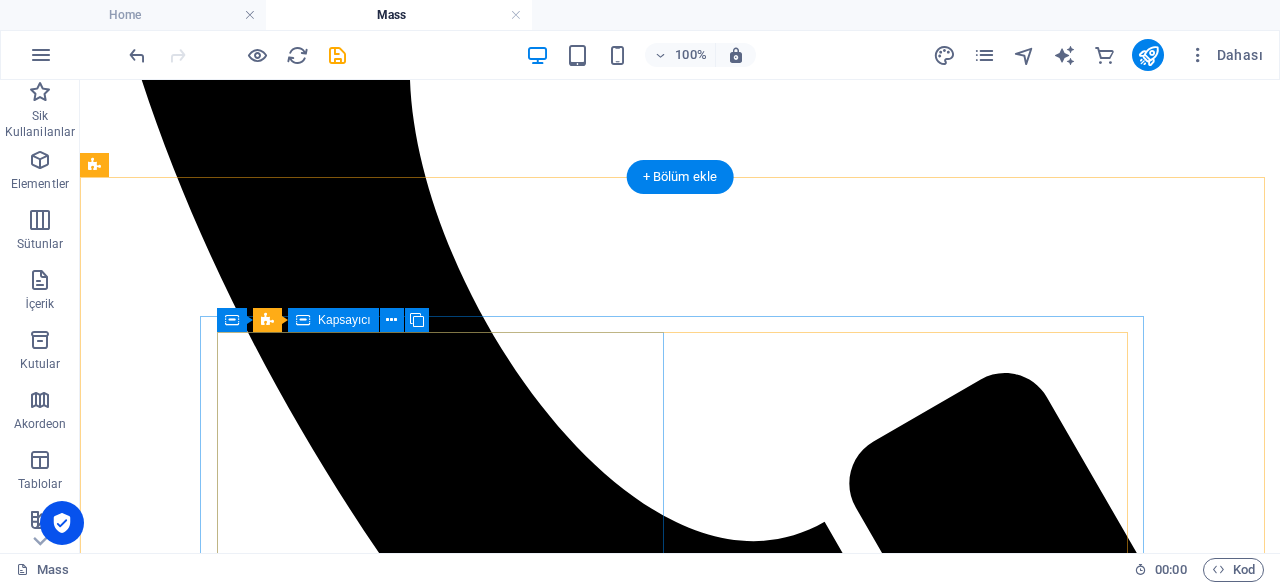scroll, scrollTop: 700, scrollLeft: 0, axis: vertical 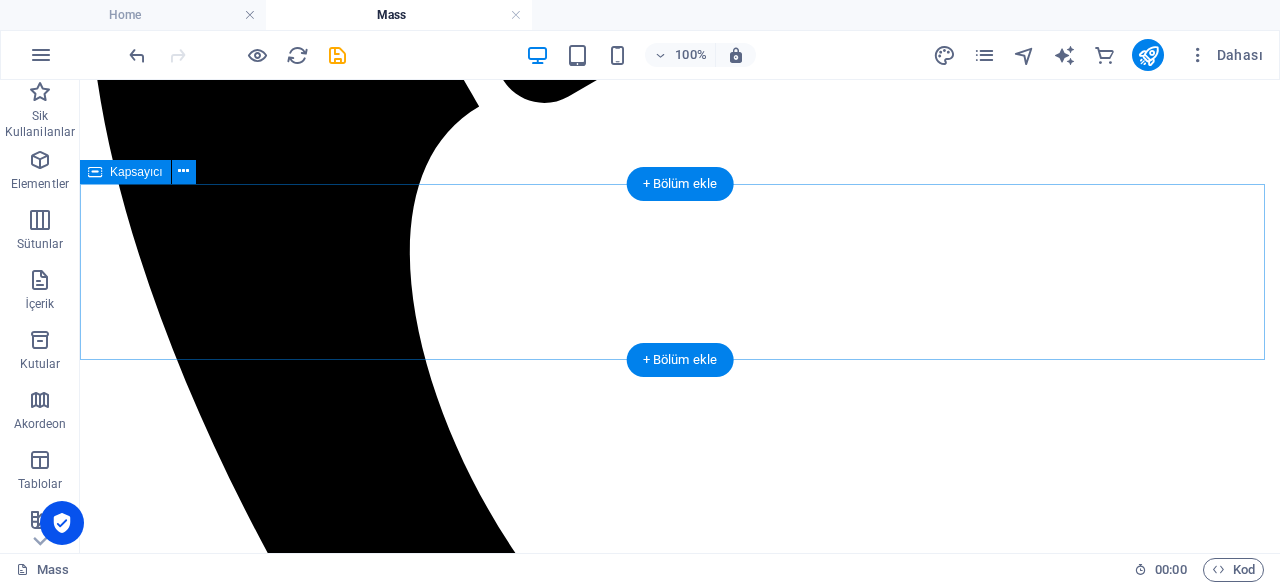 click at bounding box center (680, 2203) 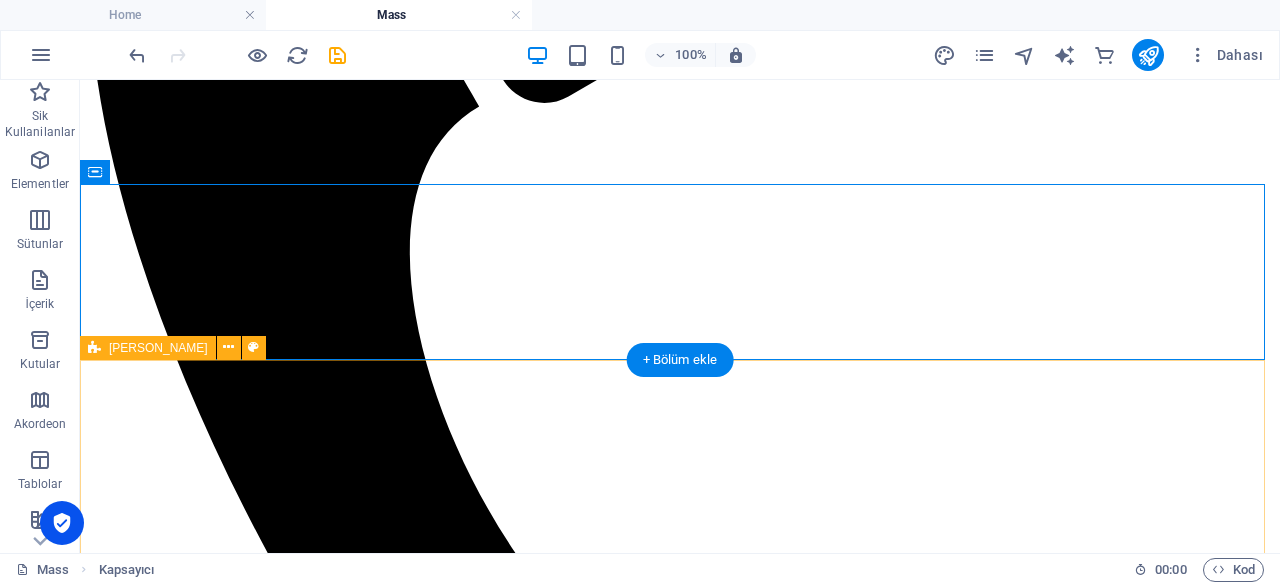 click on "rabbin Sofrası rabbin sofrası Rabbin Sofrası, İsa Mesih'in bizim için çarmıhta sunduğu kurbanı hatırladığımız ve O'nun tekrar gelişini ilan ettiğimiz kutsal bir anmadır. Ekmek ve şarap, İsa Mesih'in bizim uğrumuza feda ettiği bedeni ve akıttığı kanı simgeler. Tüm imanlılar, tövbe ve imanla, kendilerini sınayarak bu sofraya katılmaya davetlidir. İletişim vaftiz vaftiz Vaftiz, İsa Mesih'e iman edenlerin, O'nun ölümüne, gömülüşüne ve dirilişine özdeşleştiğini ilan ettiği bir itaat eylemidir. Vaftiz, eski yaşamın sona erdiğini ve Mesih'te yeni yaşamın başladığını sembolize eder. Bu, kurtuluşu tamamlayan bir eylem değil, kurtuluşun dışa dönük bir tanıklığıdır. İletişim" at bounding box center (680, 2744) 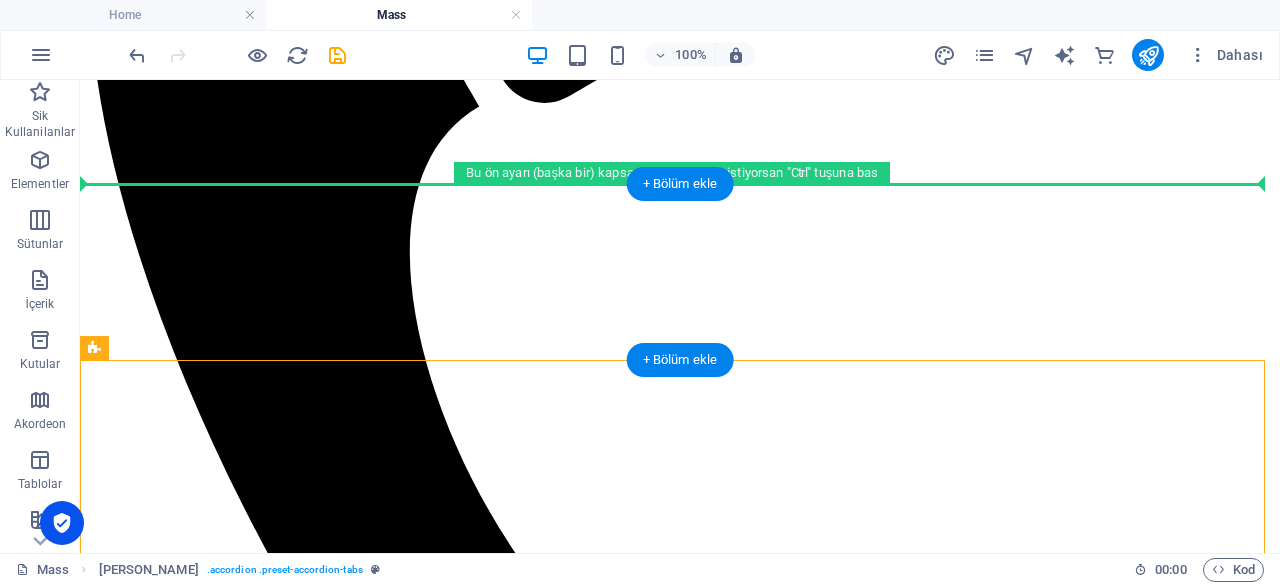 drag, startPoint x: 480, startPoint y: 402, endPoint x: 486, endPoint y: 247, distance: 155.11609 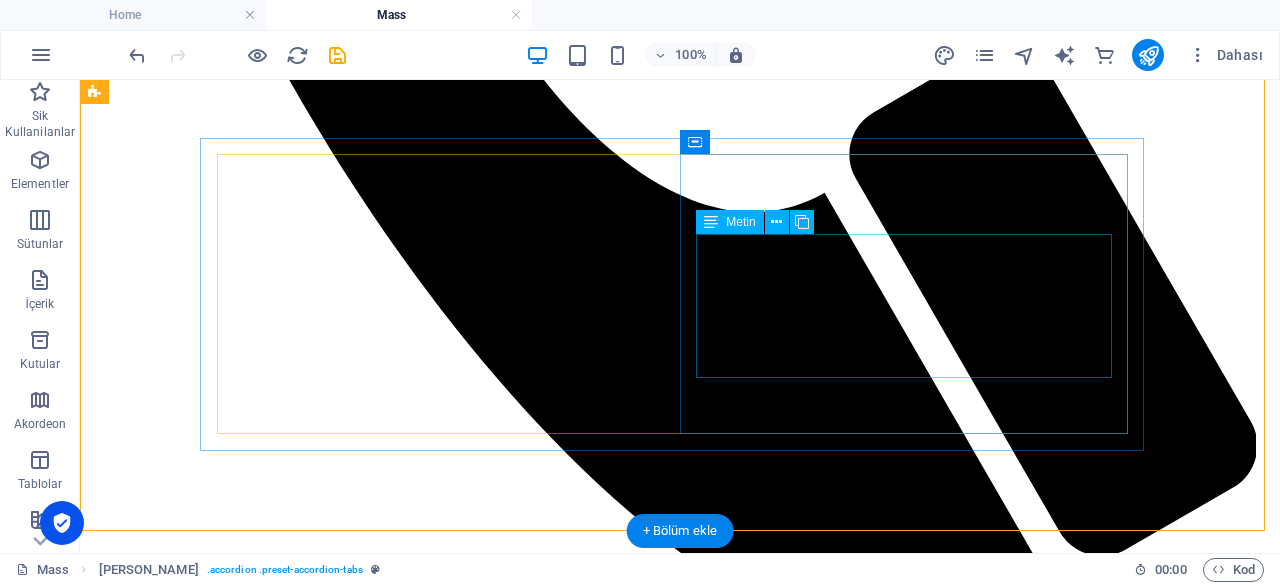 scroll, scrollTop: 1200, scrollLeft: 0, axis: vertical 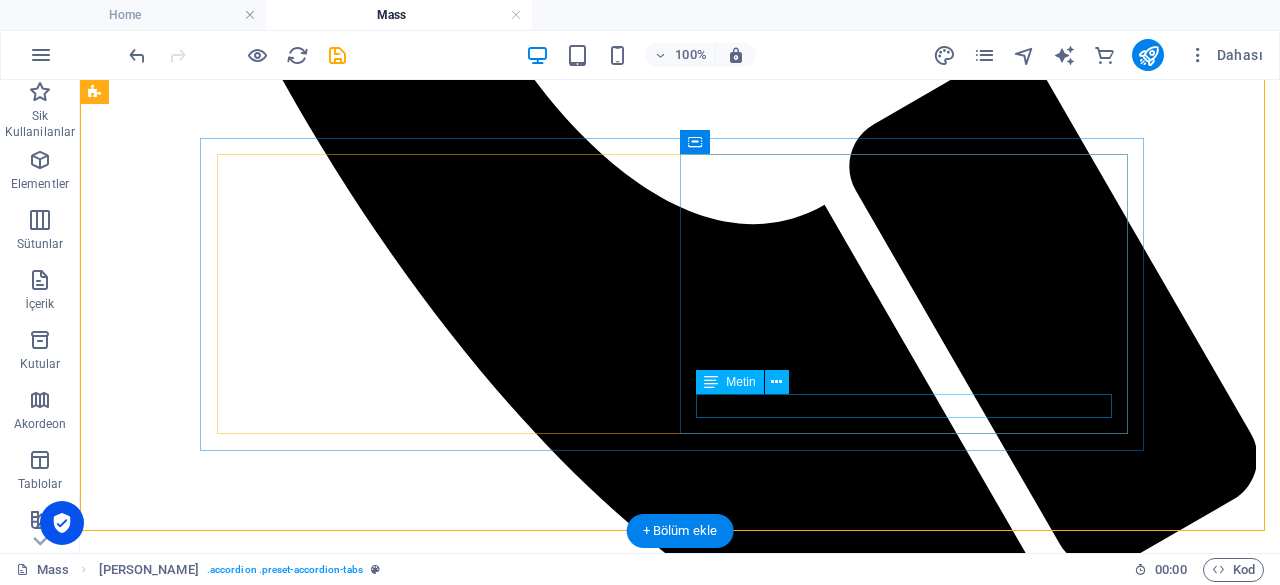 click on "İletişim" at bounding box center (680, 2733) 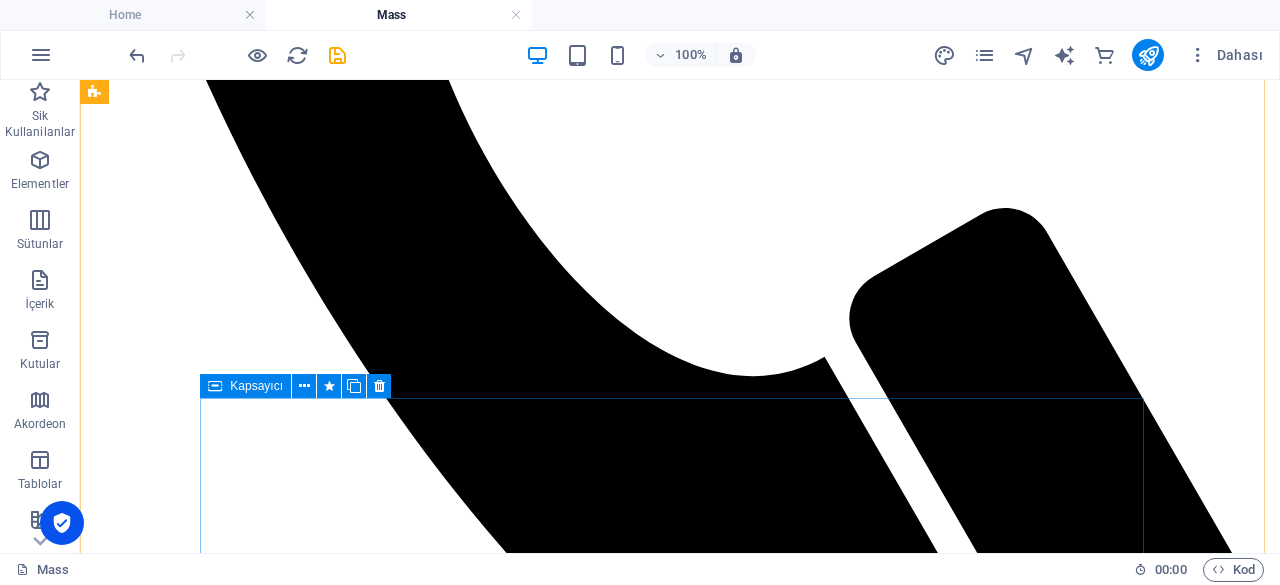 scroll, scrollTop: 900, scrollLeft: 0, axis: vertical 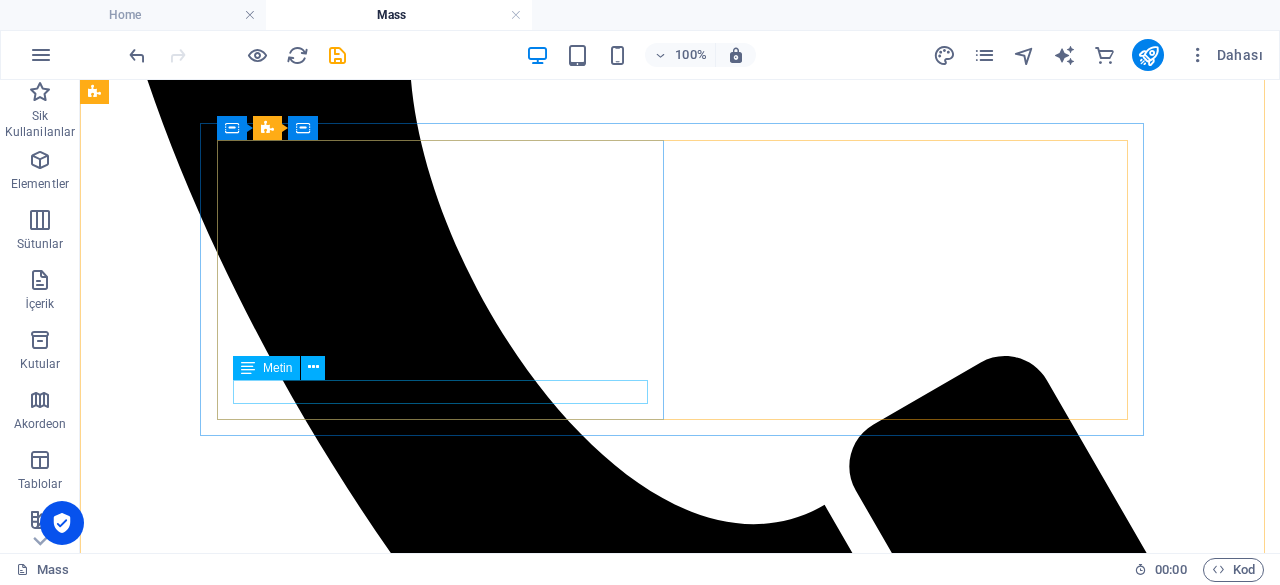 click on "İletişim" at bounding box center (680, 2228) 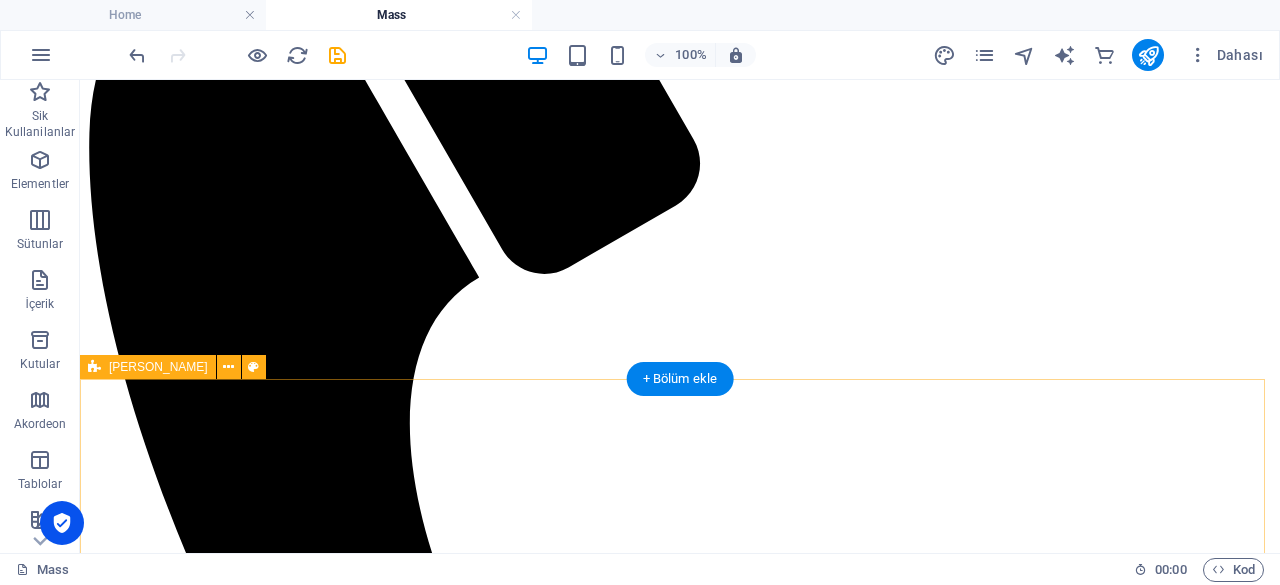 scroll, scrollTop: 500, scrollLeft: 0, axis: vertical 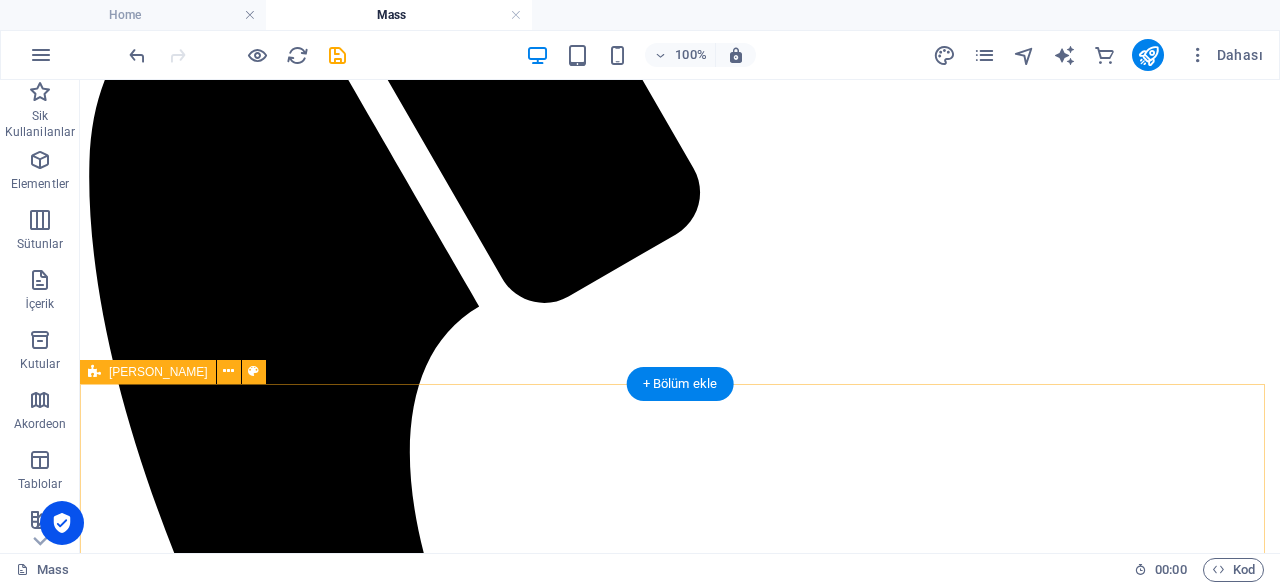 click on "rabbin Sofrası rabbin sofrası Rabbin Sofrası, İsa Mesih'in bizim için çarmıhta sunduğu kurbanı hatırladığımız ve O'nun tekrar gelişini ilan ettiğimiz kutsal bir anmadır. Ekmek ve şarap, İsa Mesih'in bizim uğrumuza feda ettiği bedeni ve akıttığı kanı simgeler. Tüm imanlılar, tövbe ve imanla, kendilerini sınayarak bu sofraya katılmaya davetlidir. vaftiz vaftiz Vaftiz, İsa Mesih'e iman edenlerin, O'nun ölümüne, gömülüşüne ve dirilişine özdeşleştiğini ilan ettiği bir itaat eylemidir. Vaftiz, eski yaşamın sona erdiğini ve Mesih'te yeni yaşamın başladığını sembolize eder. Bu, kurtuluşu tamamlayan bir eylem değil, kurtuluşun dışa dönük bir tanıklığıdır." at bounding box center [680, 2886] 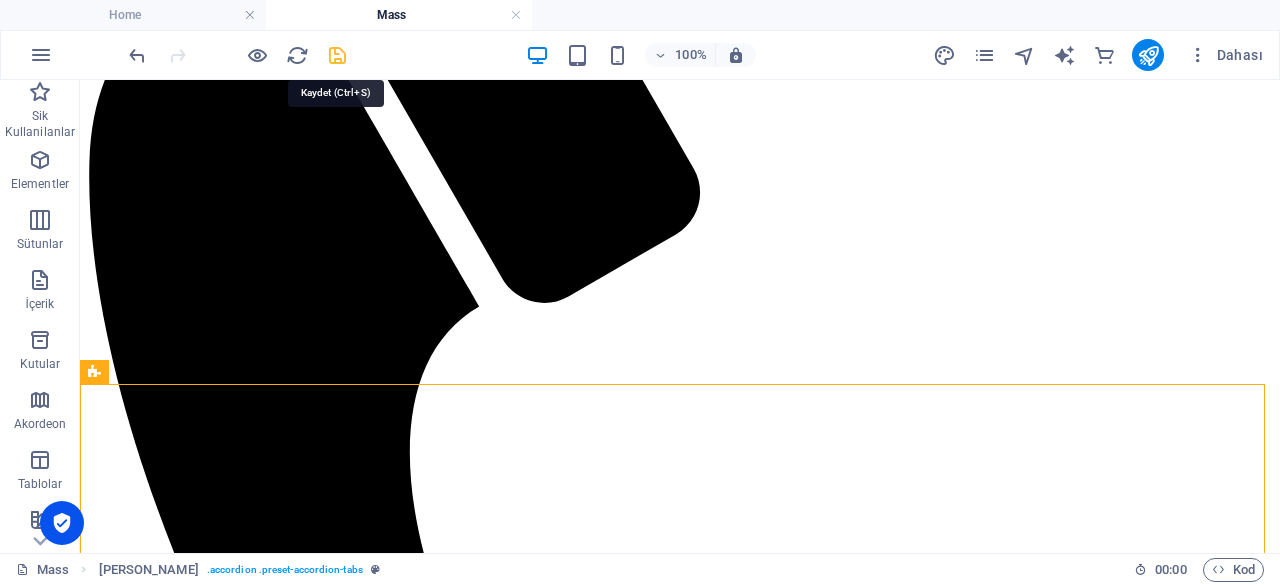 click at bounding box center [337, 55] 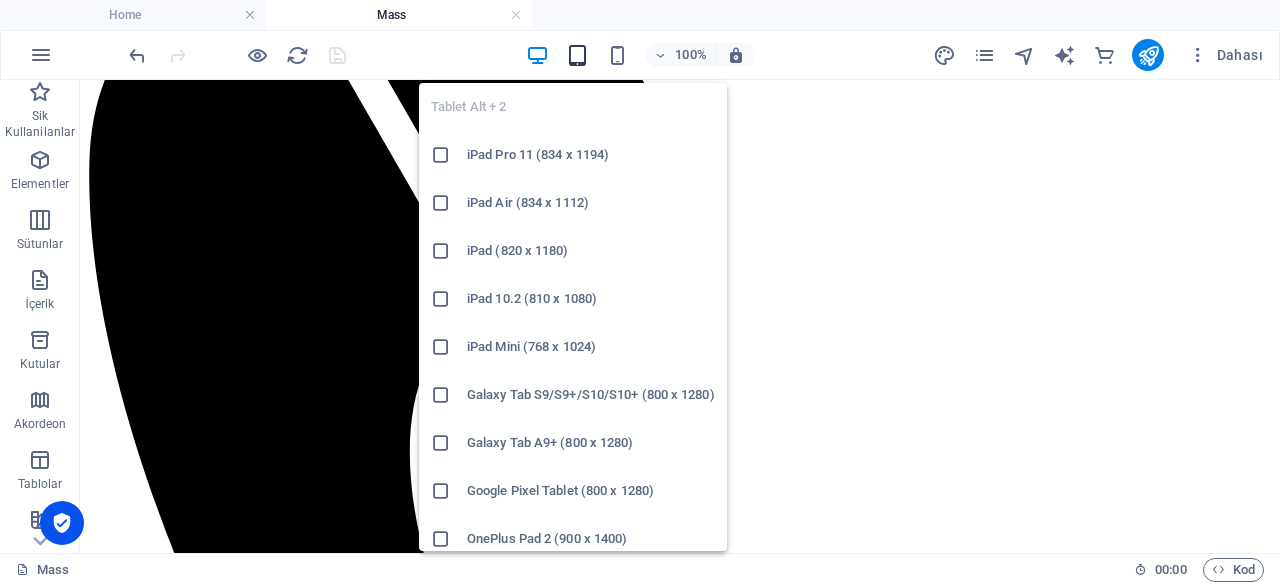 click at bounding box center (577, 55) 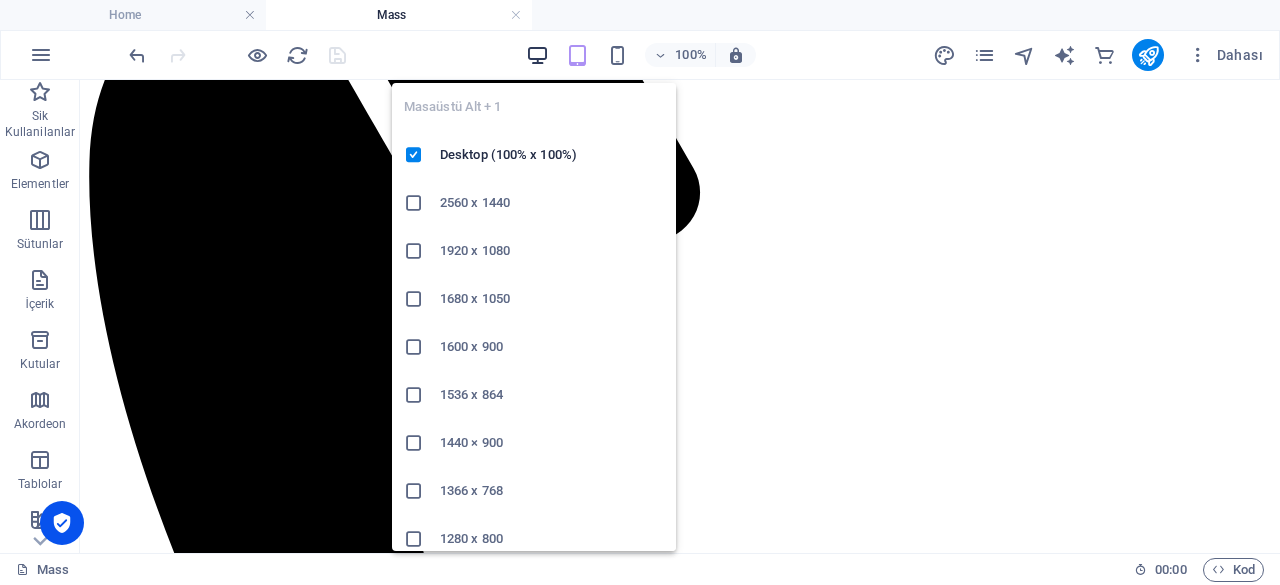 click at bounding box center [537, 55] 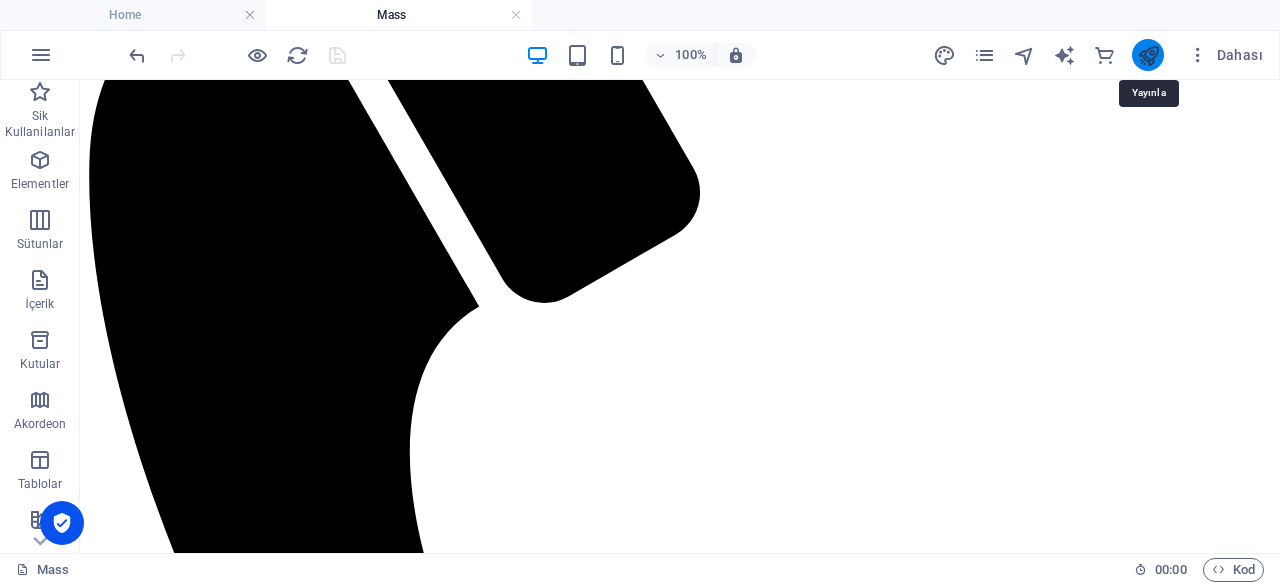 click at bounding box center (1148, 55) 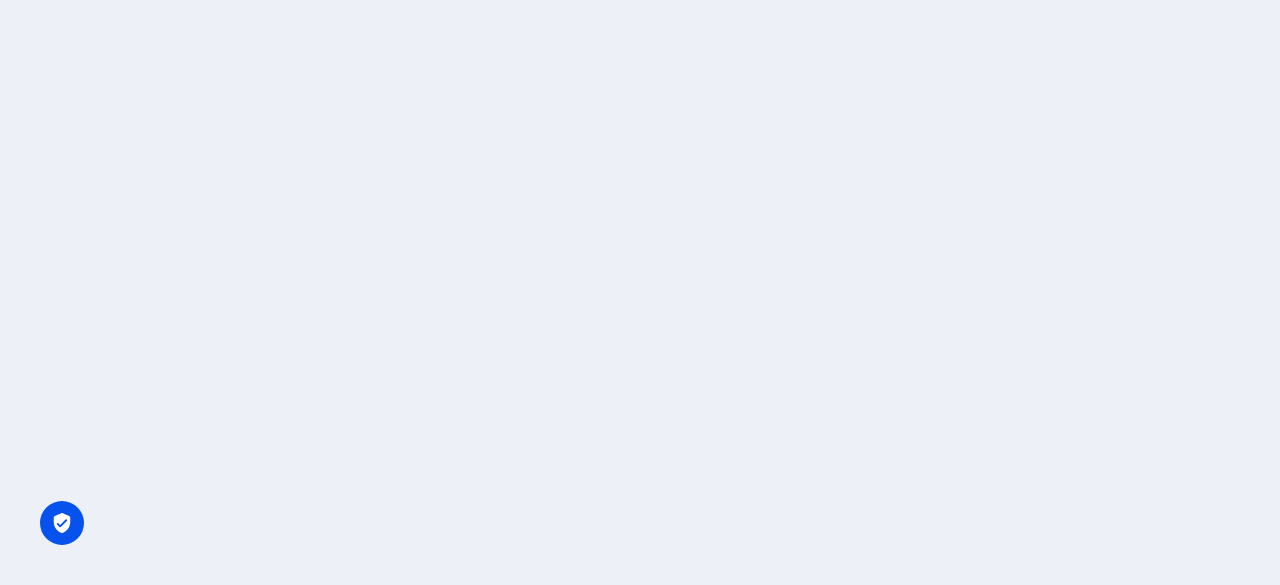 scroll, scrollTop: 0, scrollLeft: 0, axis: both 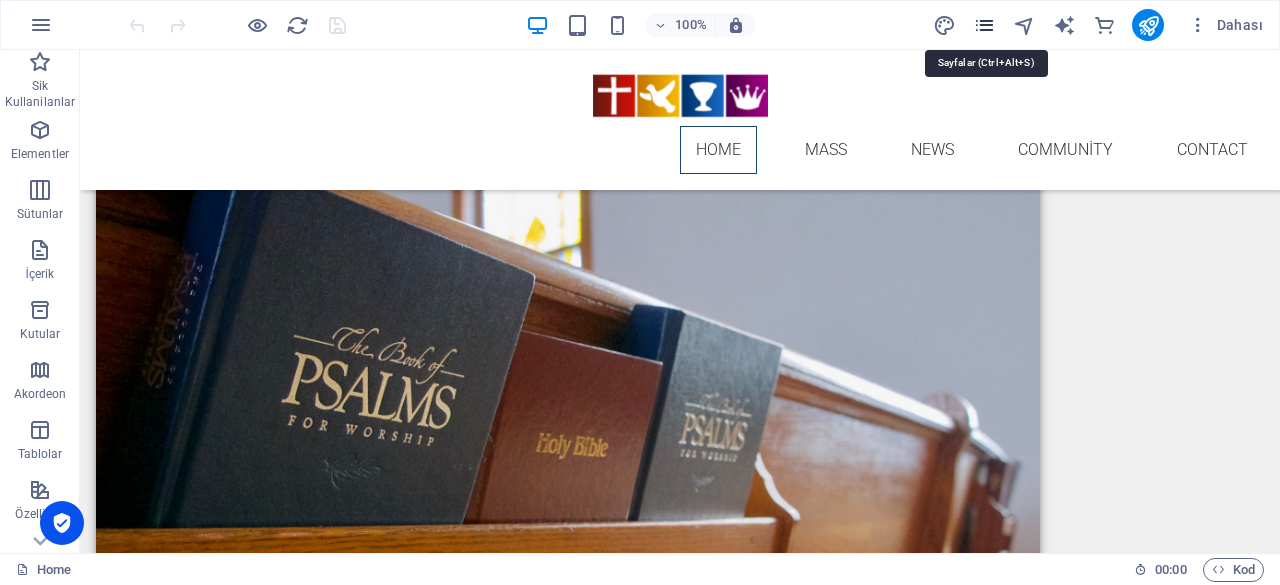 click at bounding box center (984, 25) 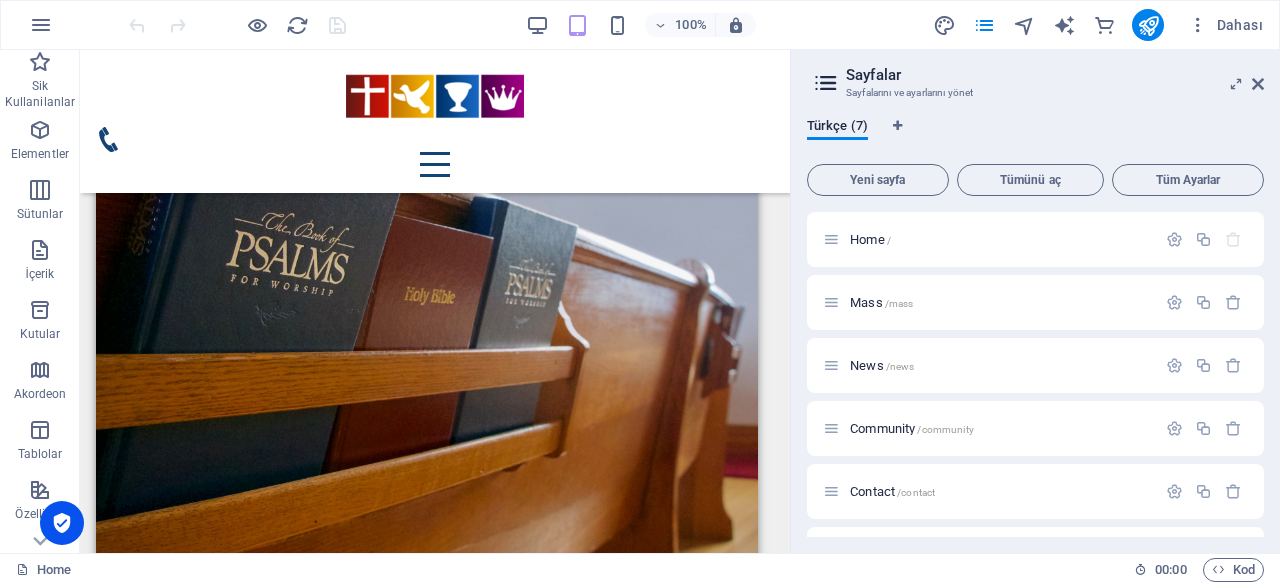 scroll, scrollTop: 1492, scrollLeft: 0, axis: vertical 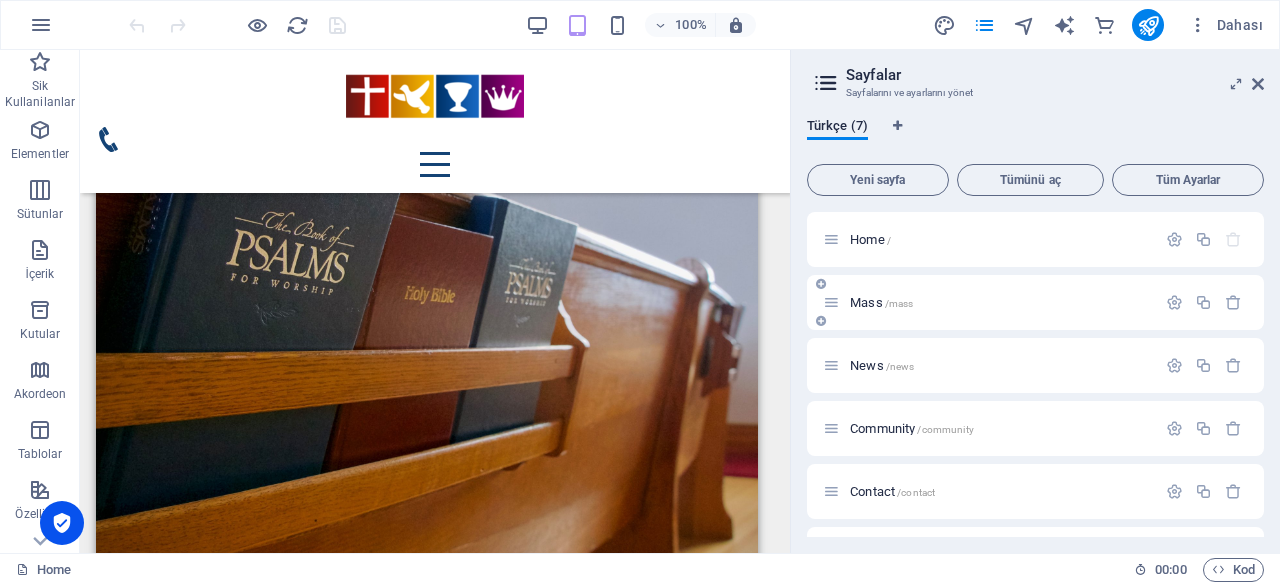 click on "Mass /mass" at bounding box center (881, 302) 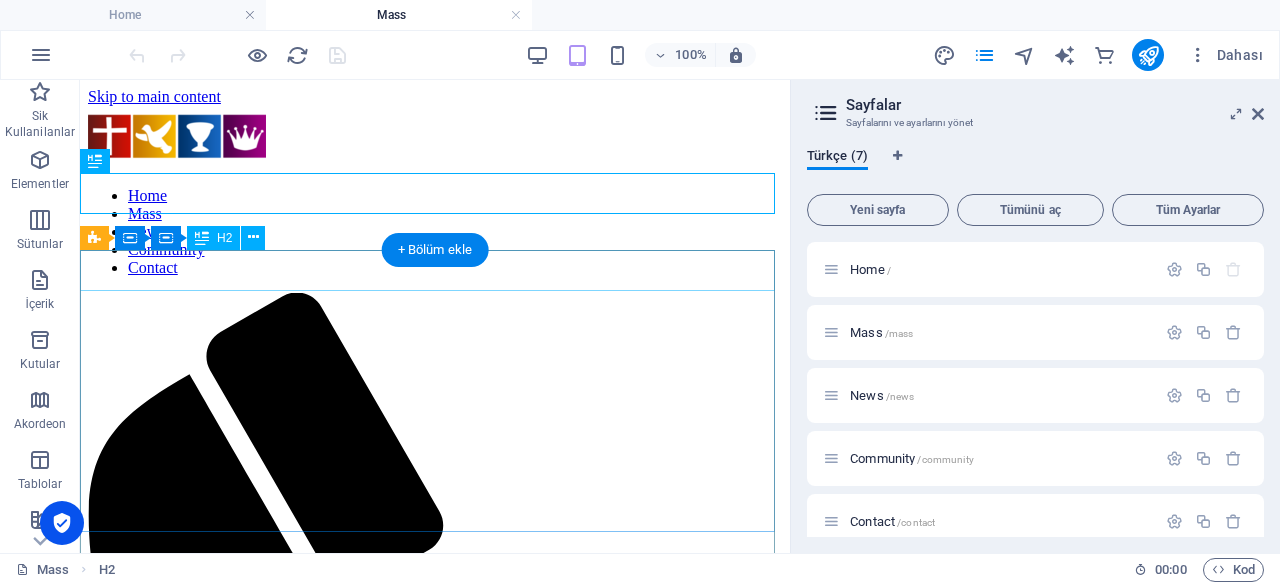 scroll, scrollTop: 0, scrollLeft: 0, axis: both 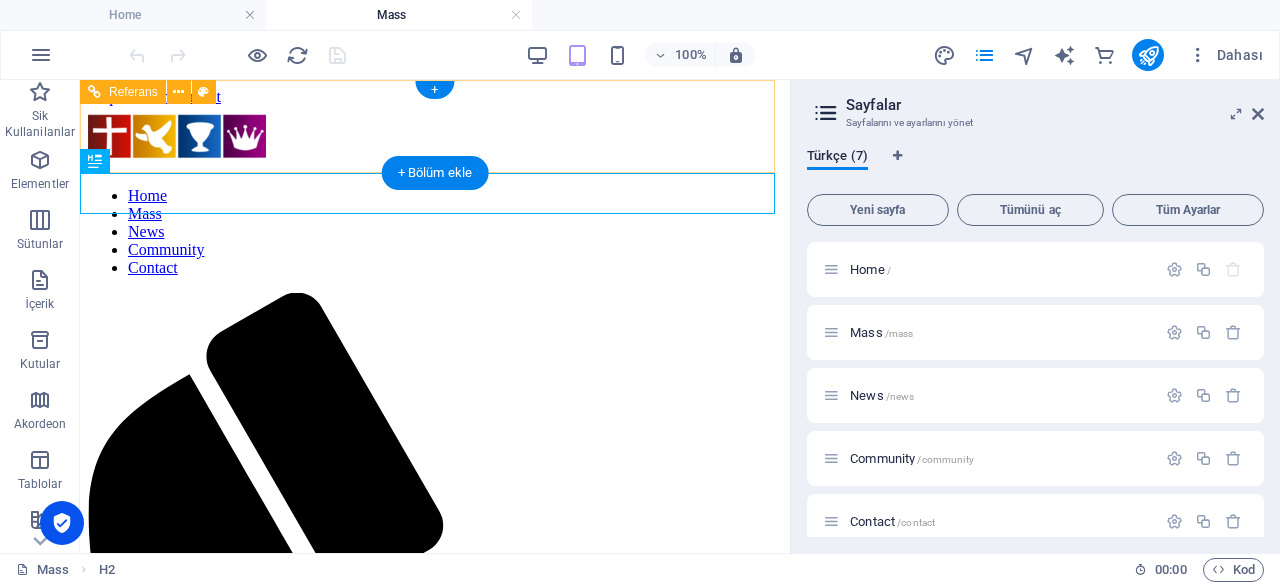 click on "Home Mass News Community Contact" at bounding box center (435, 660) 